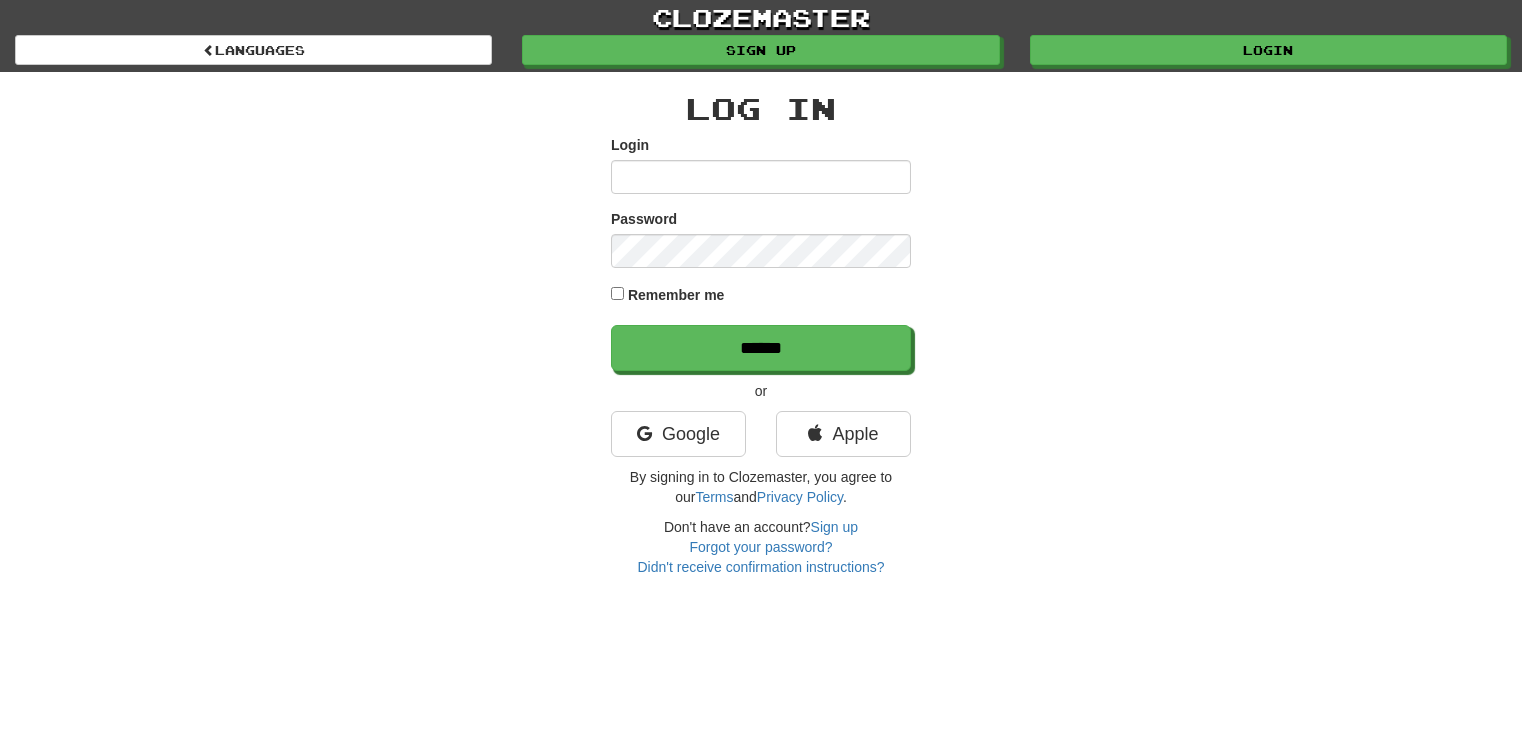 scroll, scrollTop: 0, scrollLeft: 0, axis: both 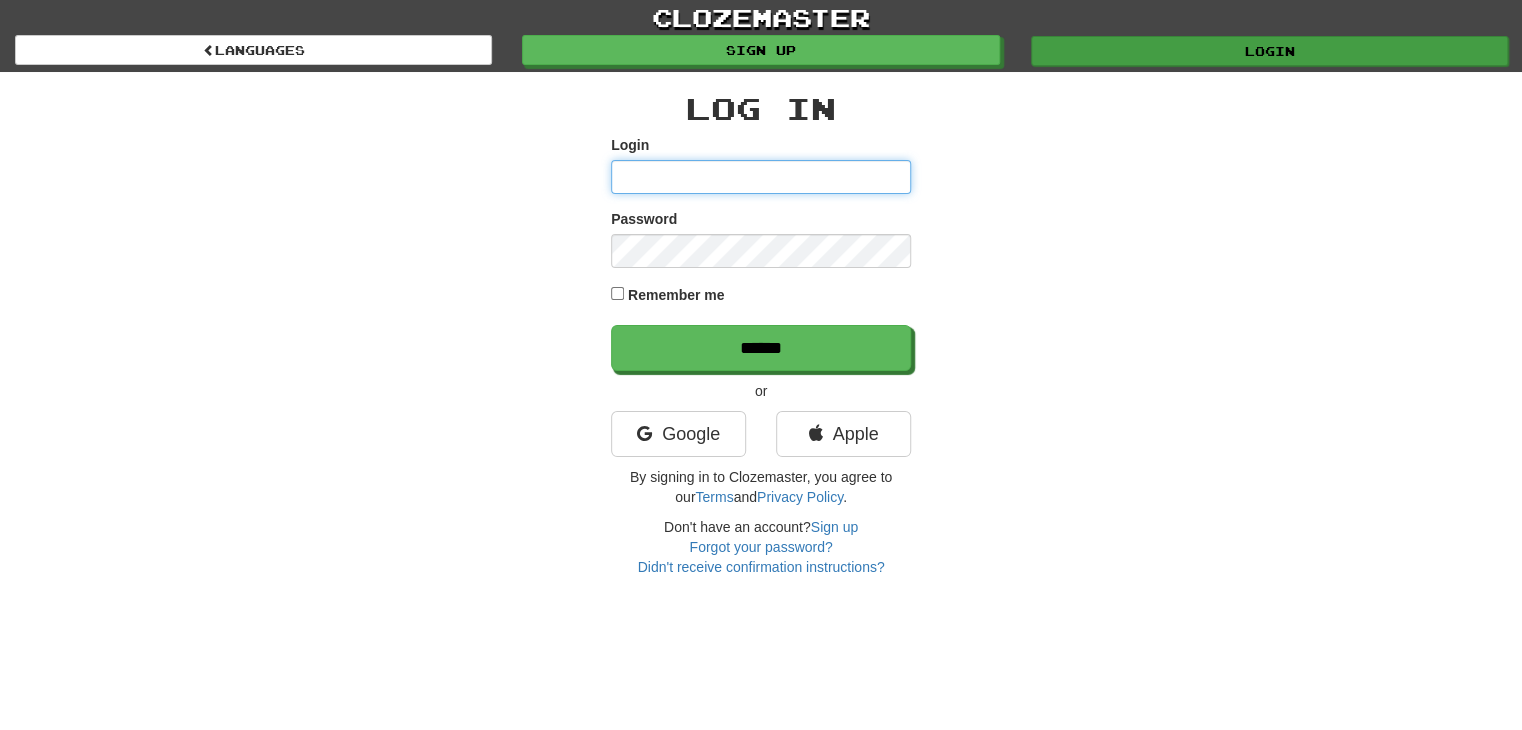 type on "*********" 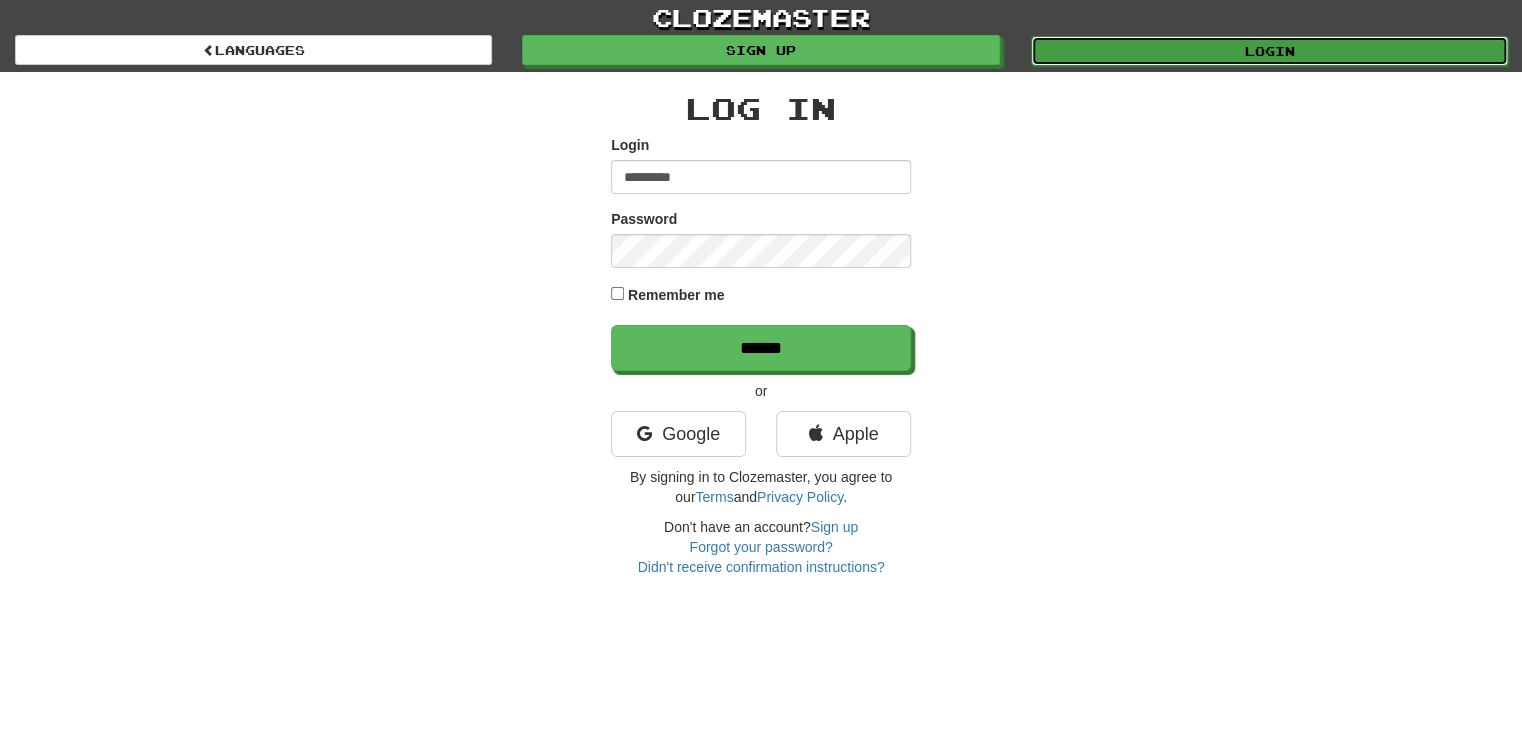 click on "Login" at bounding box center [1269, 51] 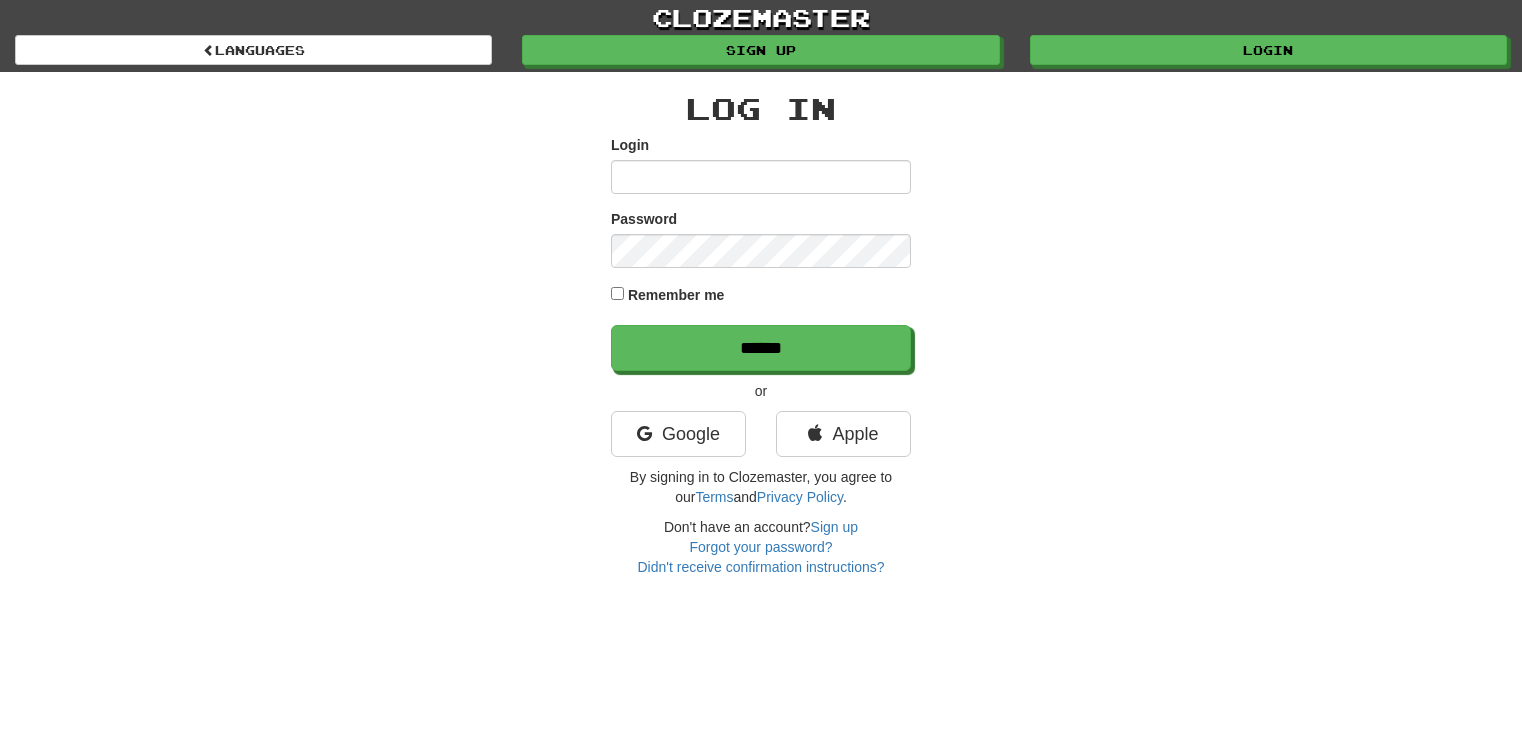 scroll, scrollTop: 0, scrollLeft: 0, axis: both 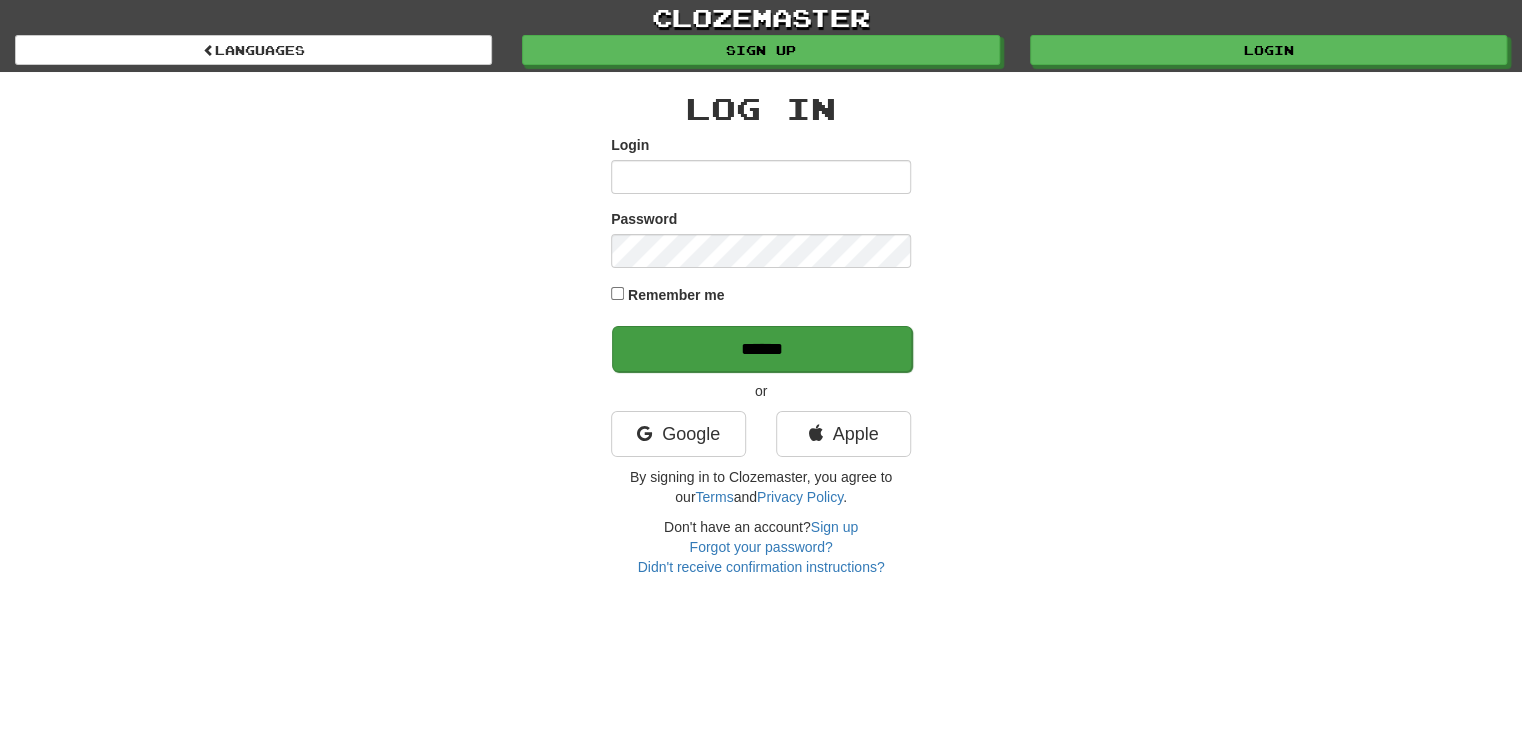 type on "*********" 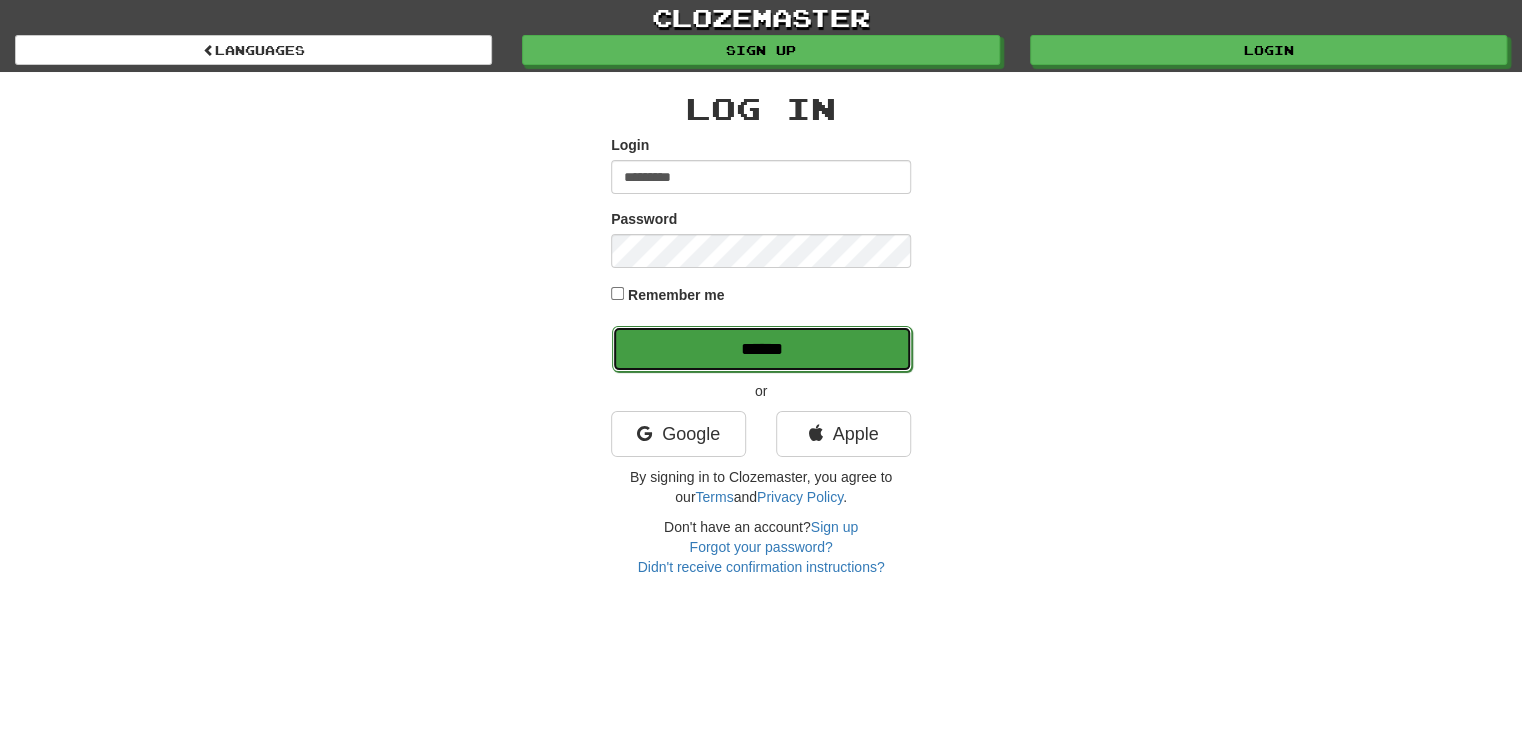 click on "******" at bounding box center (762, 349) 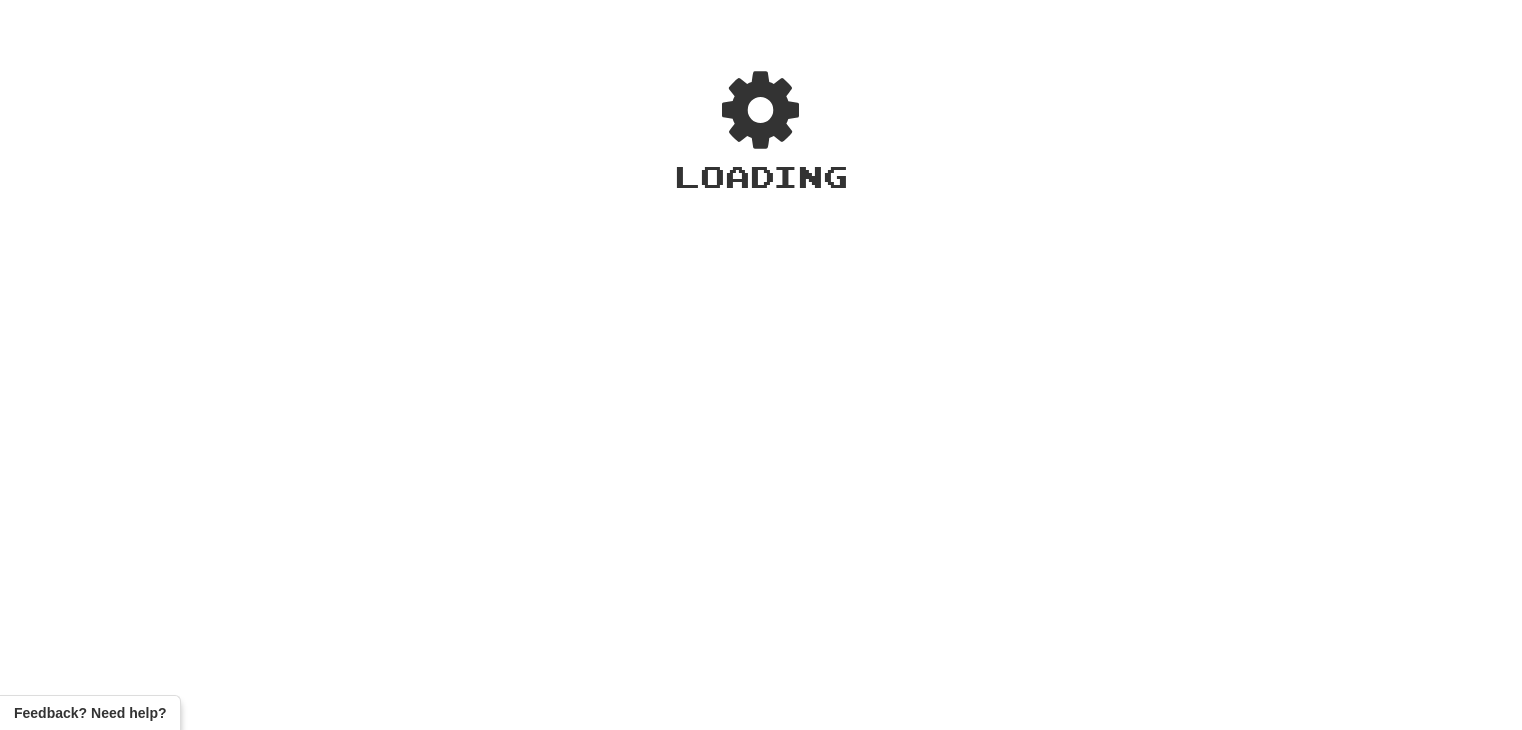 scroll, scrollTop: 0, scrollLeft: 0, axis: both 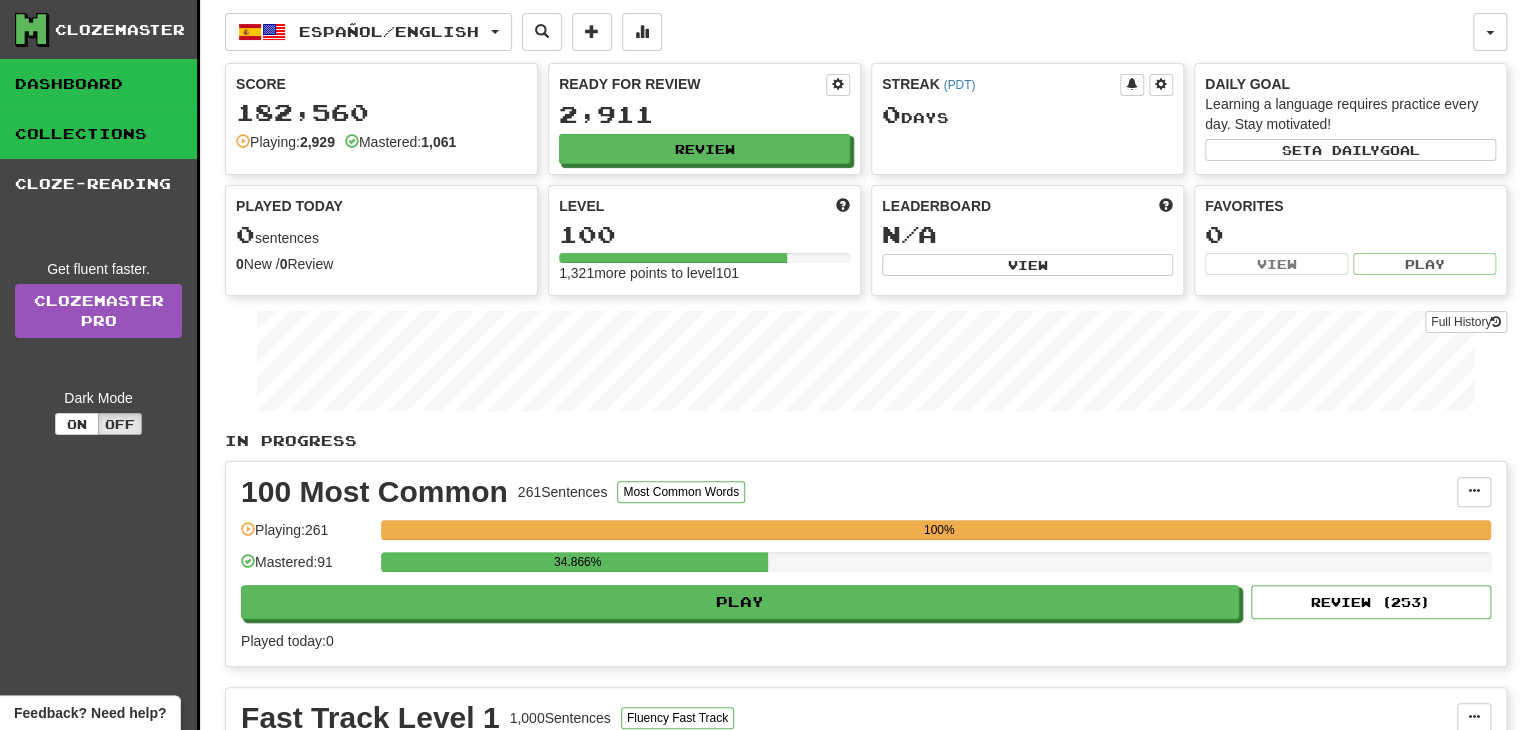 click on "Collections" at bounding box center (98, 134) 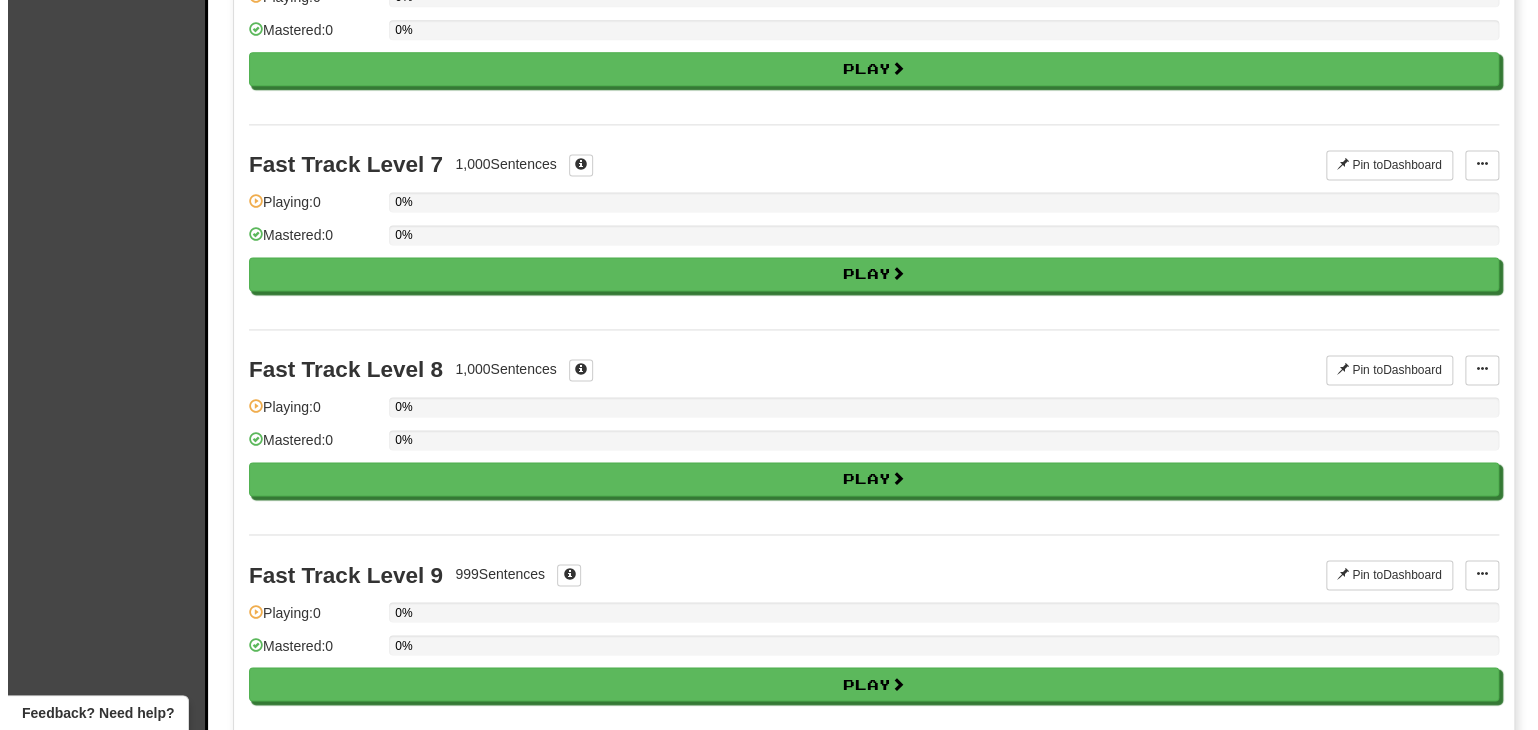 scroll, scrollTop: 1691, scrollLeft: 0, axis: vertical 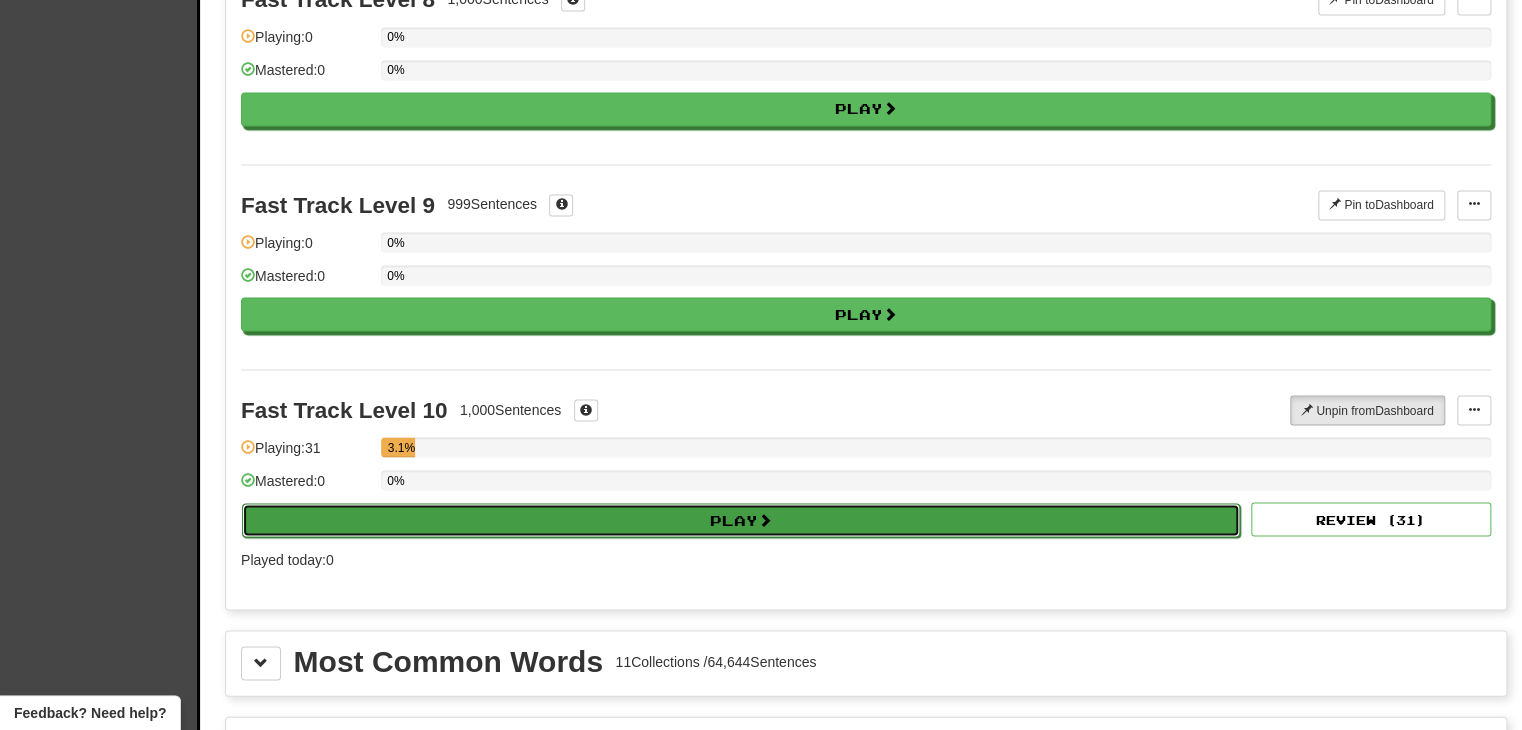 click on "Play" at bounding box center (741, 520) 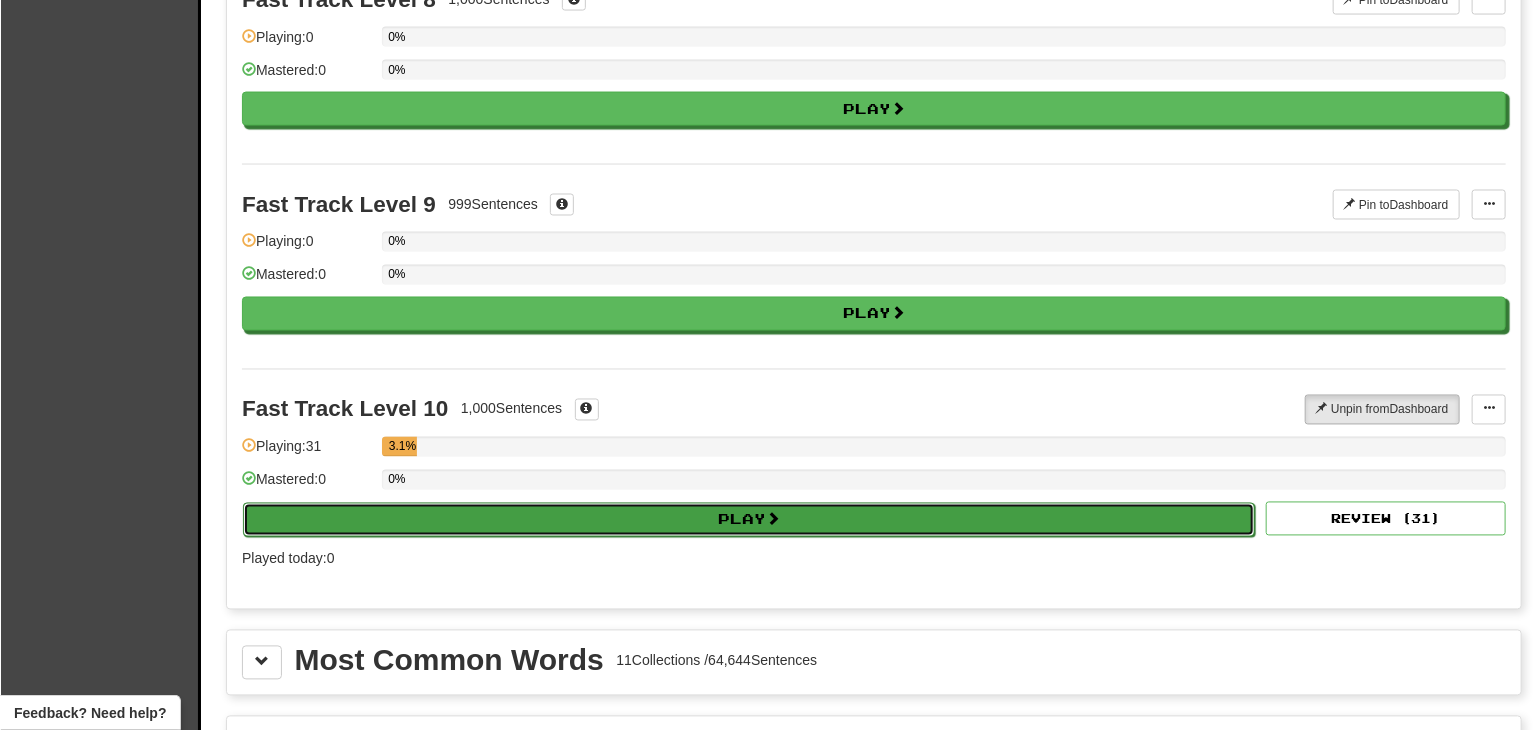 select on "**" 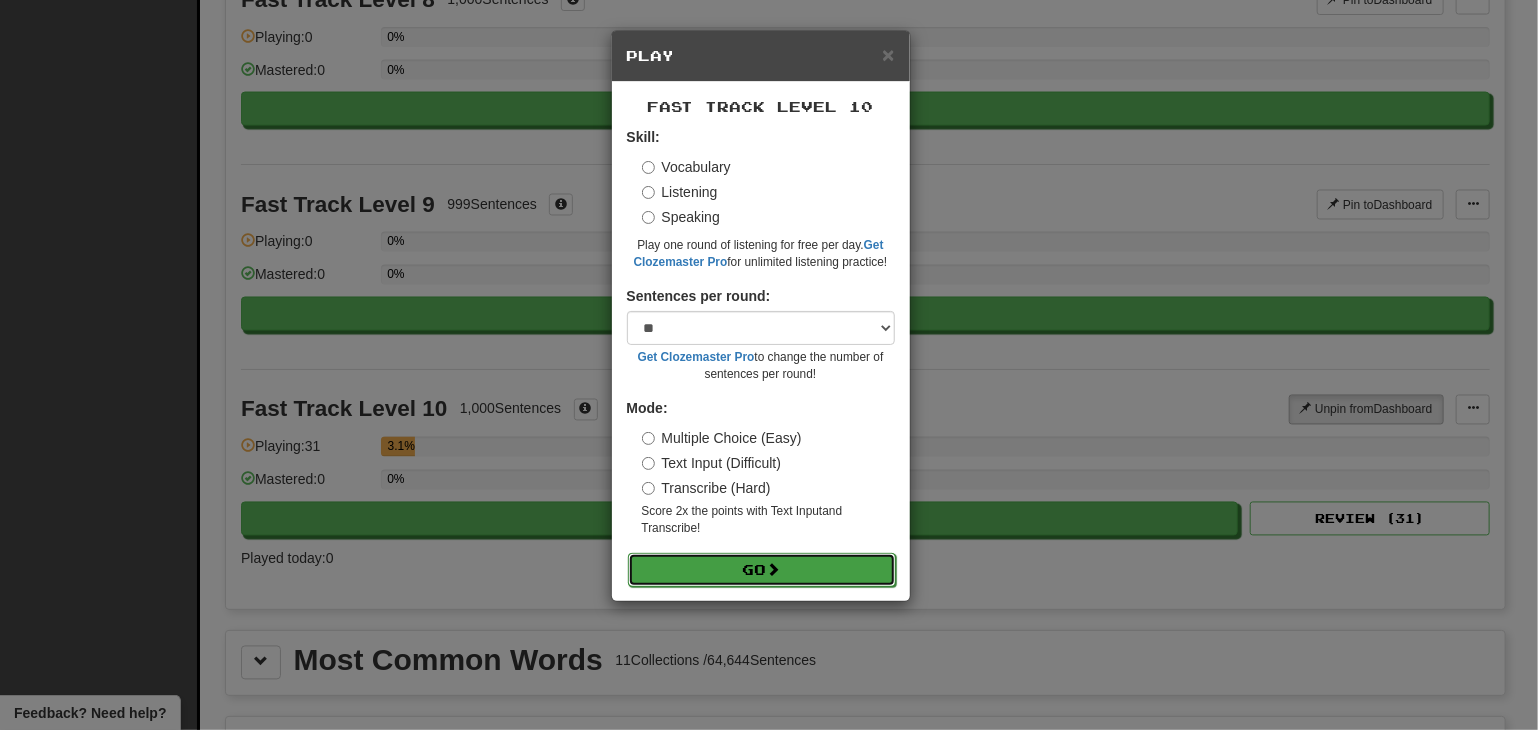 click on "Go" at bounding box center (762, 570) 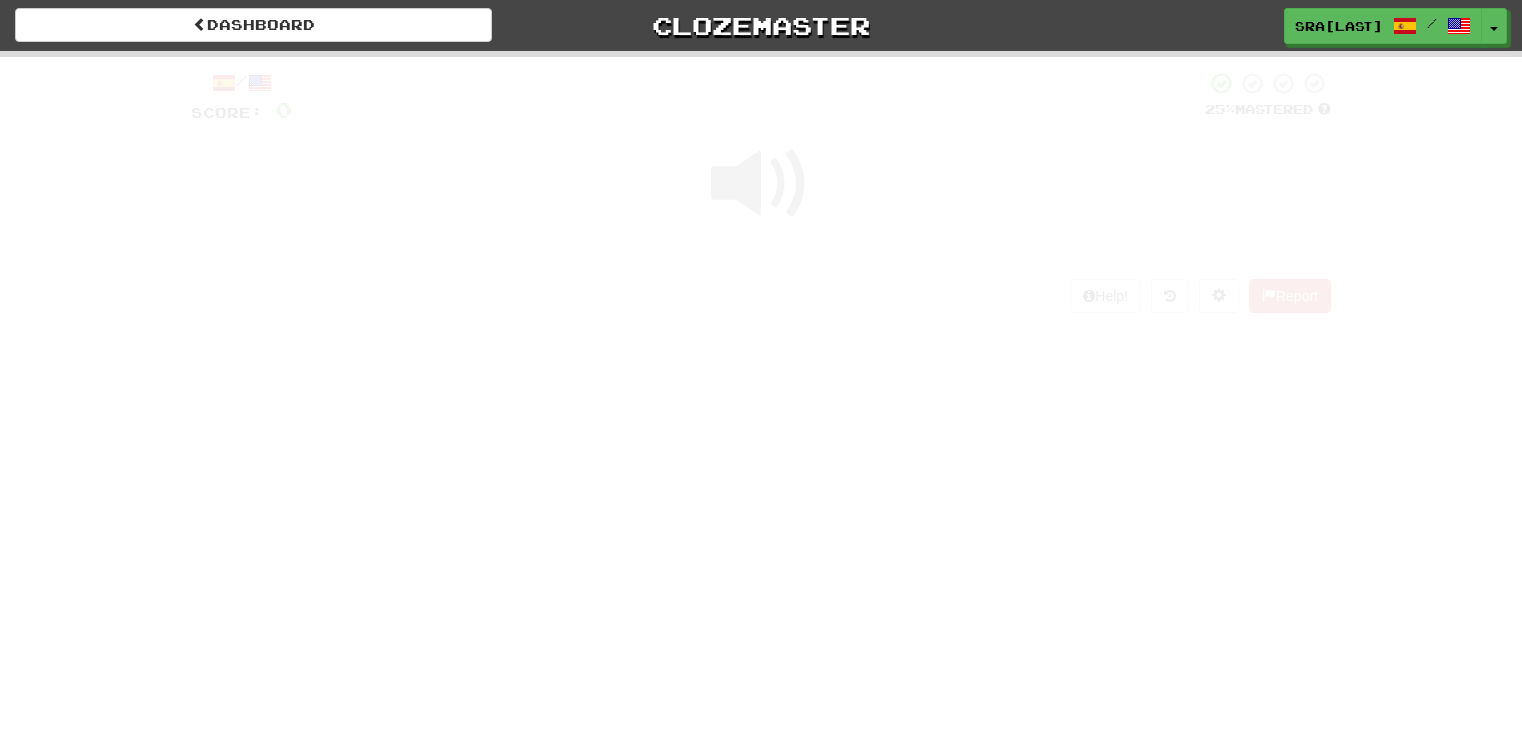 scroll, scrollTop: 0, scrollLeft: 0, axis: both 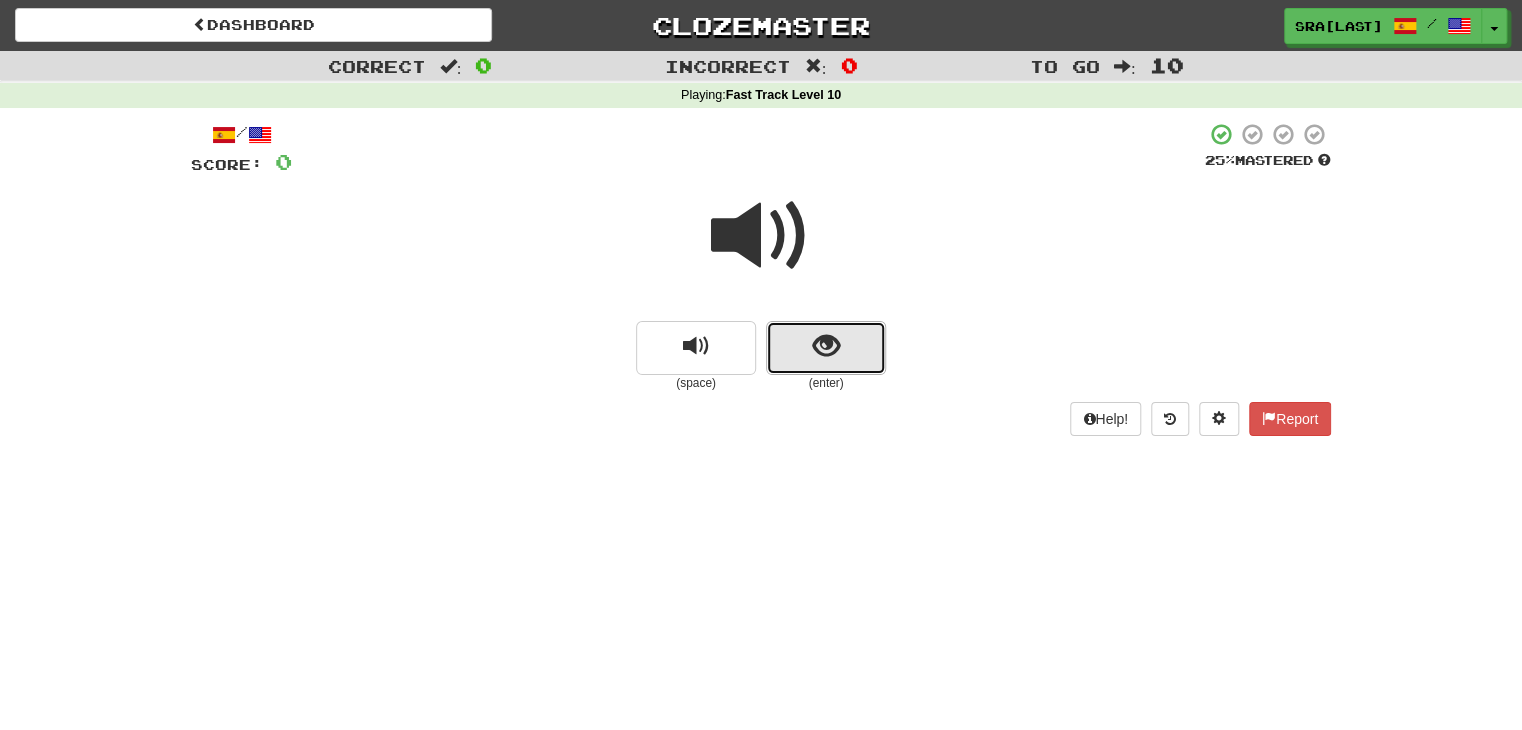 click at bounding box center (826, 346) 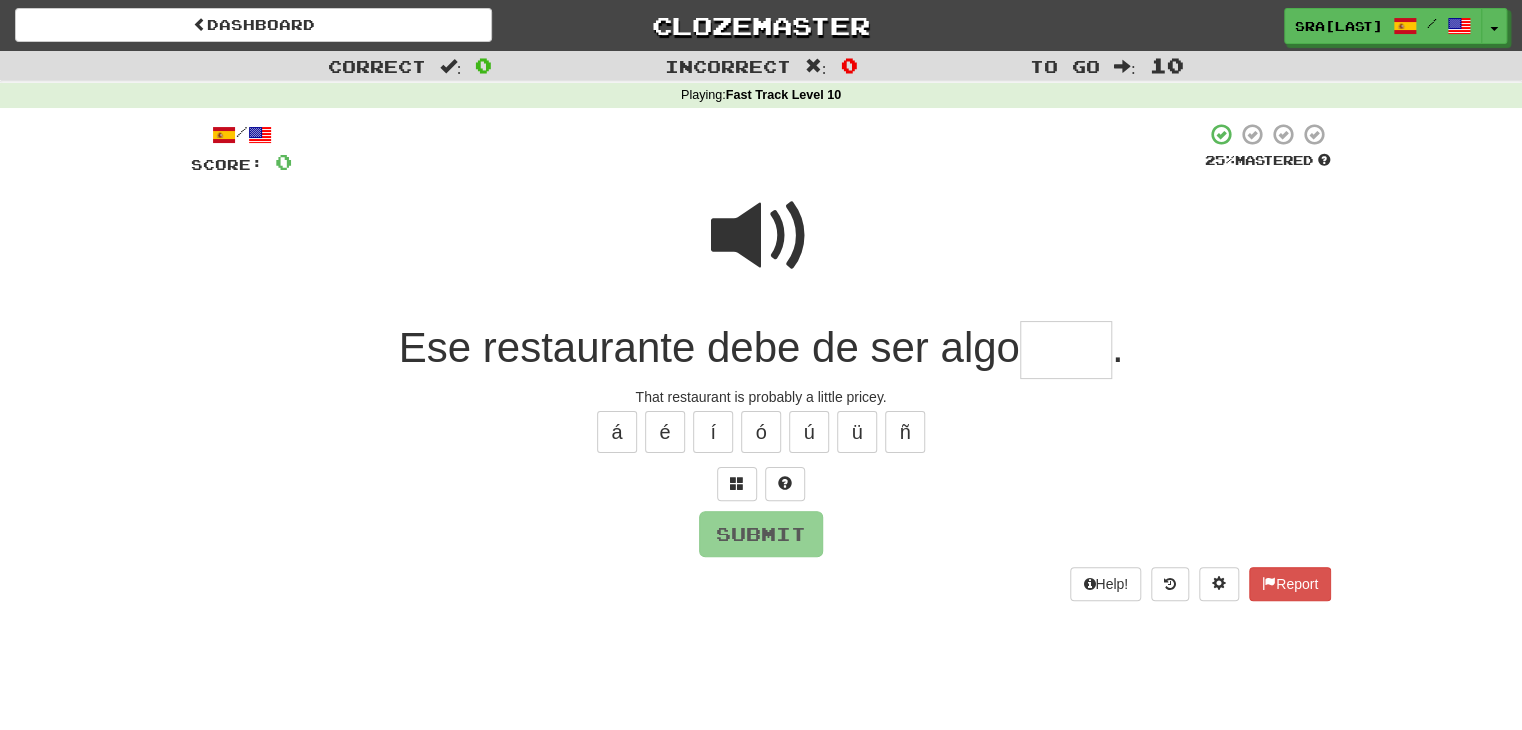 click at bounding box center (1066, 350) 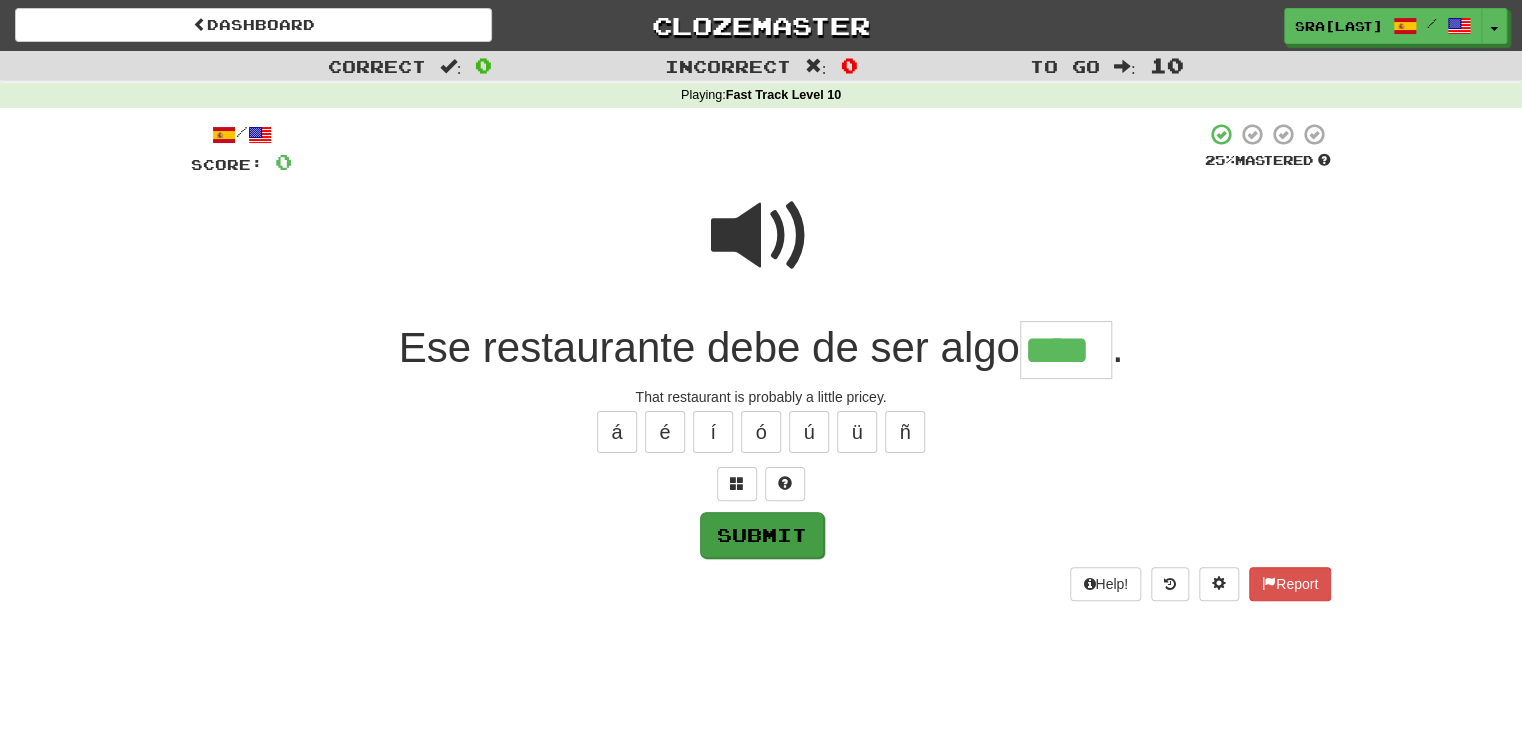 type on "****" 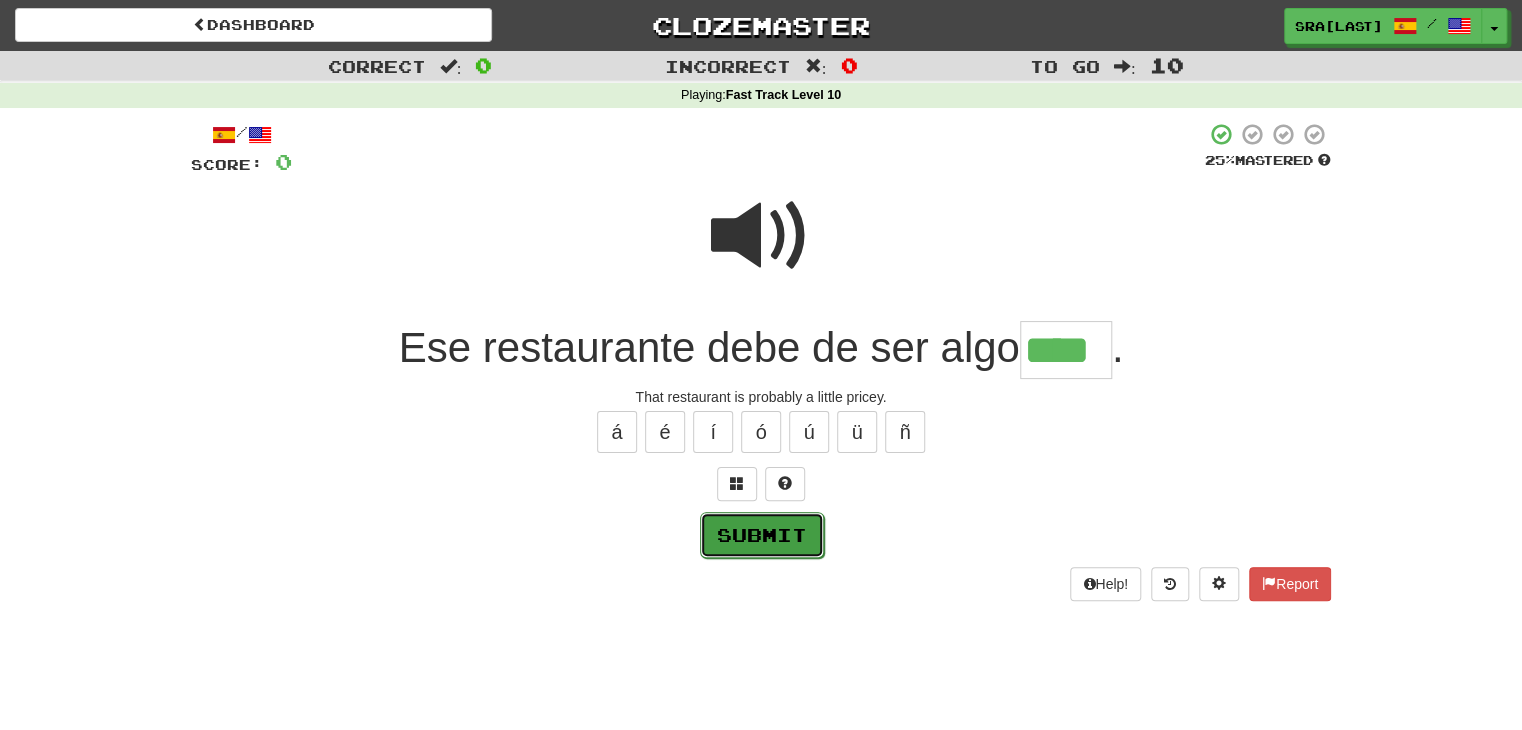 click on "Submit" at bounding box center [762, 535] 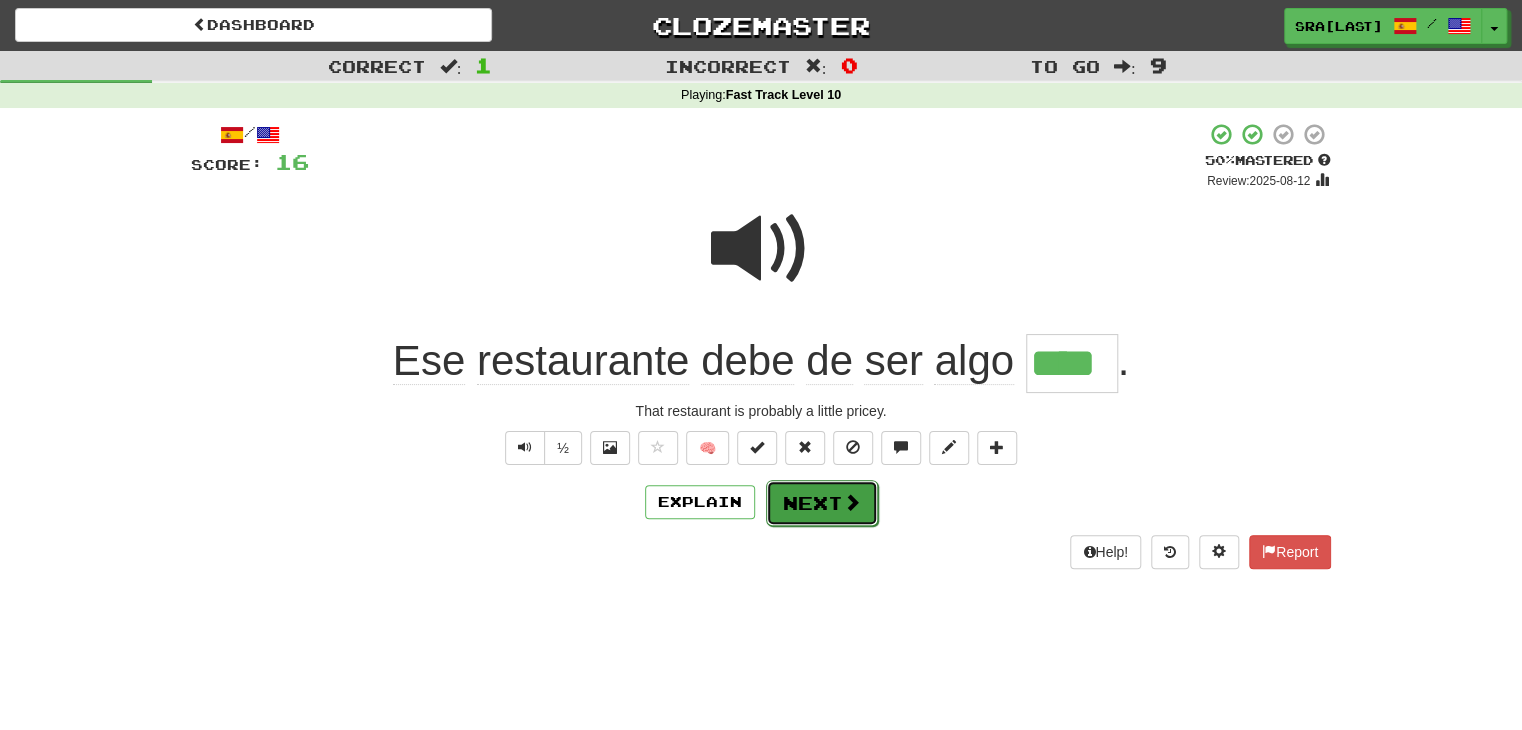 click on "Next" at bounding box center [822, 503] 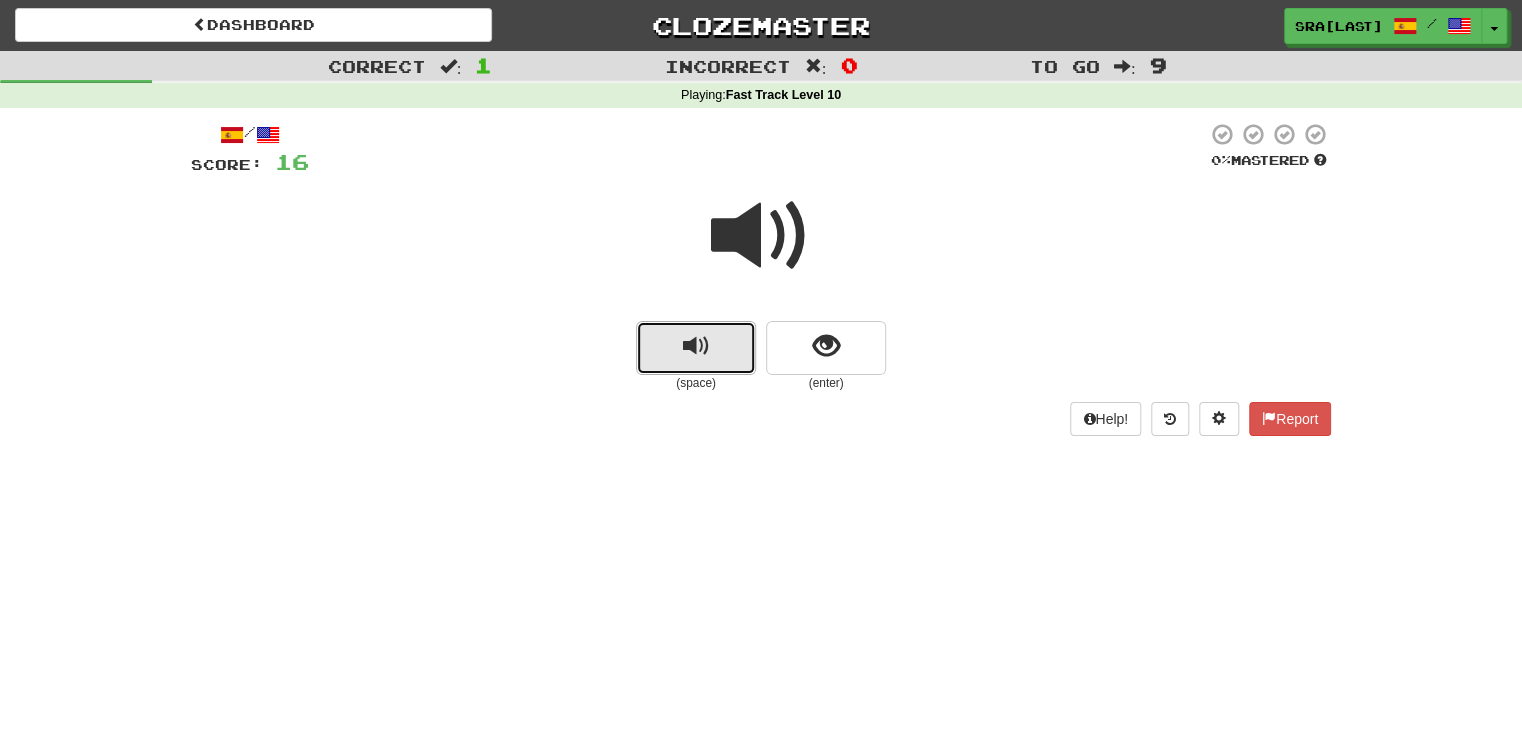 click at bounding box center [696, 346] 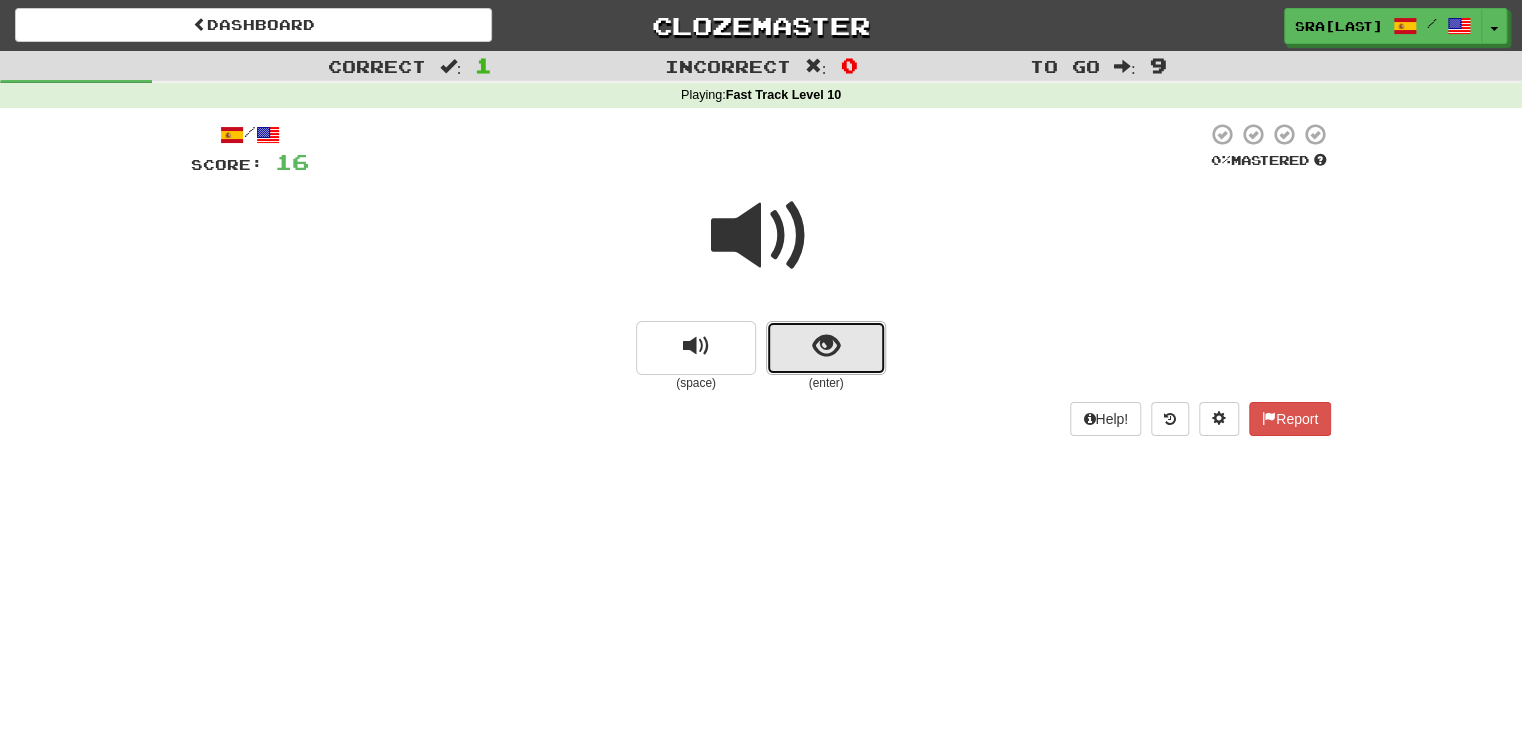 click at bounding box center [826, 346] 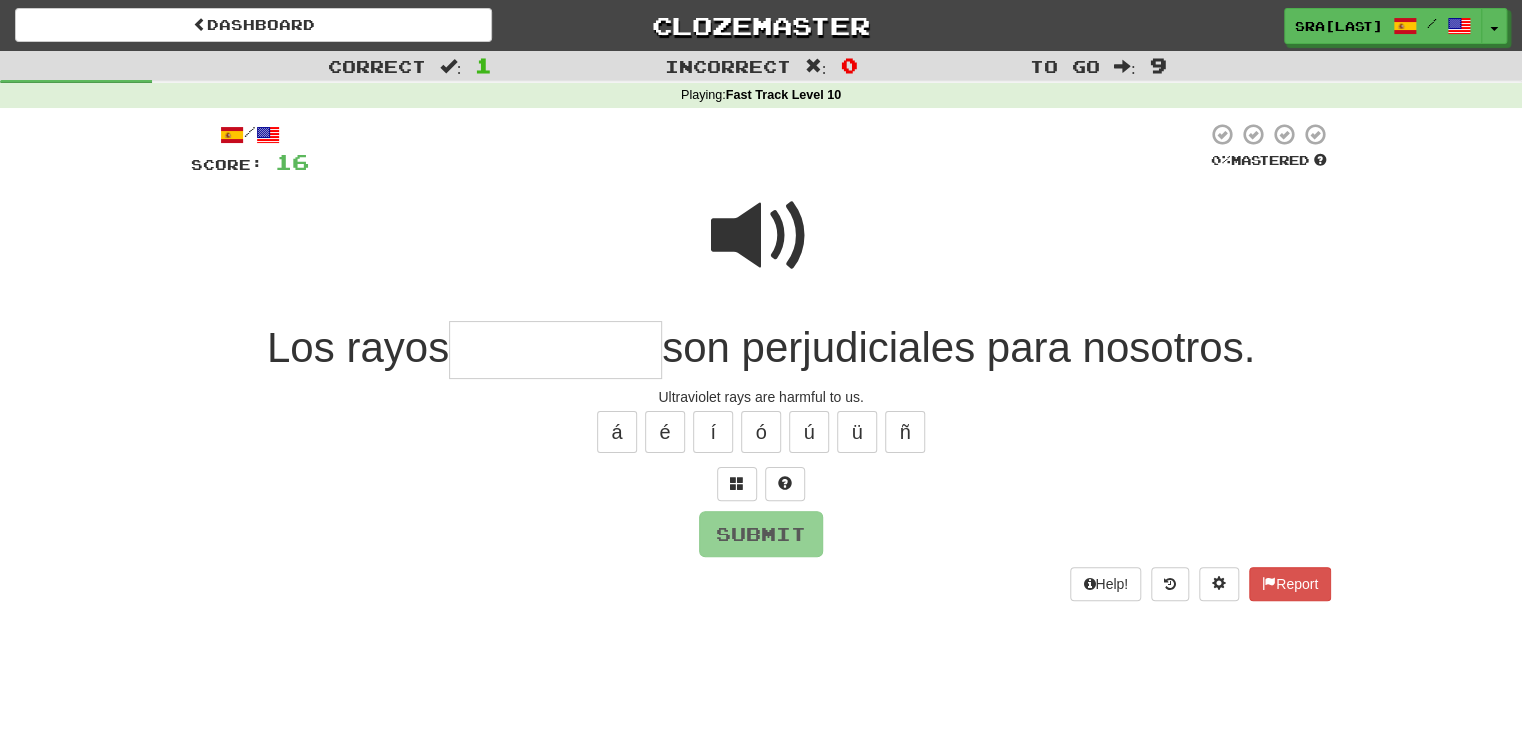 type on "*" 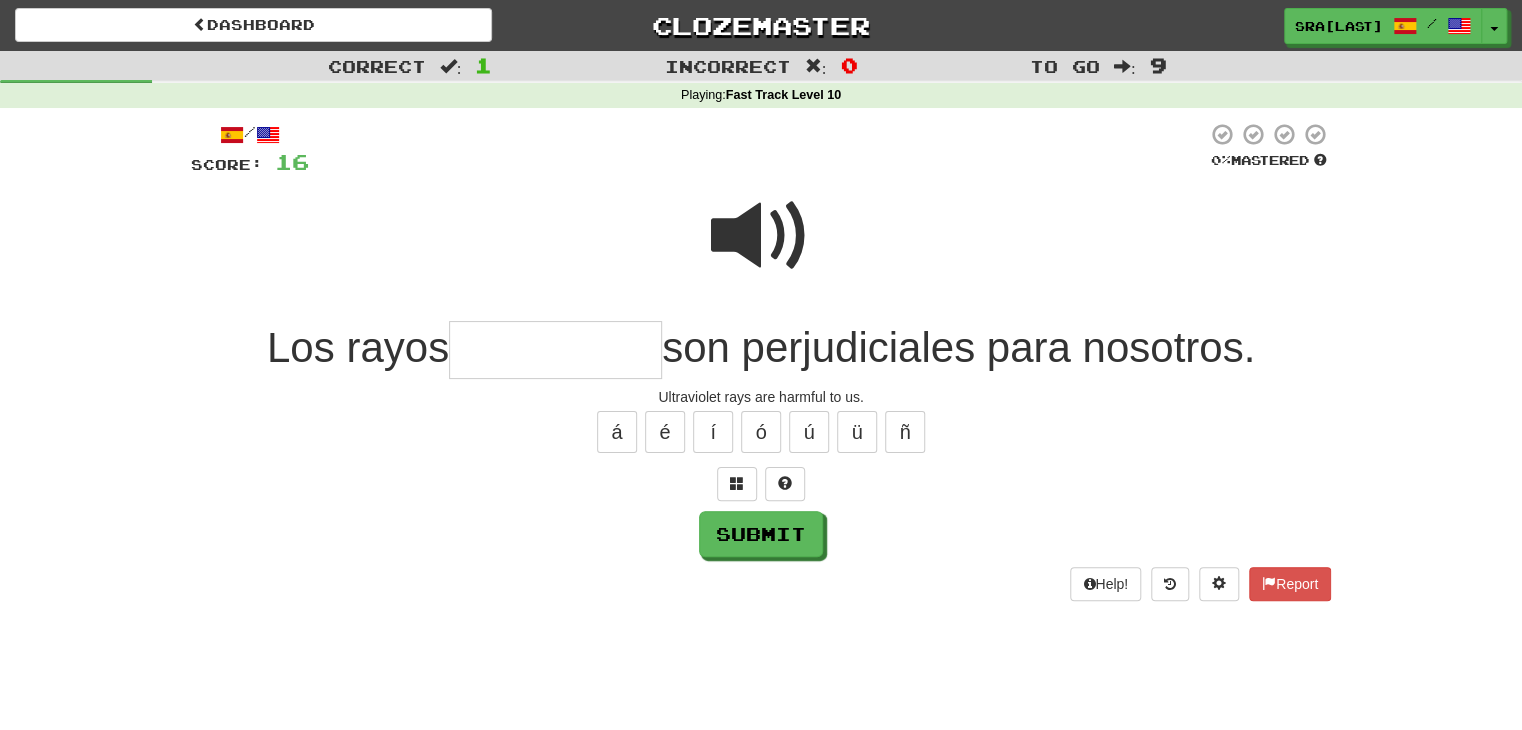 type on "*" 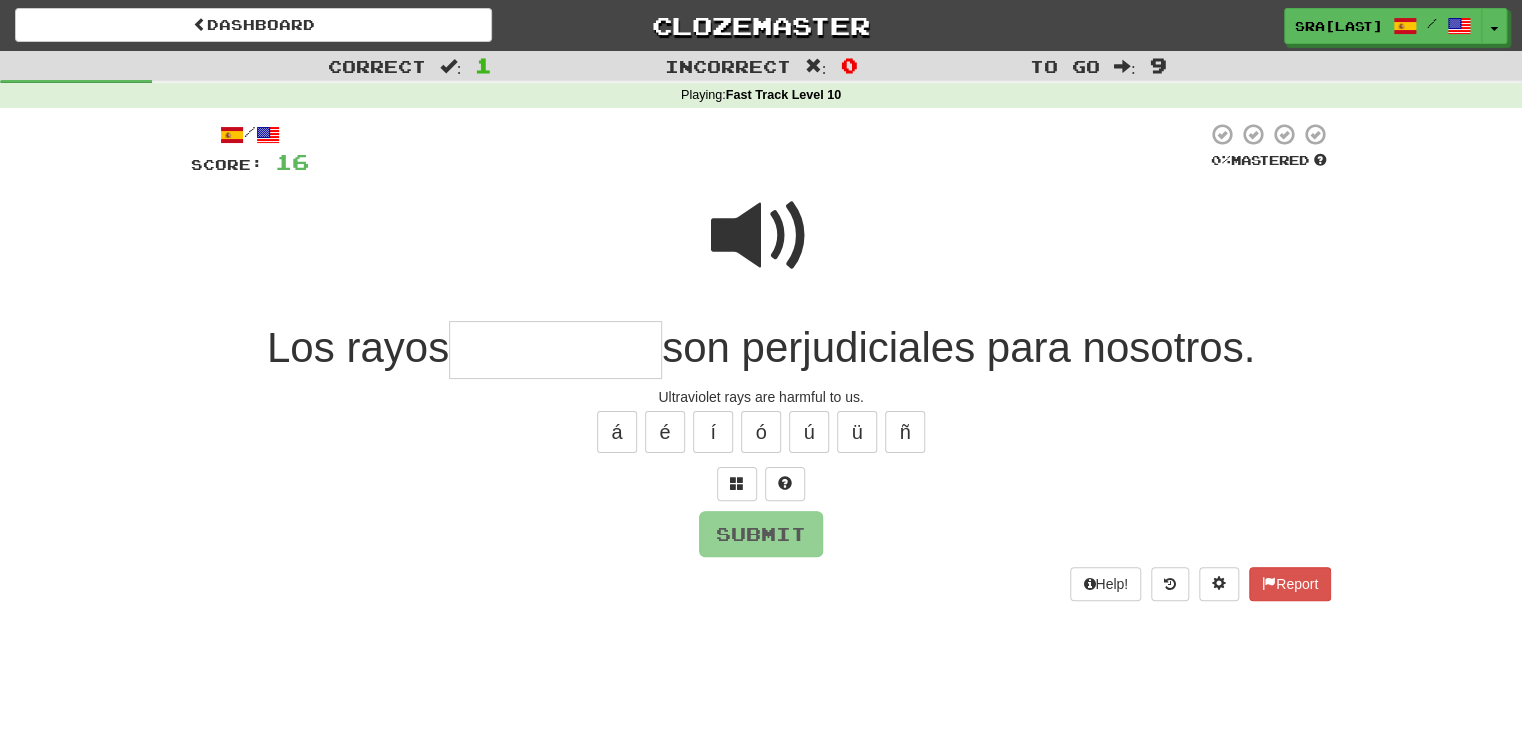 type on "*" 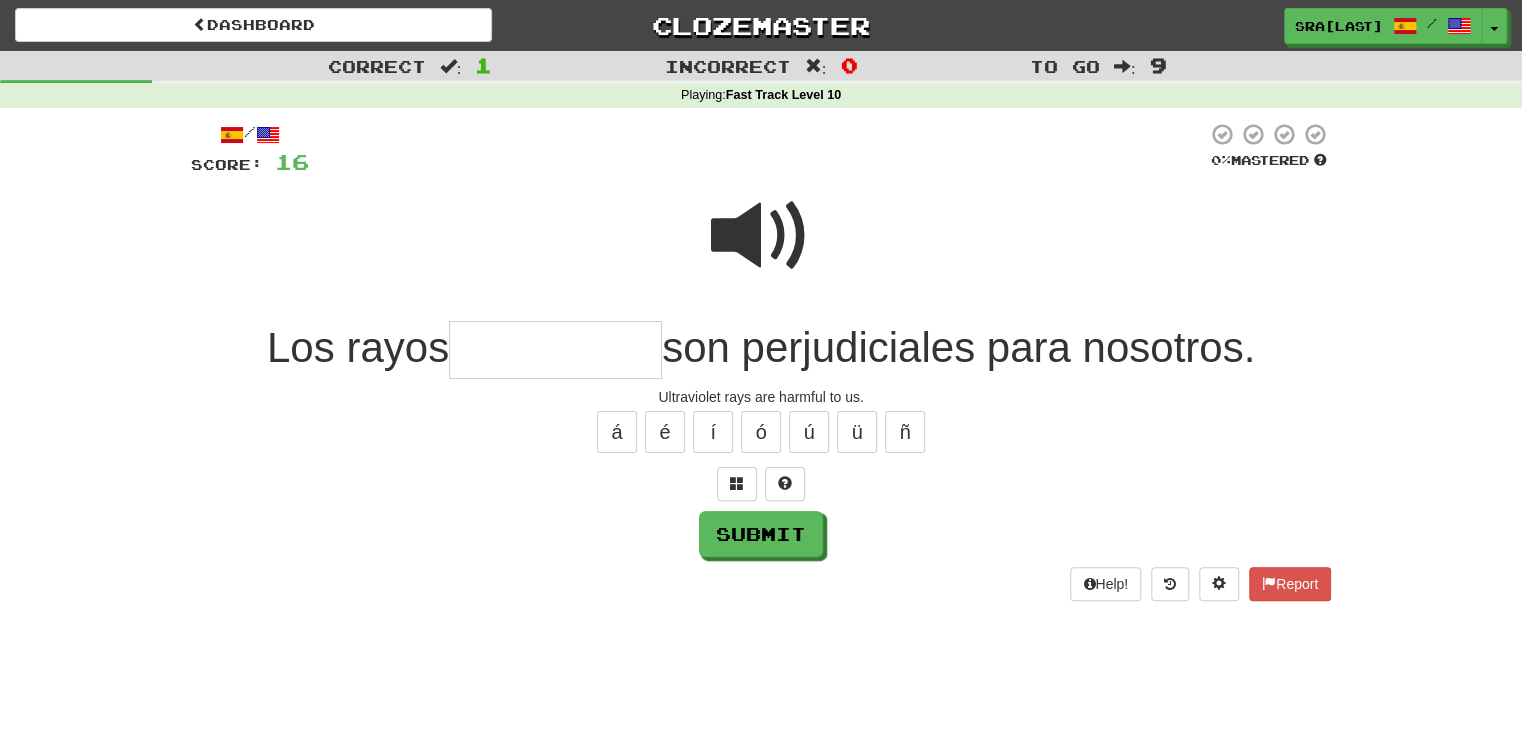 type on "*" 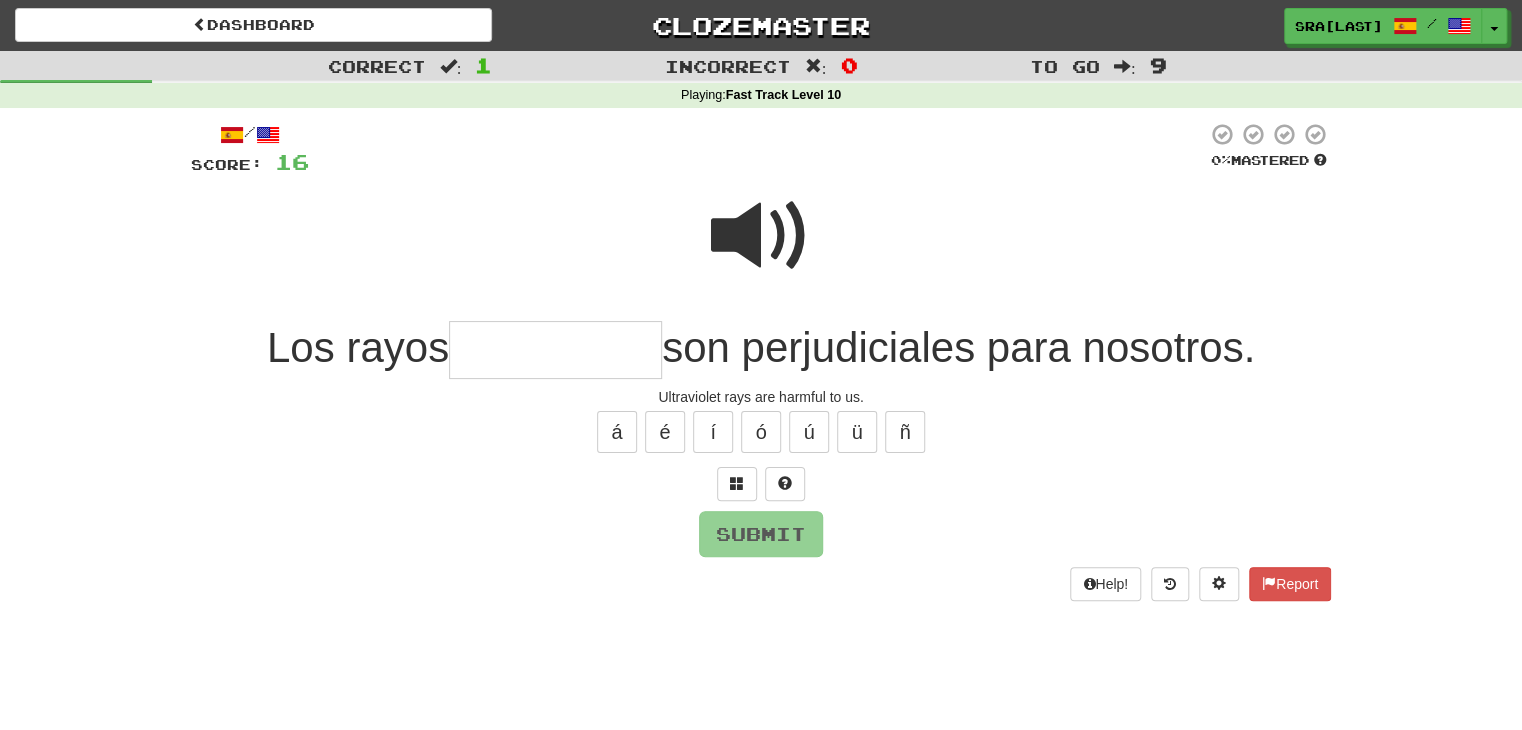 type on "*" 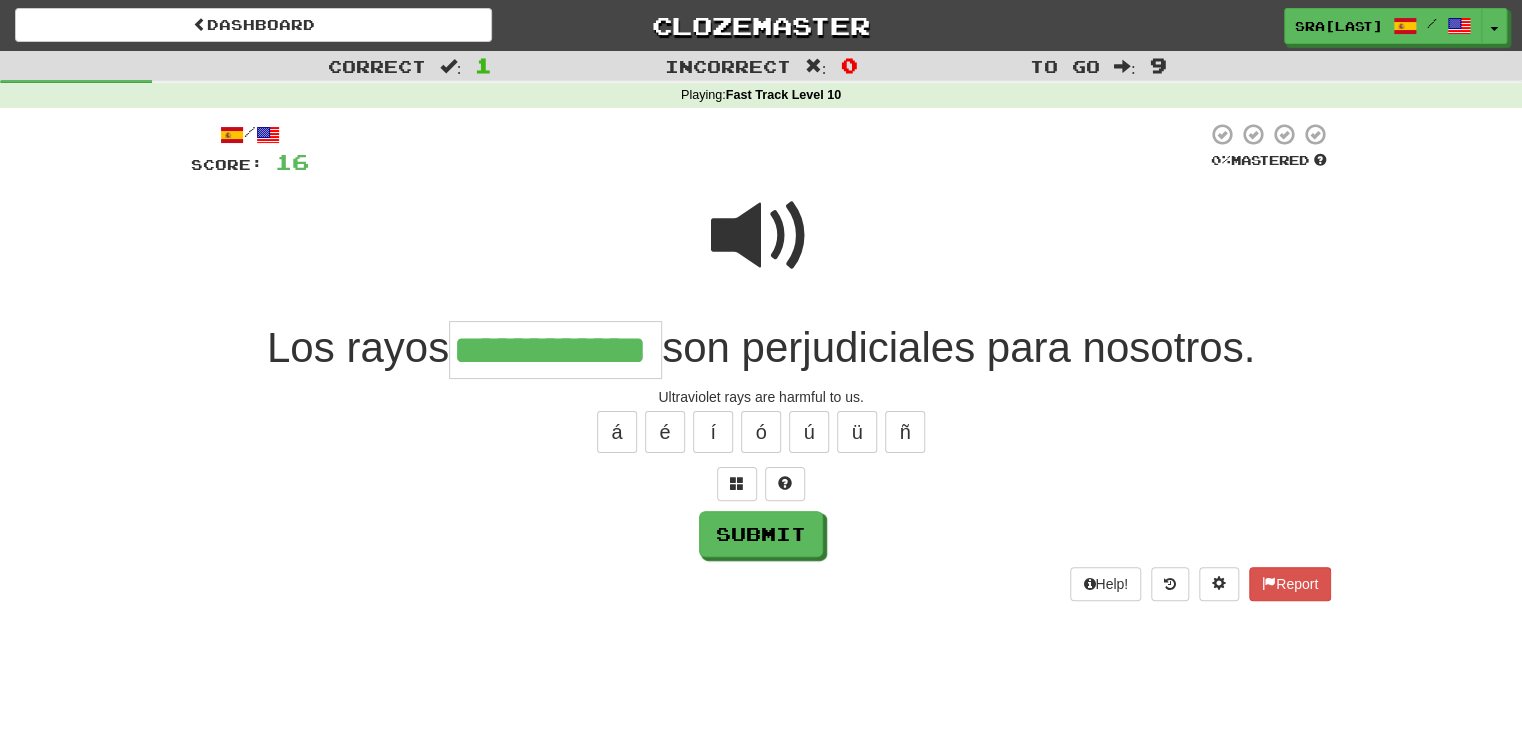 type on "**********" 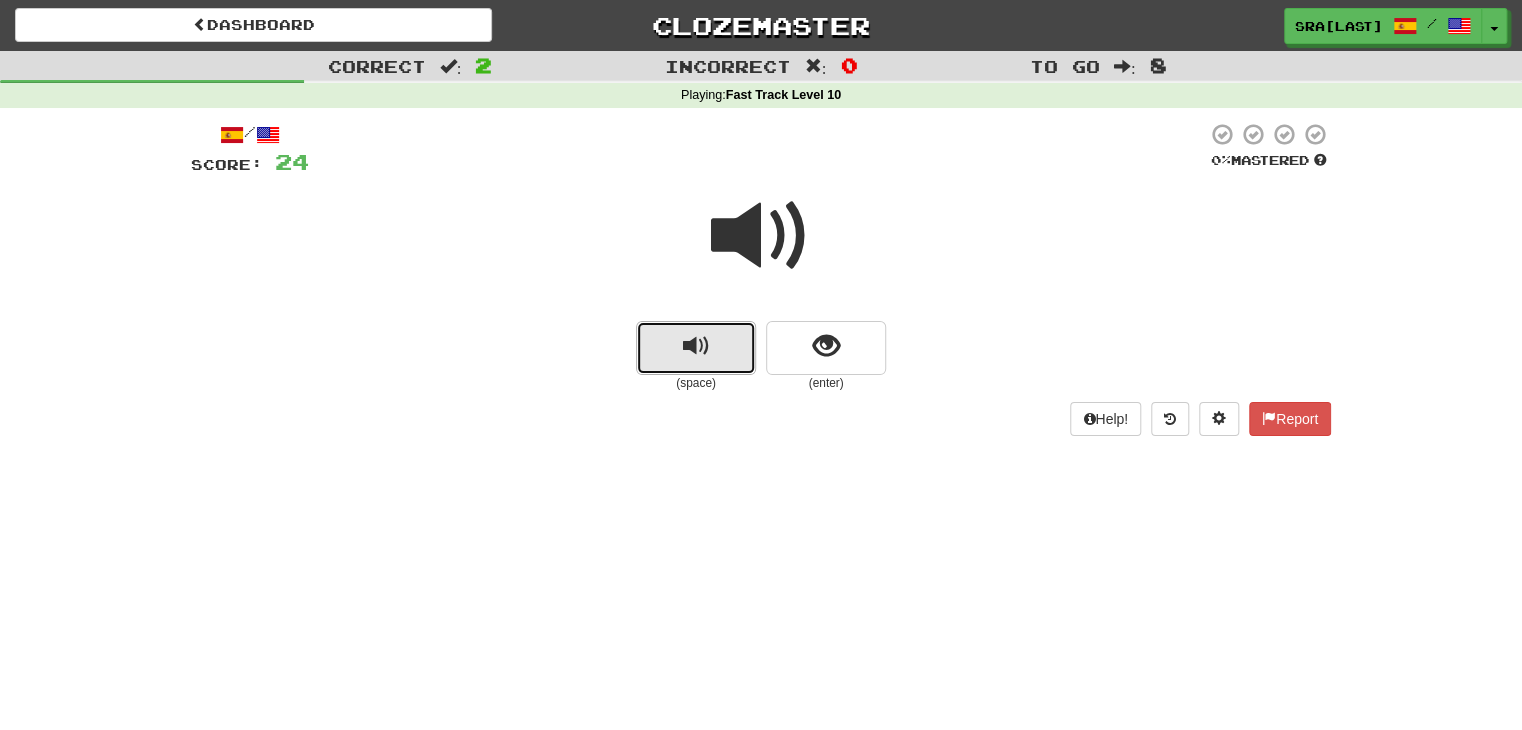 click at bounding box center [696, 348] 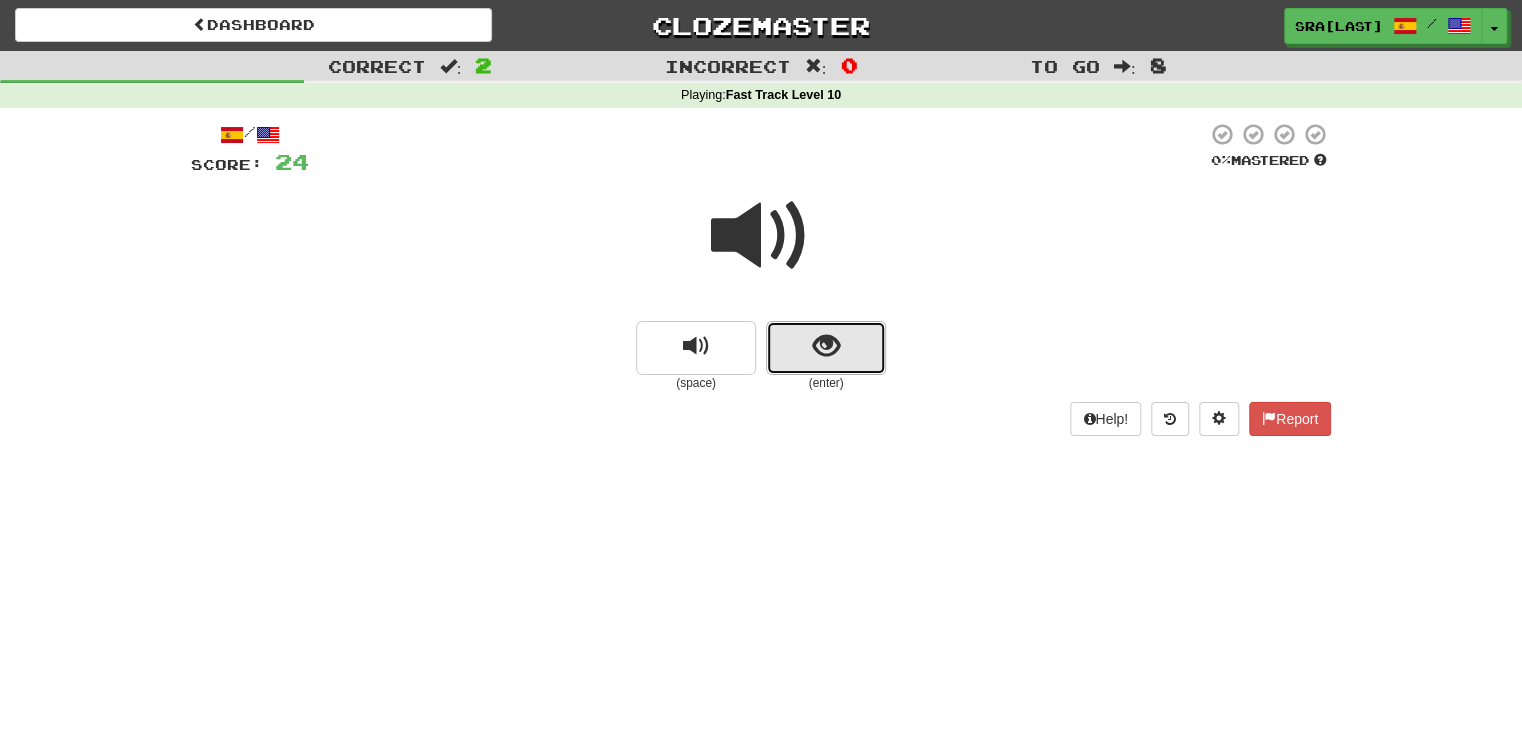 click at bounding box center (826, 348) 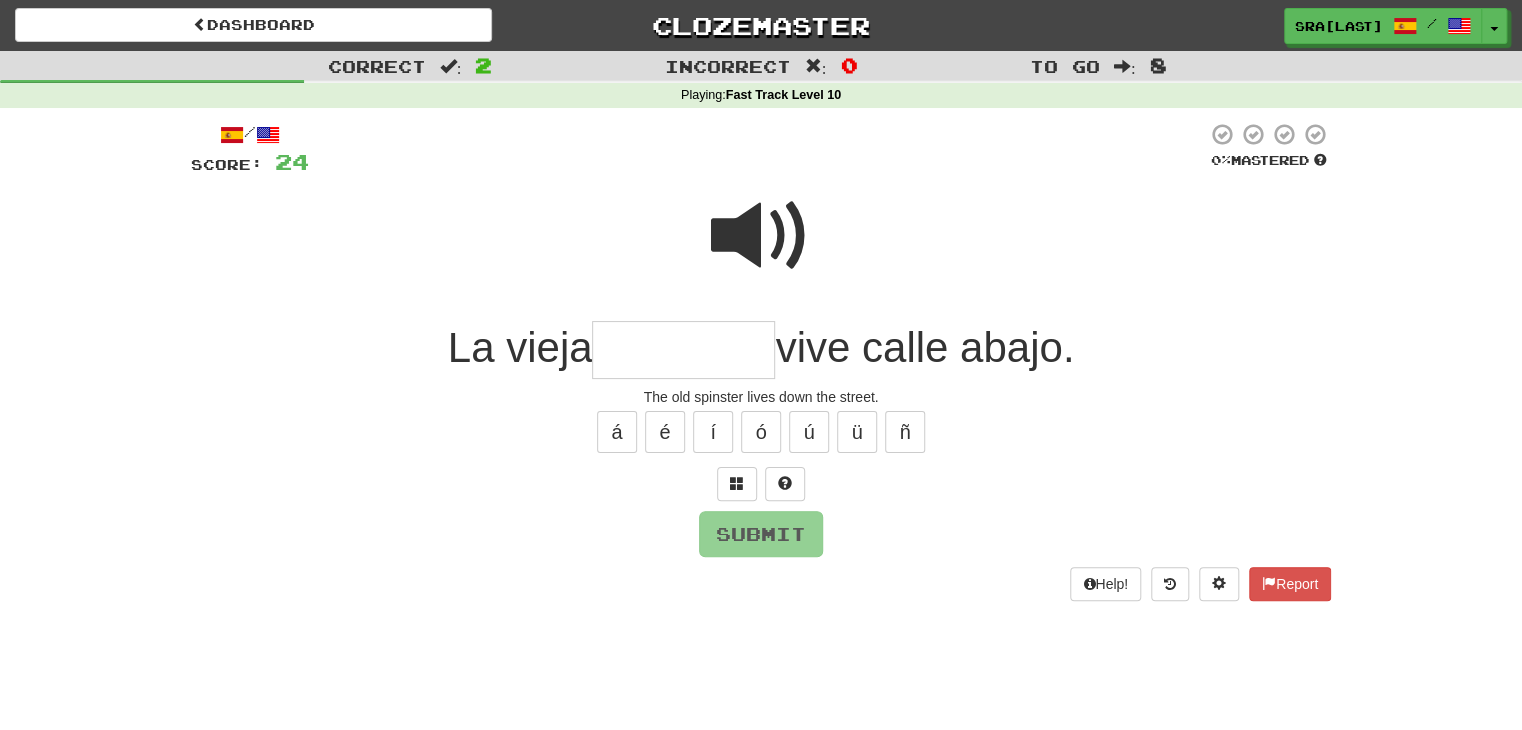 click at bounding box center [761, 236] 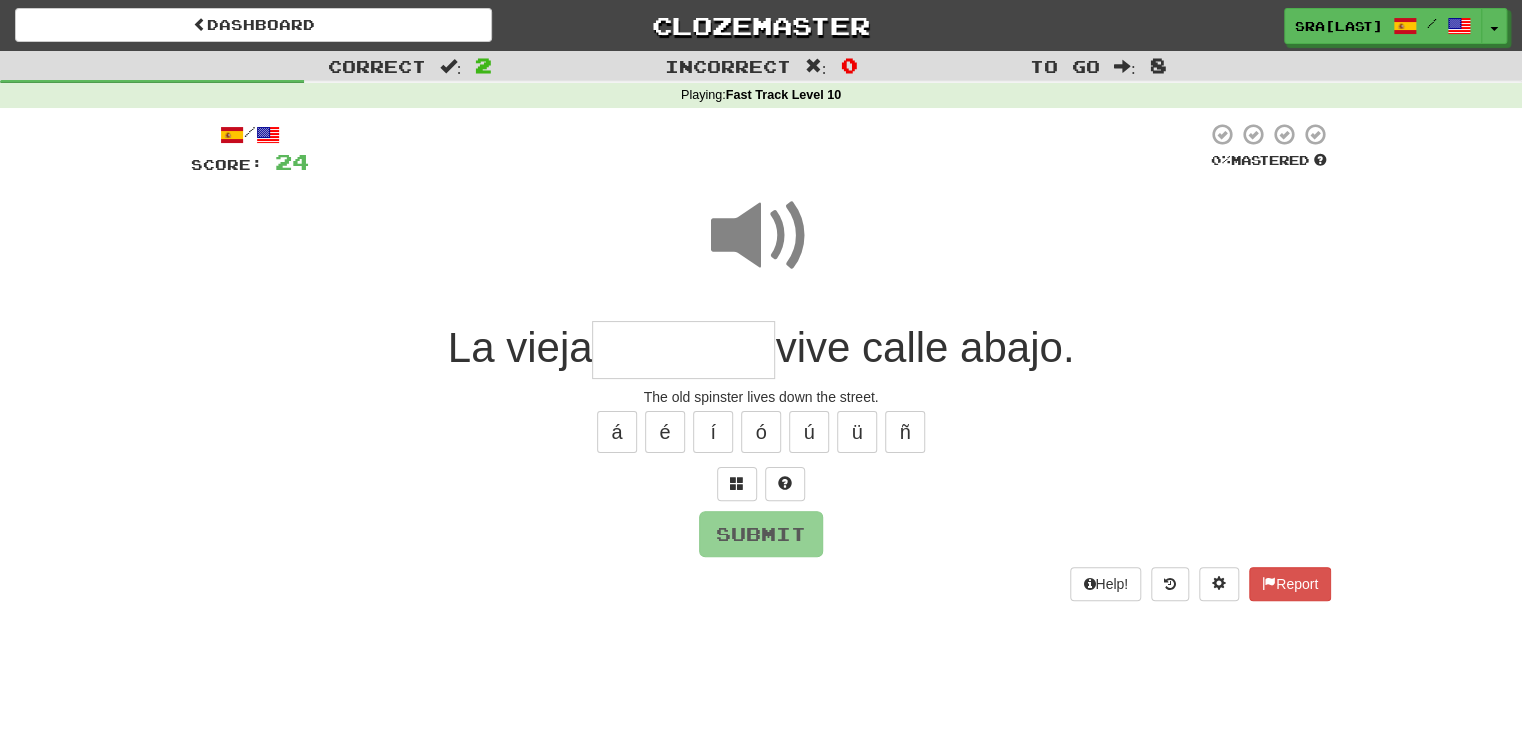 click at bounding box center (761, 236) 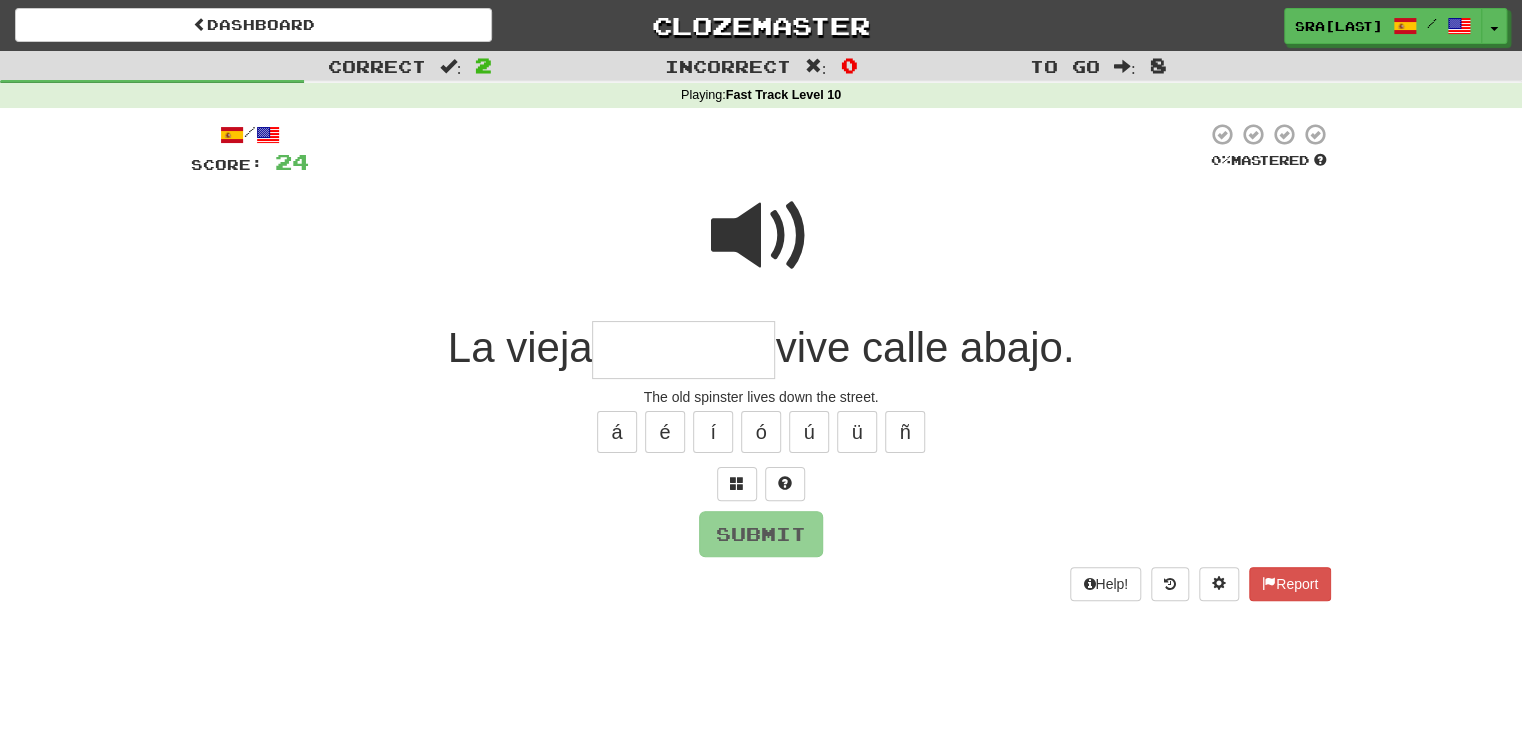 type on "*" 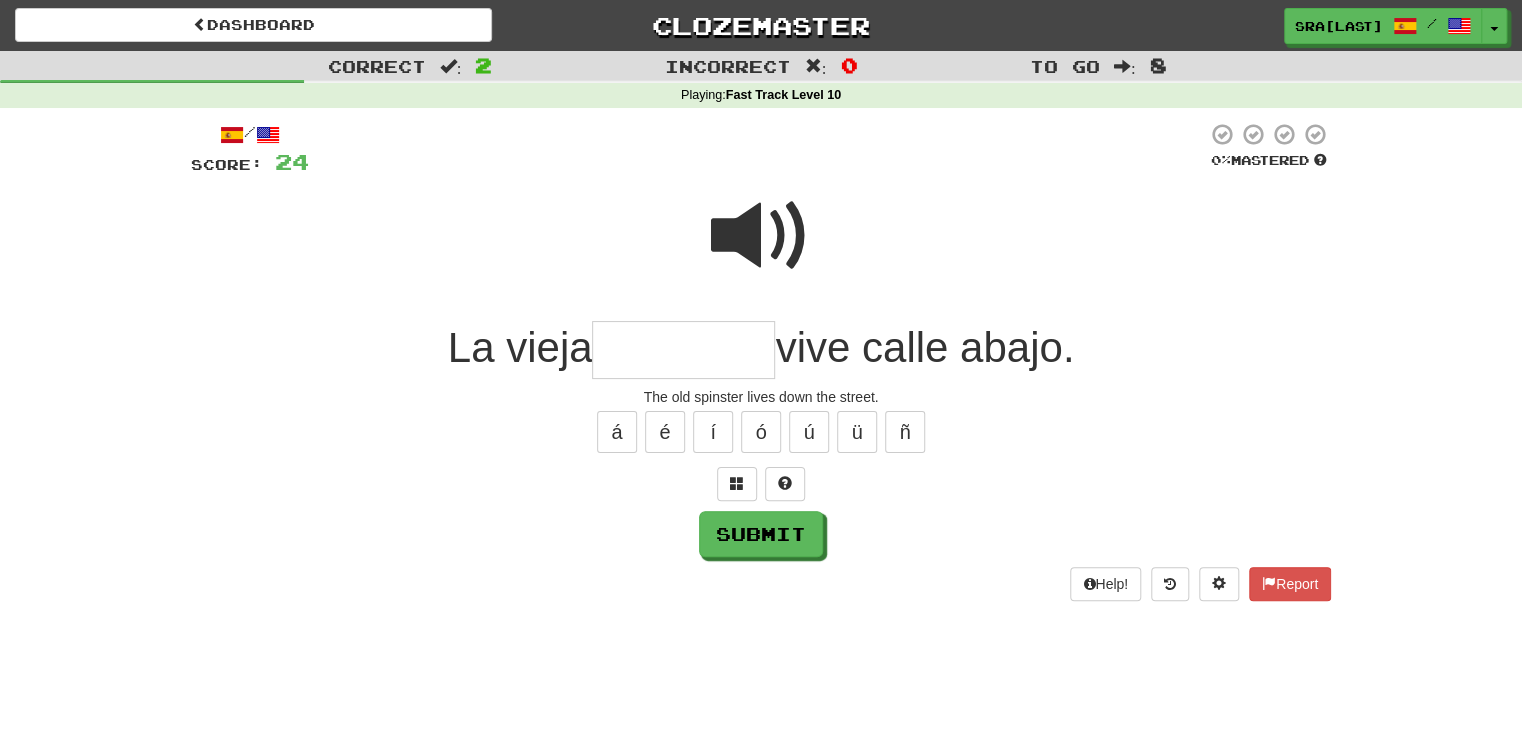 type on "*" 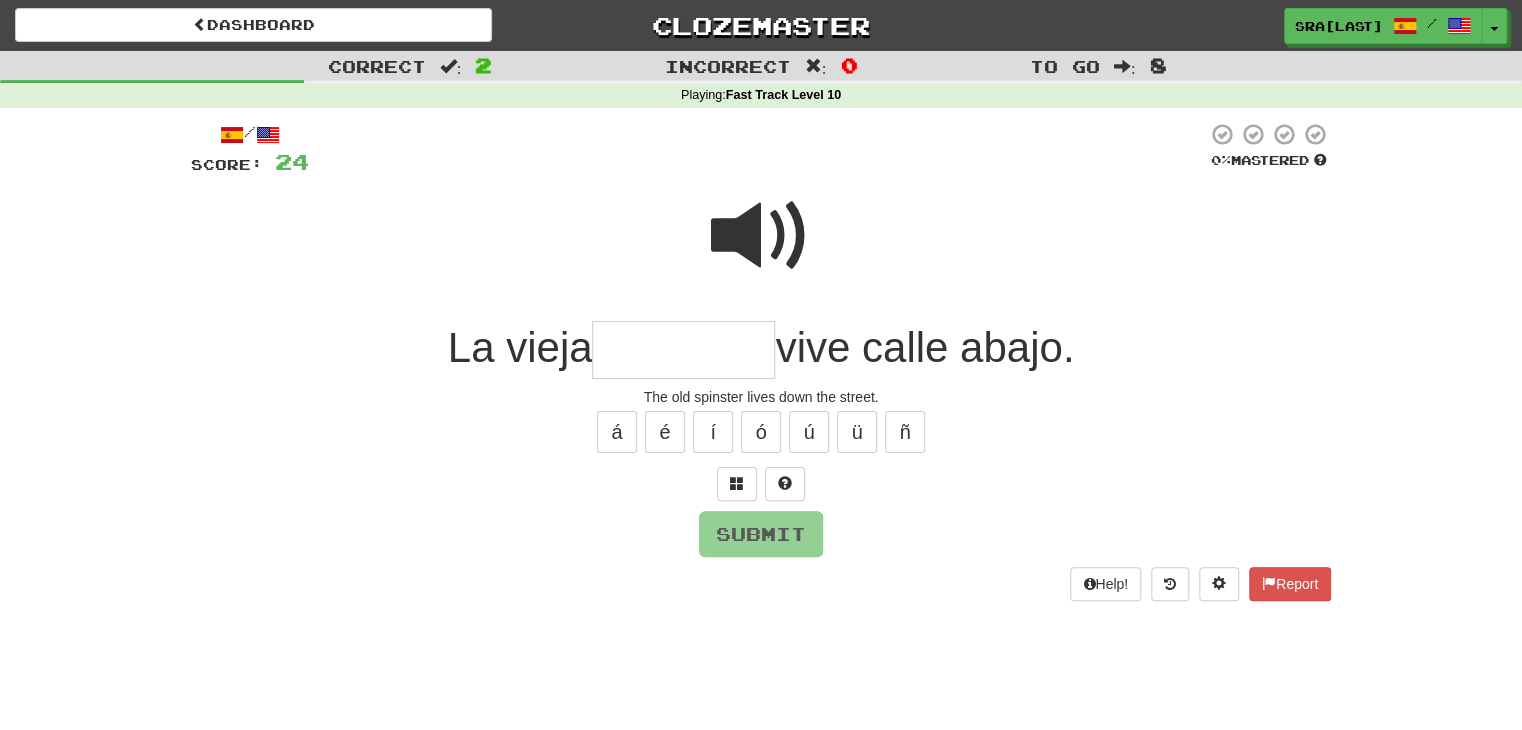 type on "*" 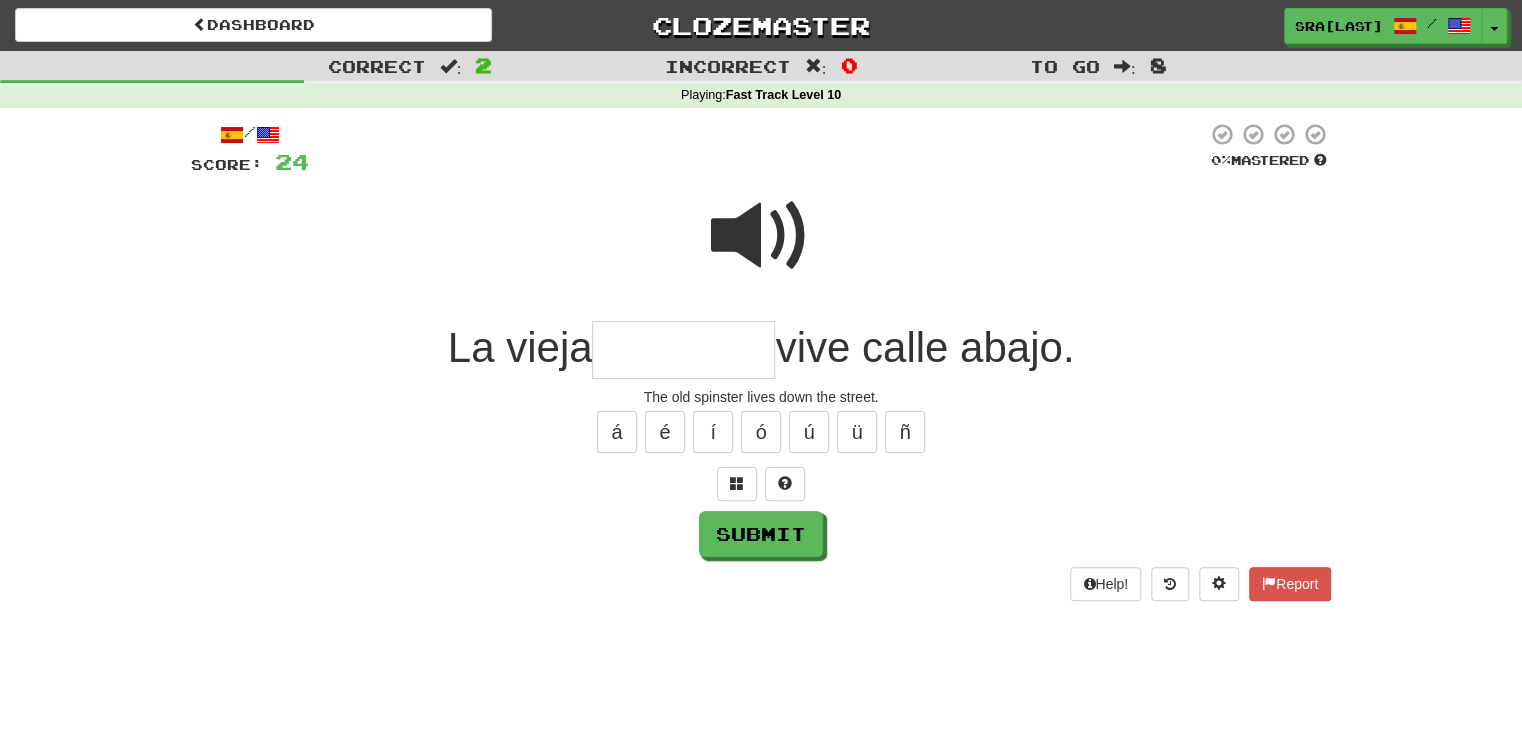 type on "*" 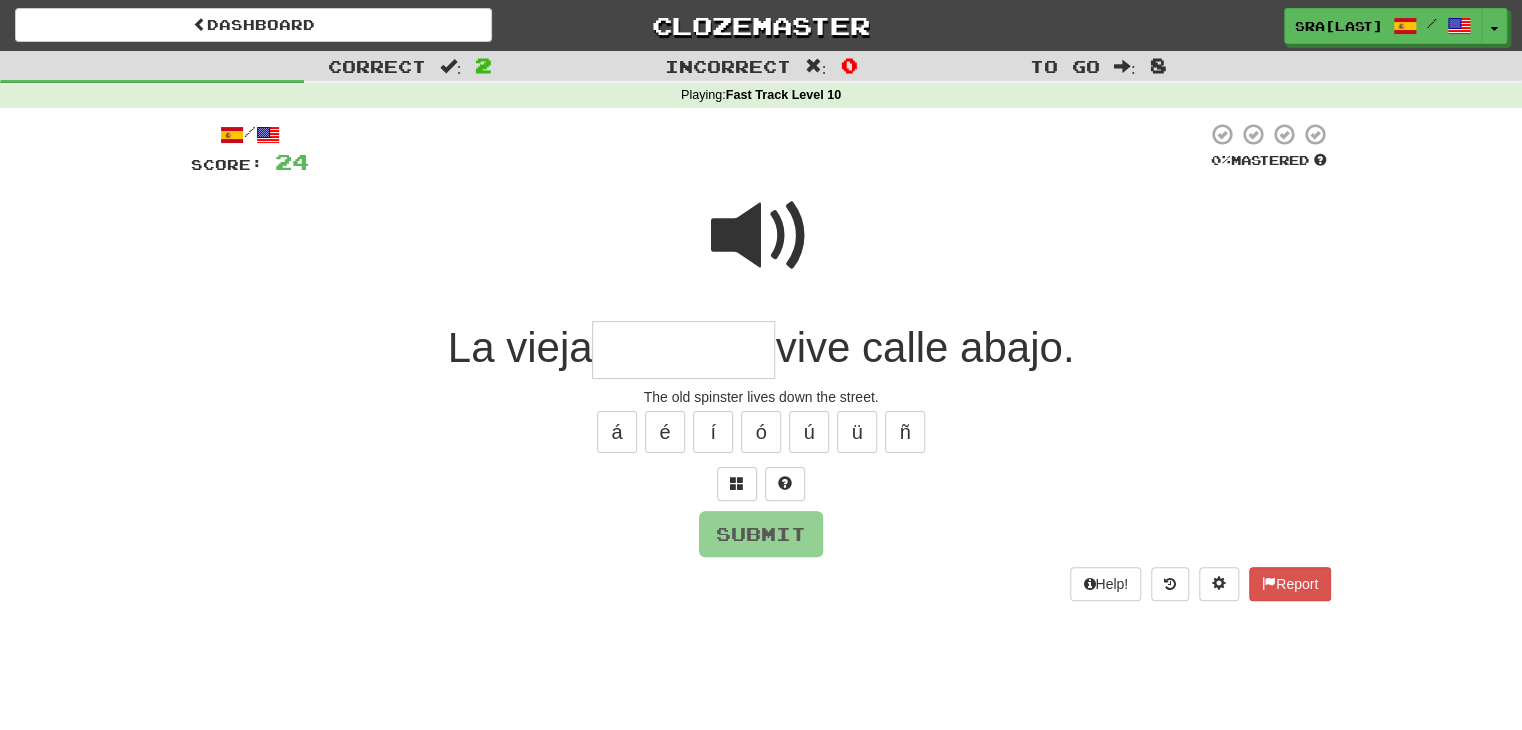 type on "*" 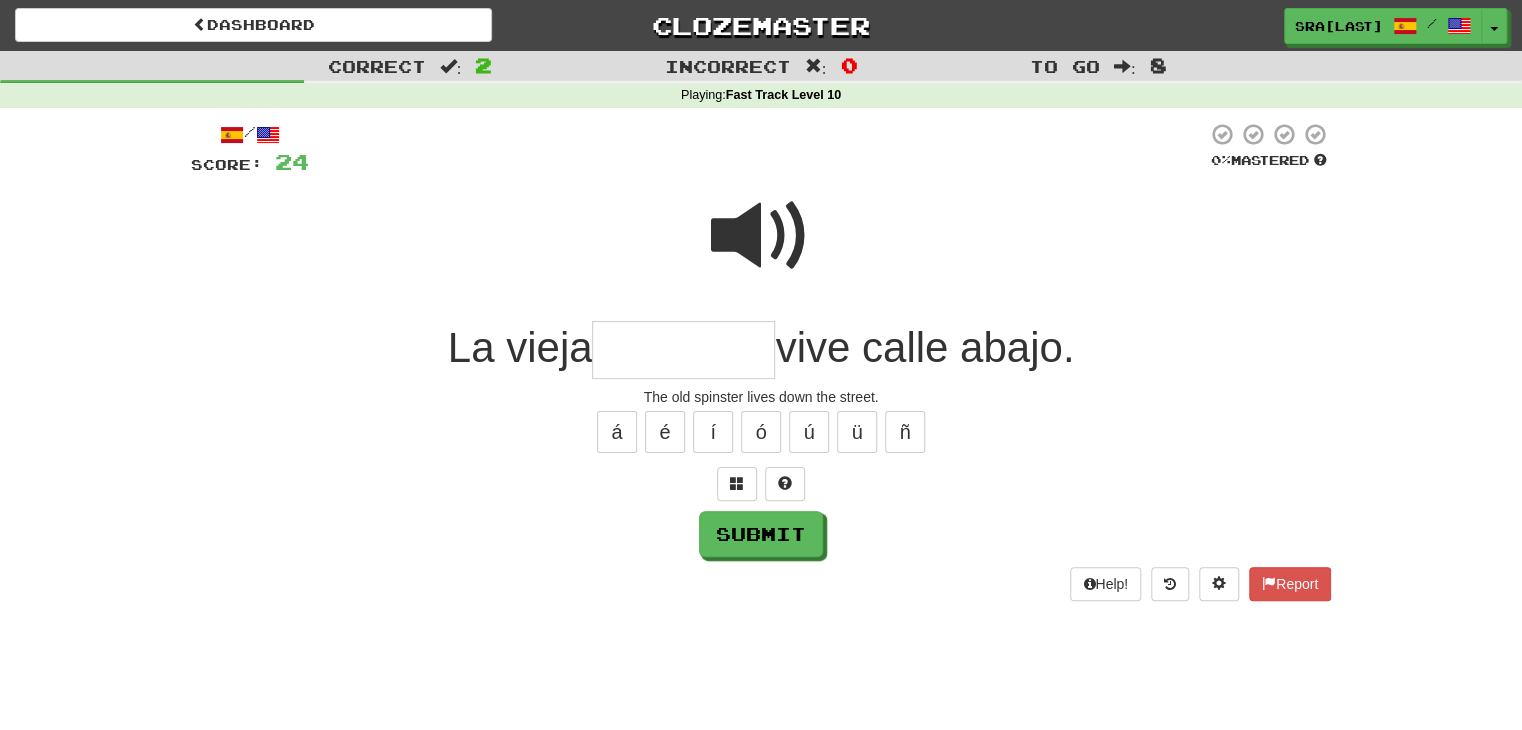 type on "*" 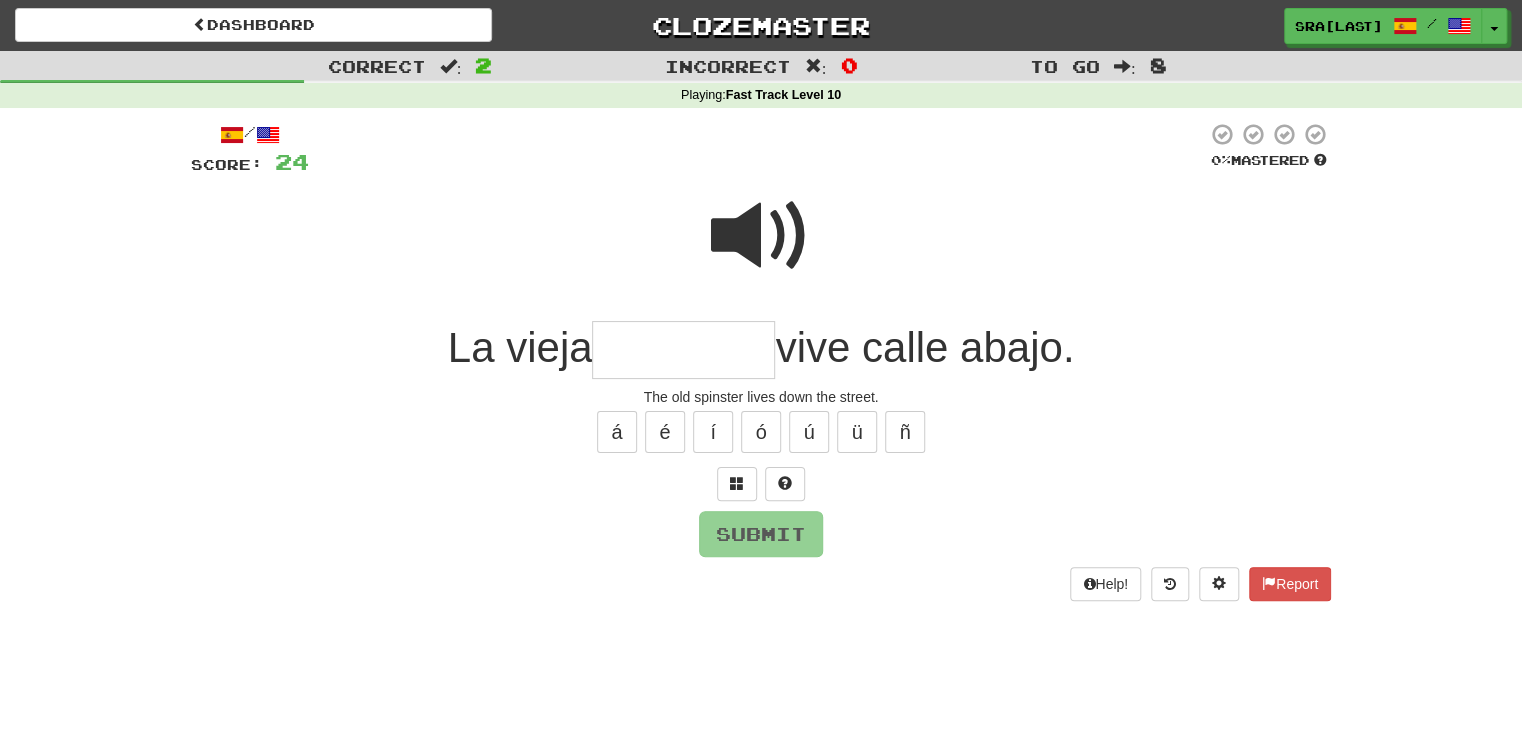 type on "*" 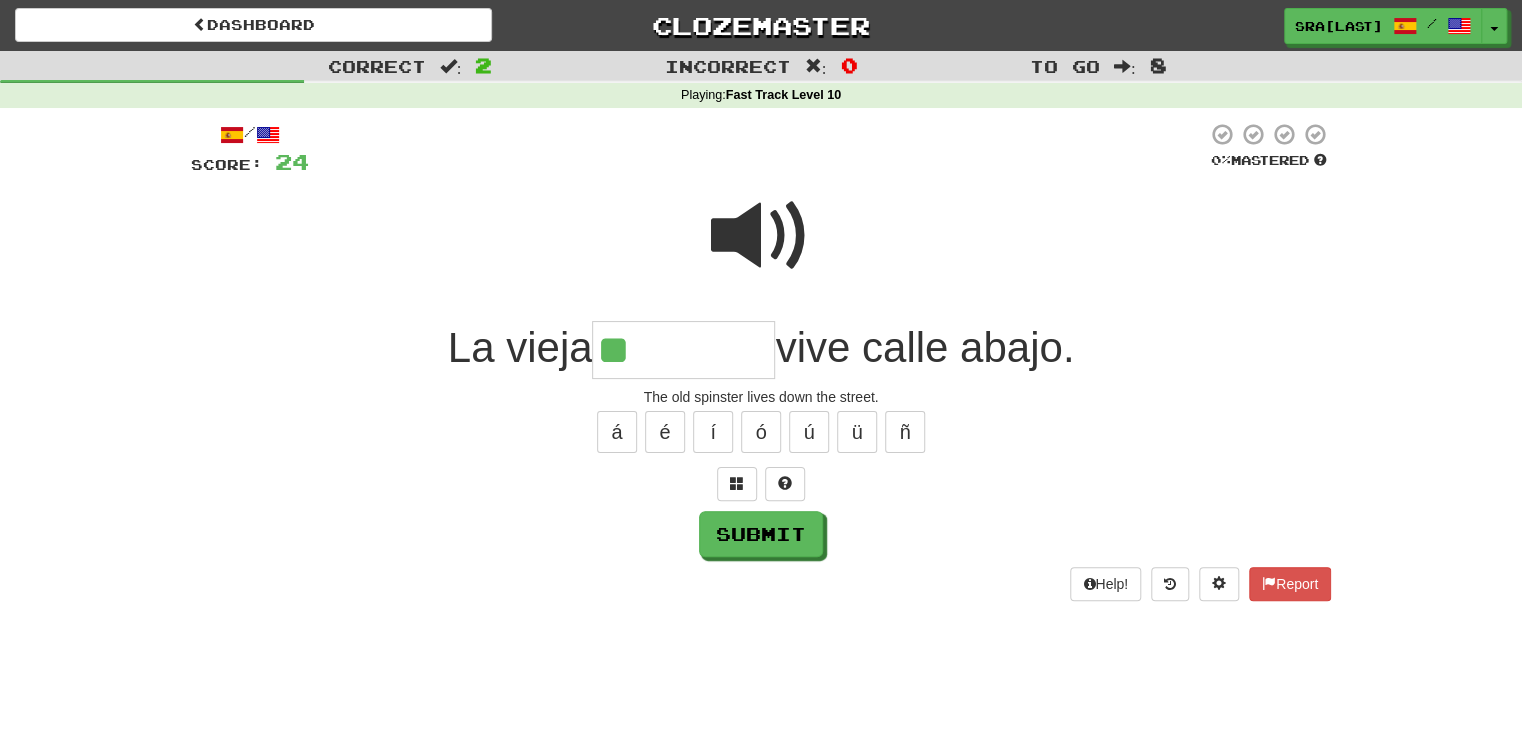 click at bounding box center [761, 236] 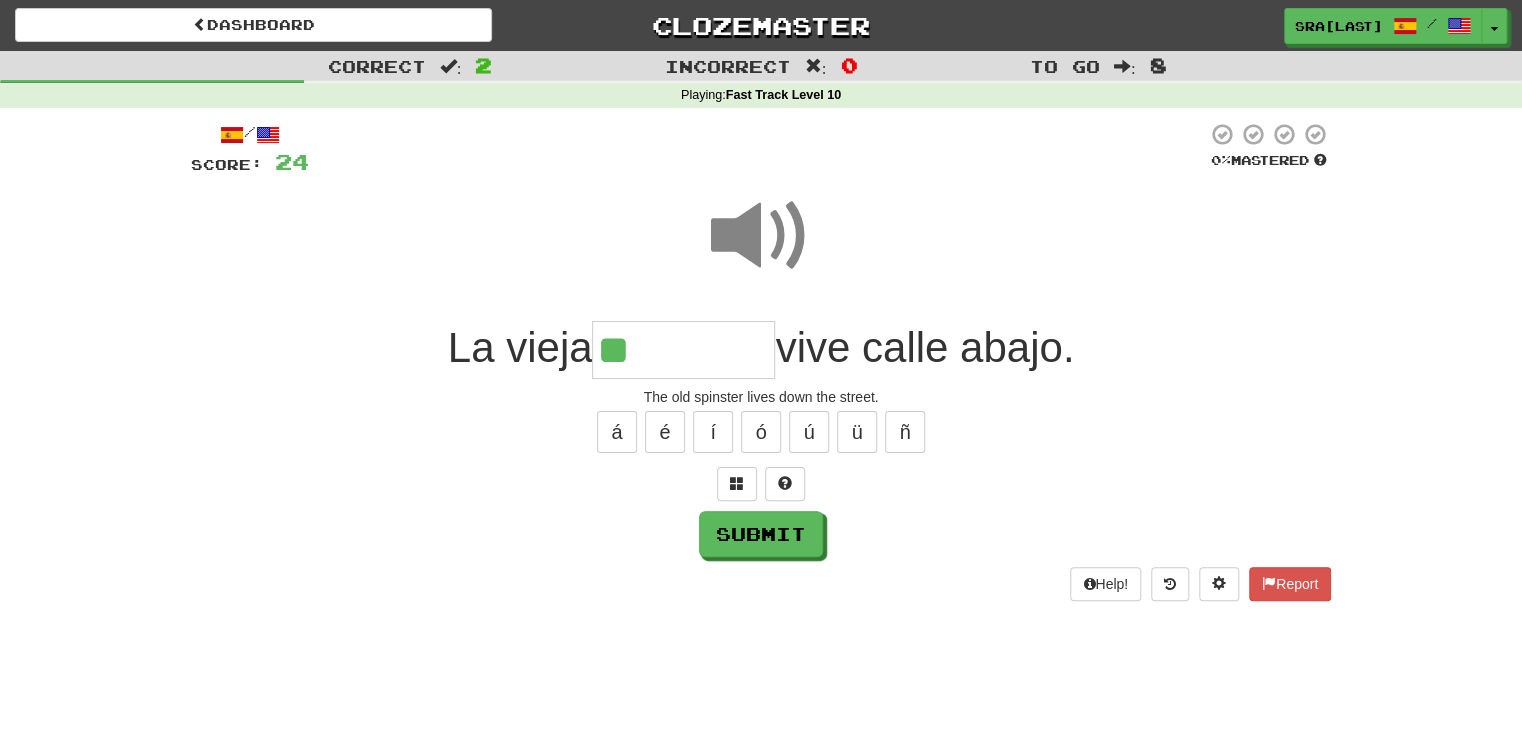 click on "**" at bounding box center [683, 350] 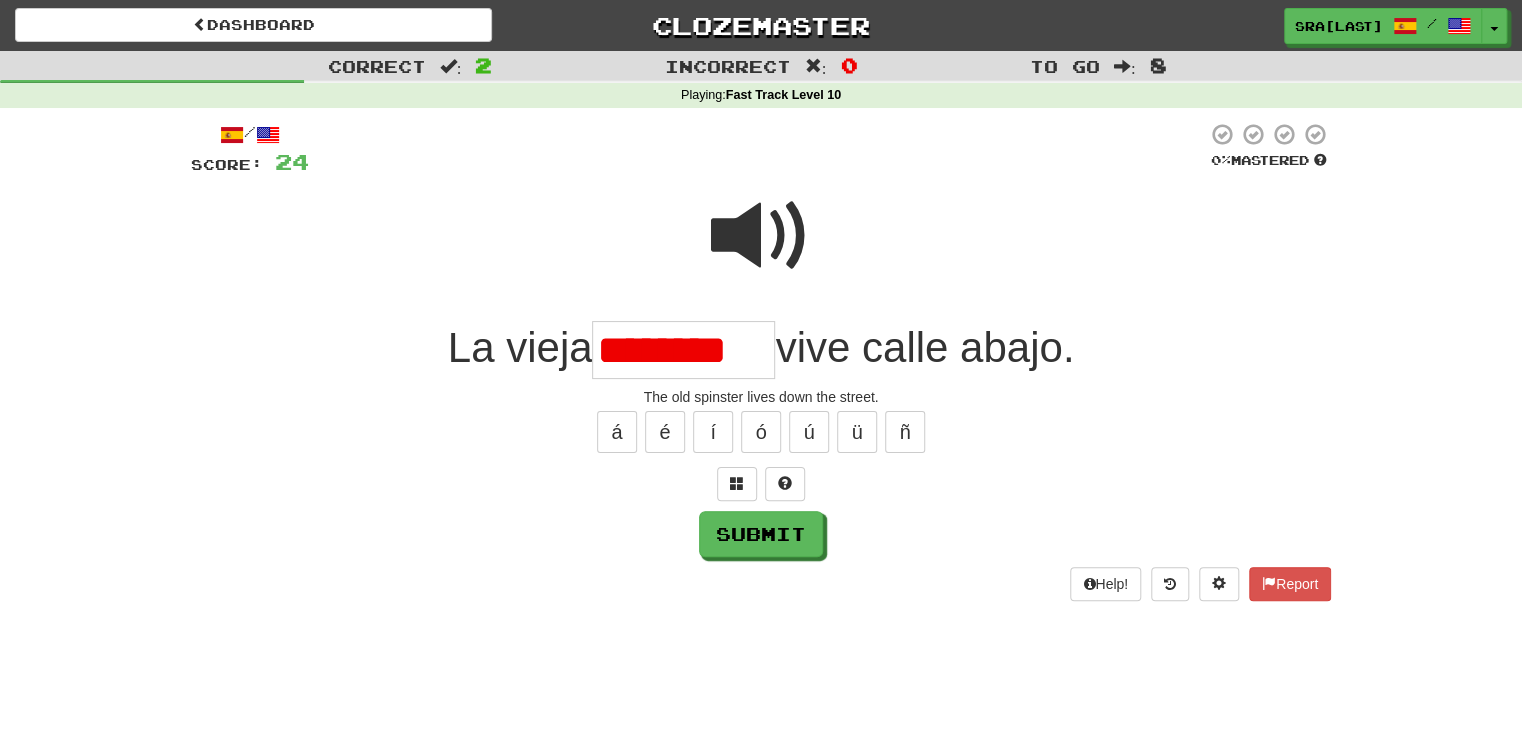 type on "*********" 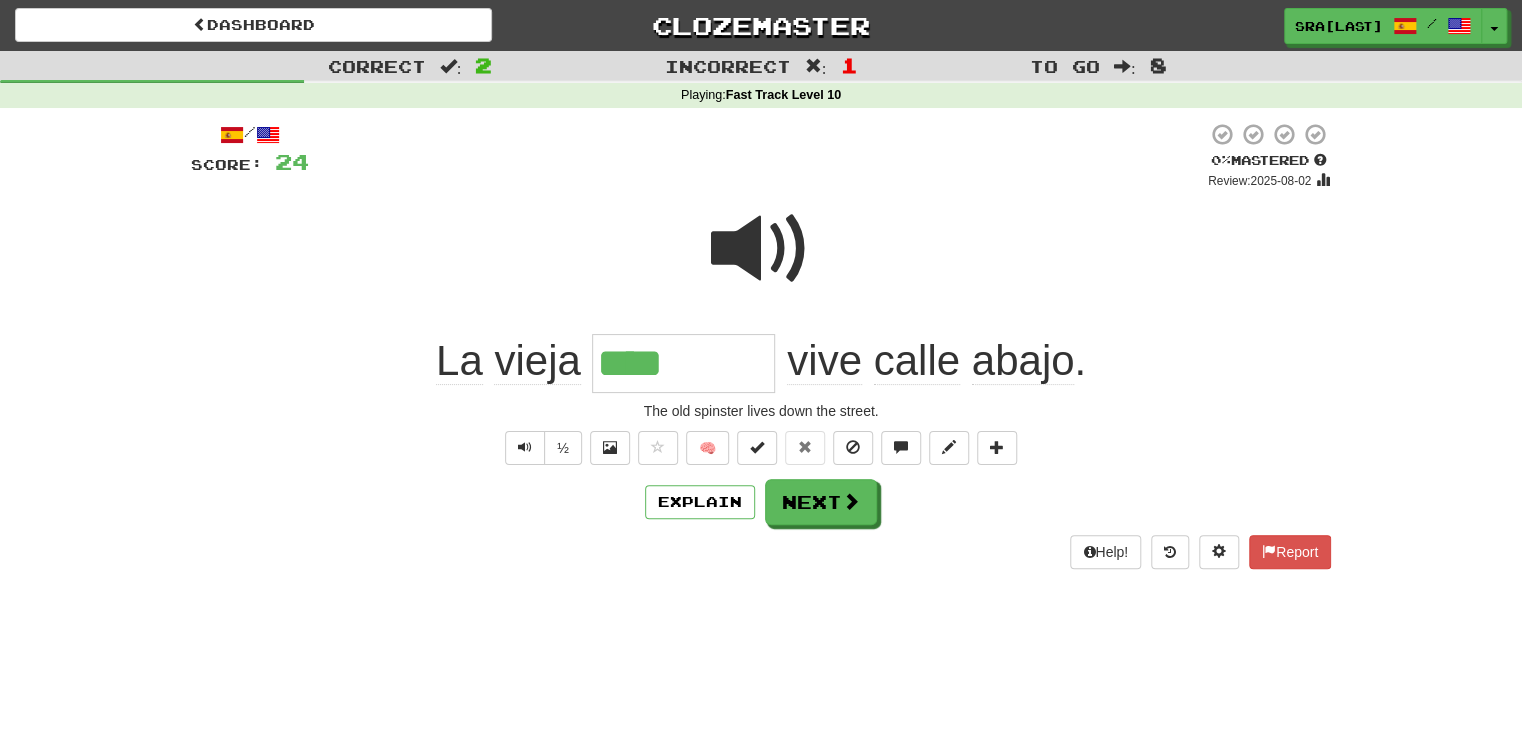 click on "****" at bounding box center [683, 363] 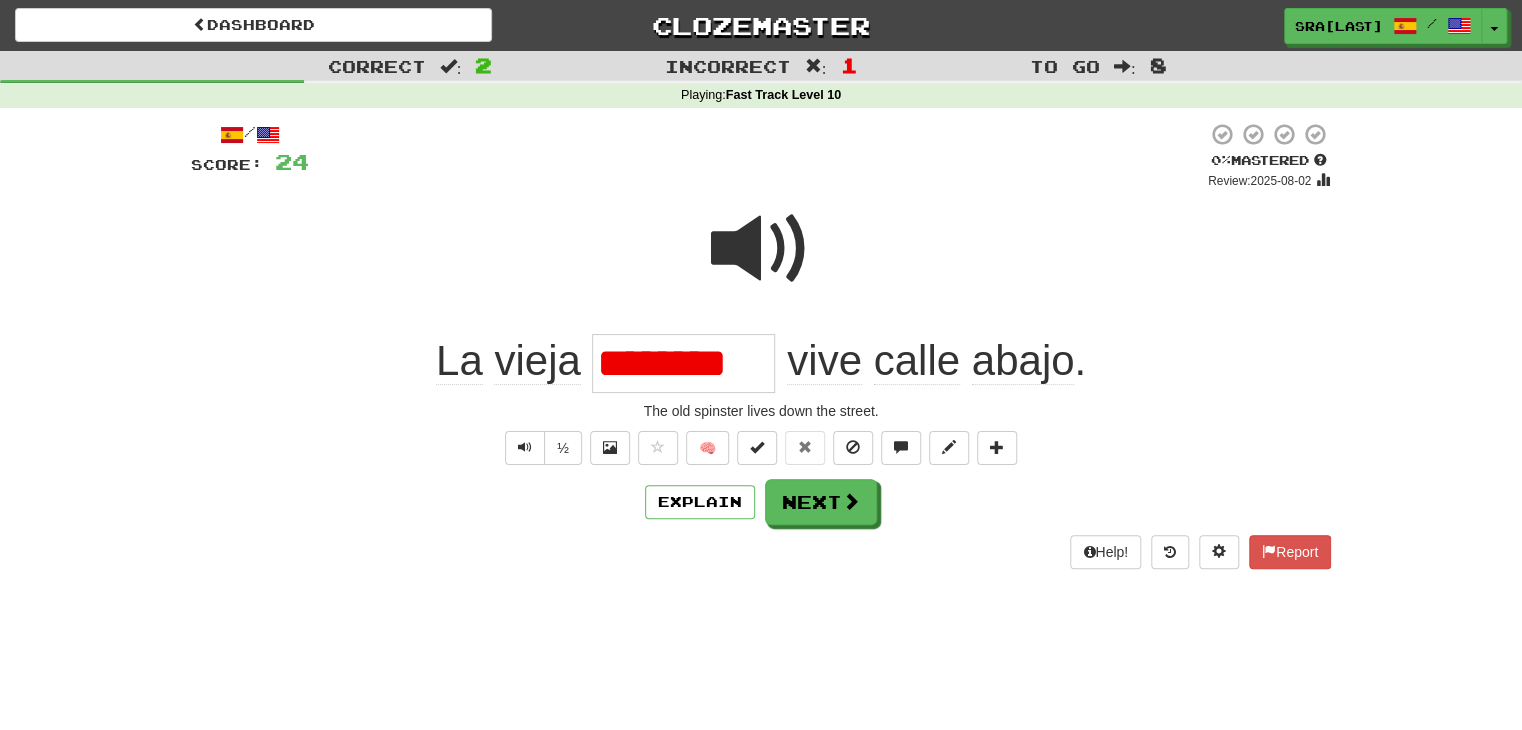 type on "*********" 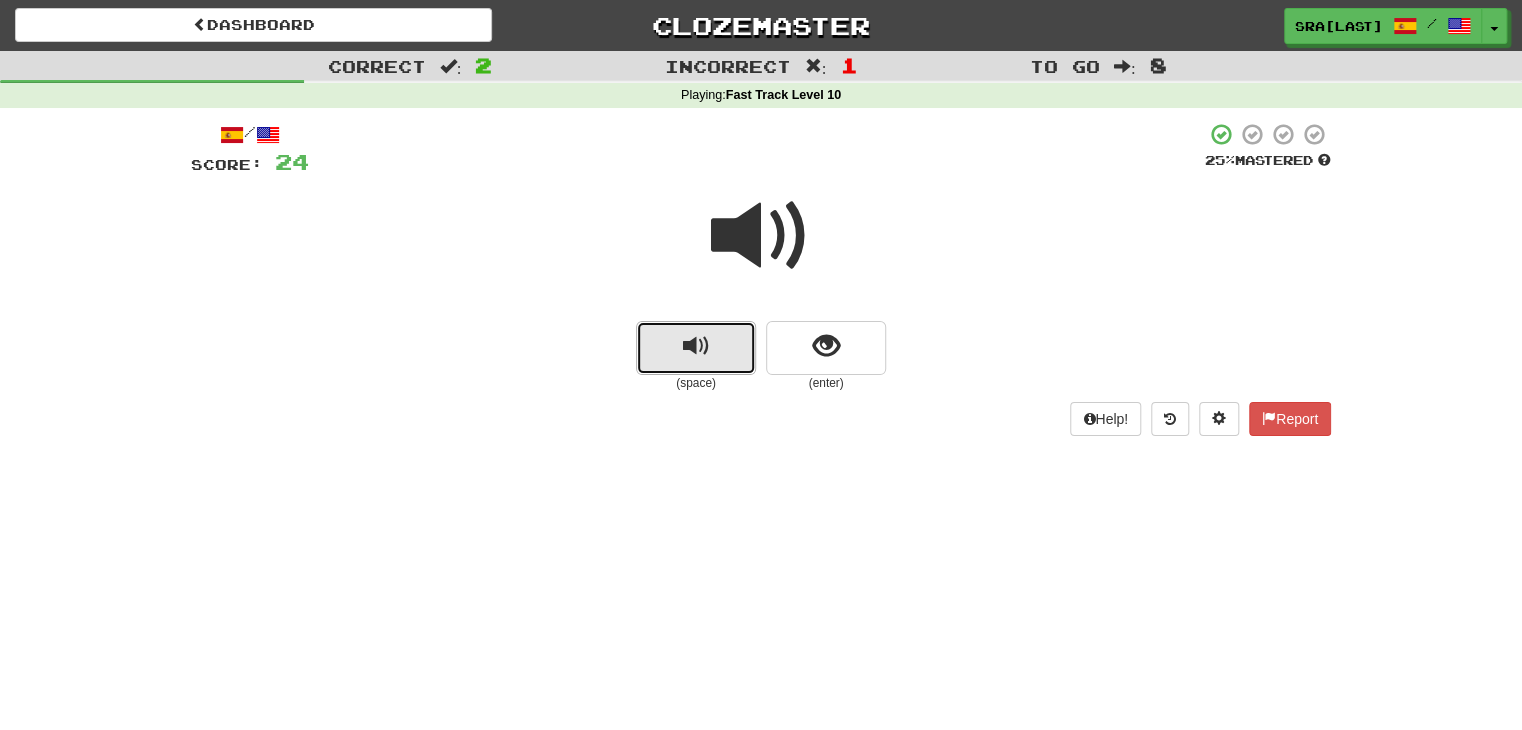click at bounding box center (696, 348) 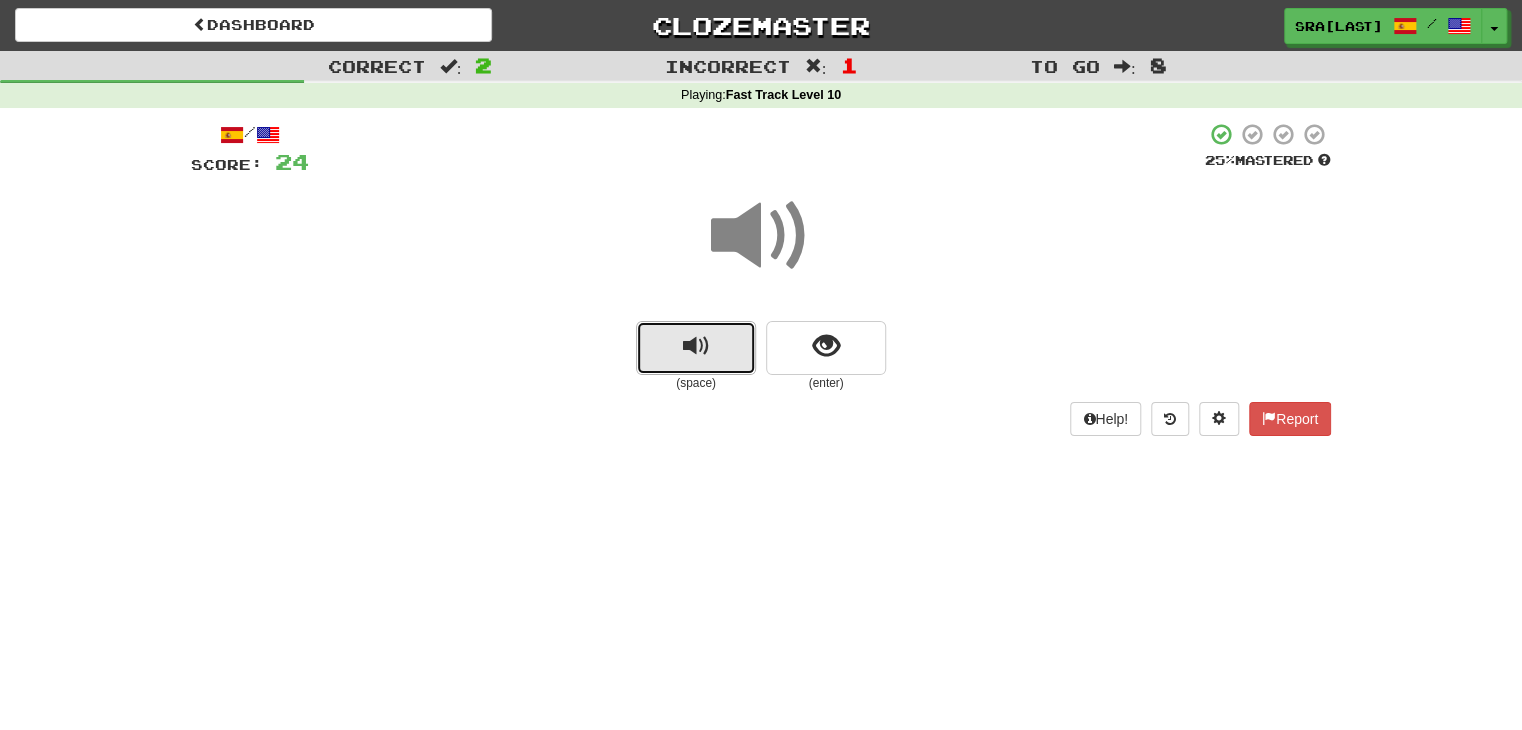 click at bounding box center [696, 348] 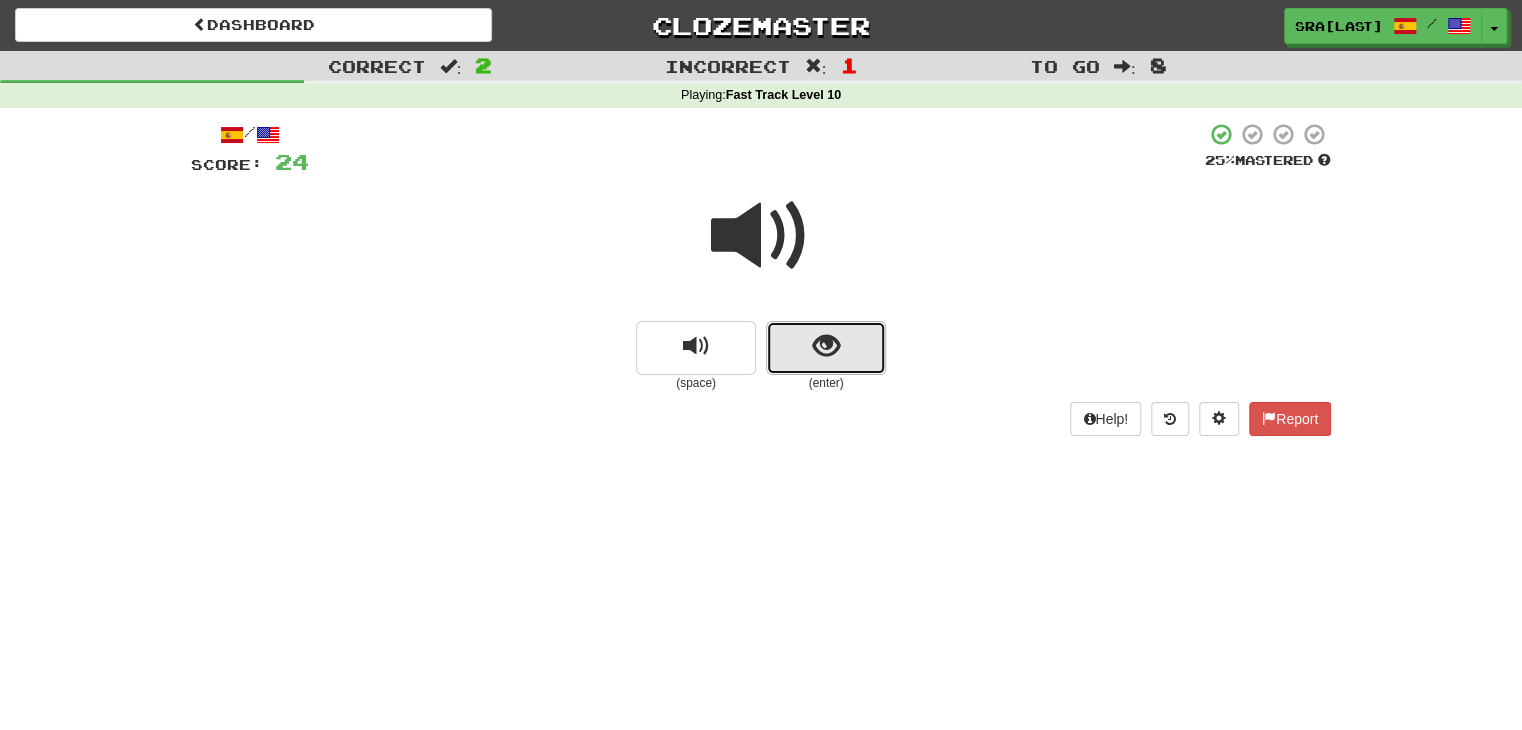 click at bounding box center [826, 346] 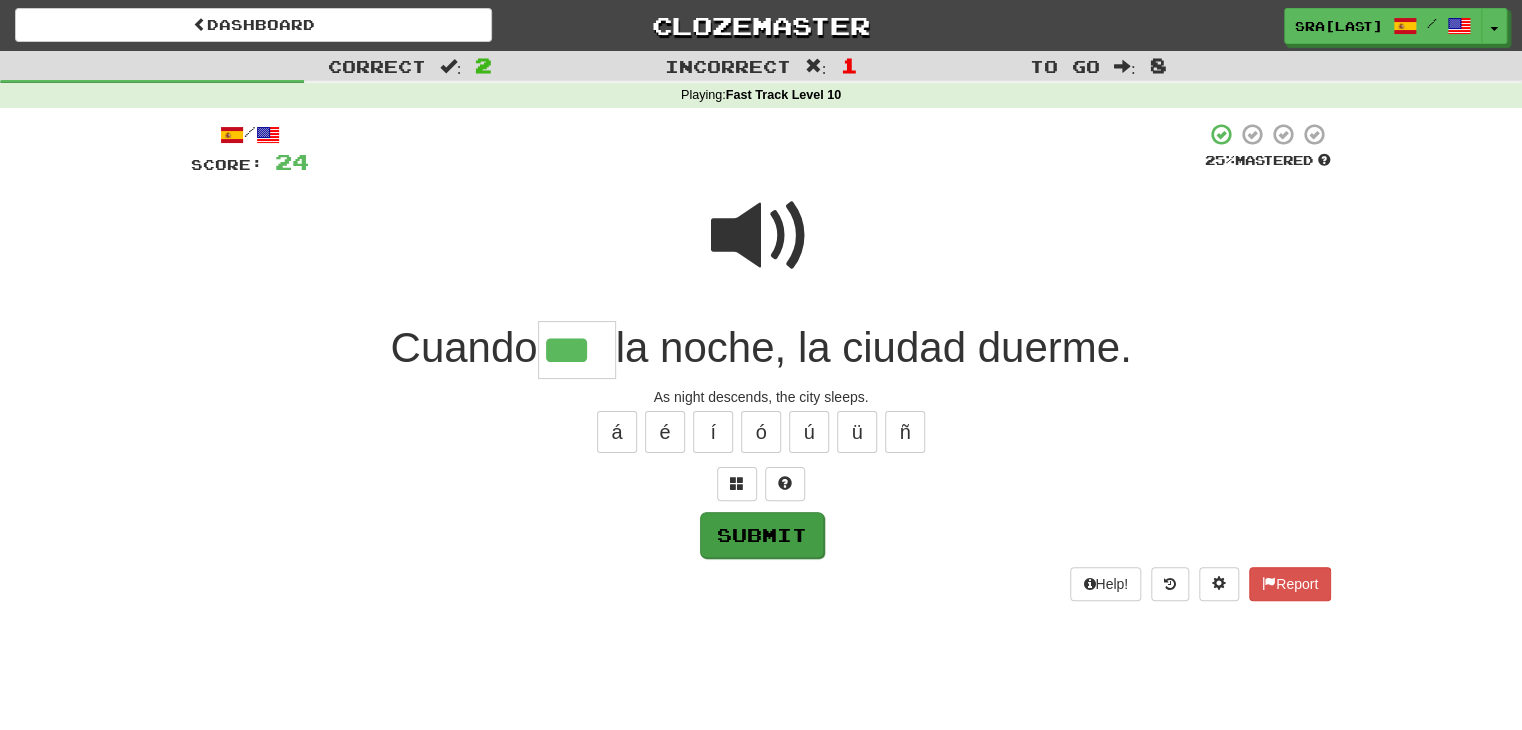 type on "***" 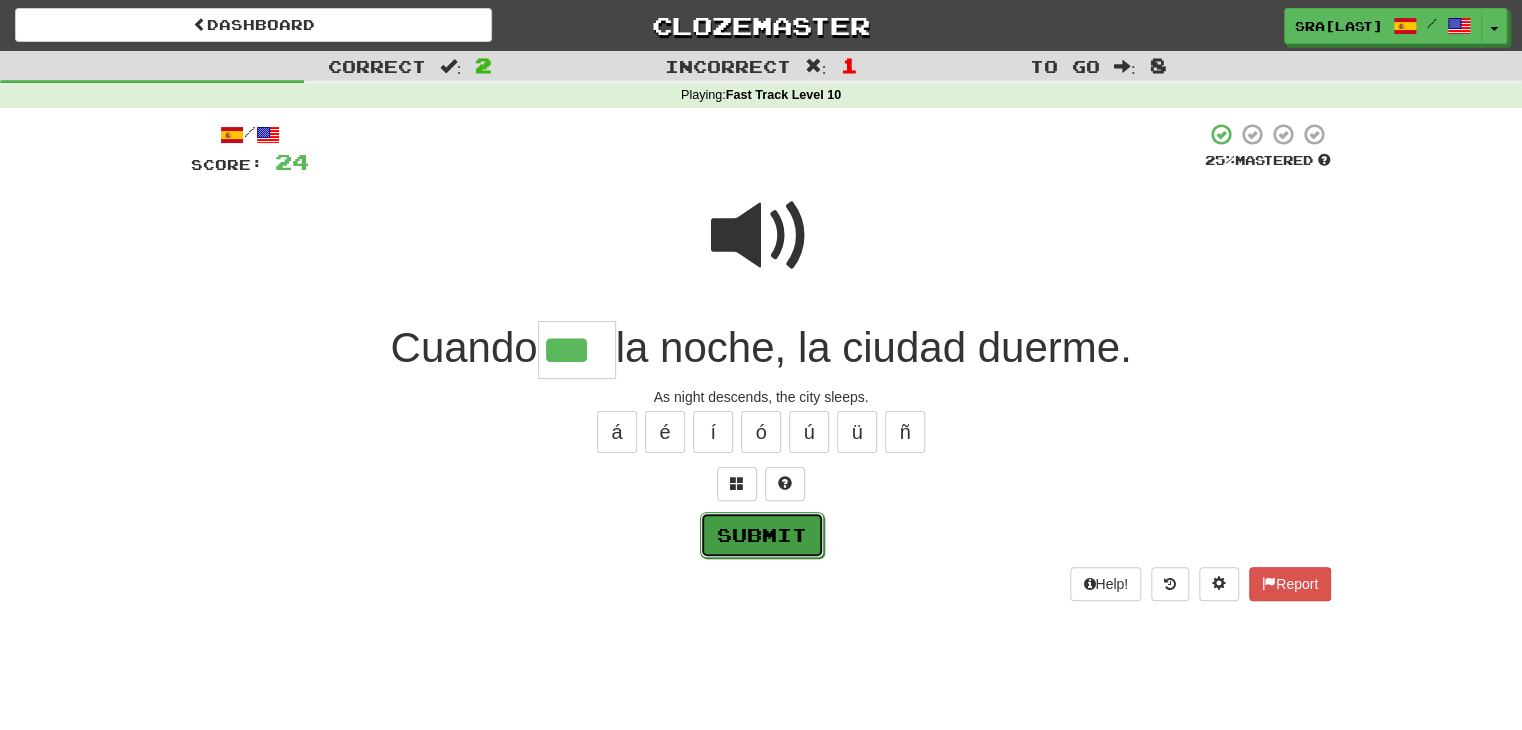 click on "Submit" at bounding box center (762, 535) 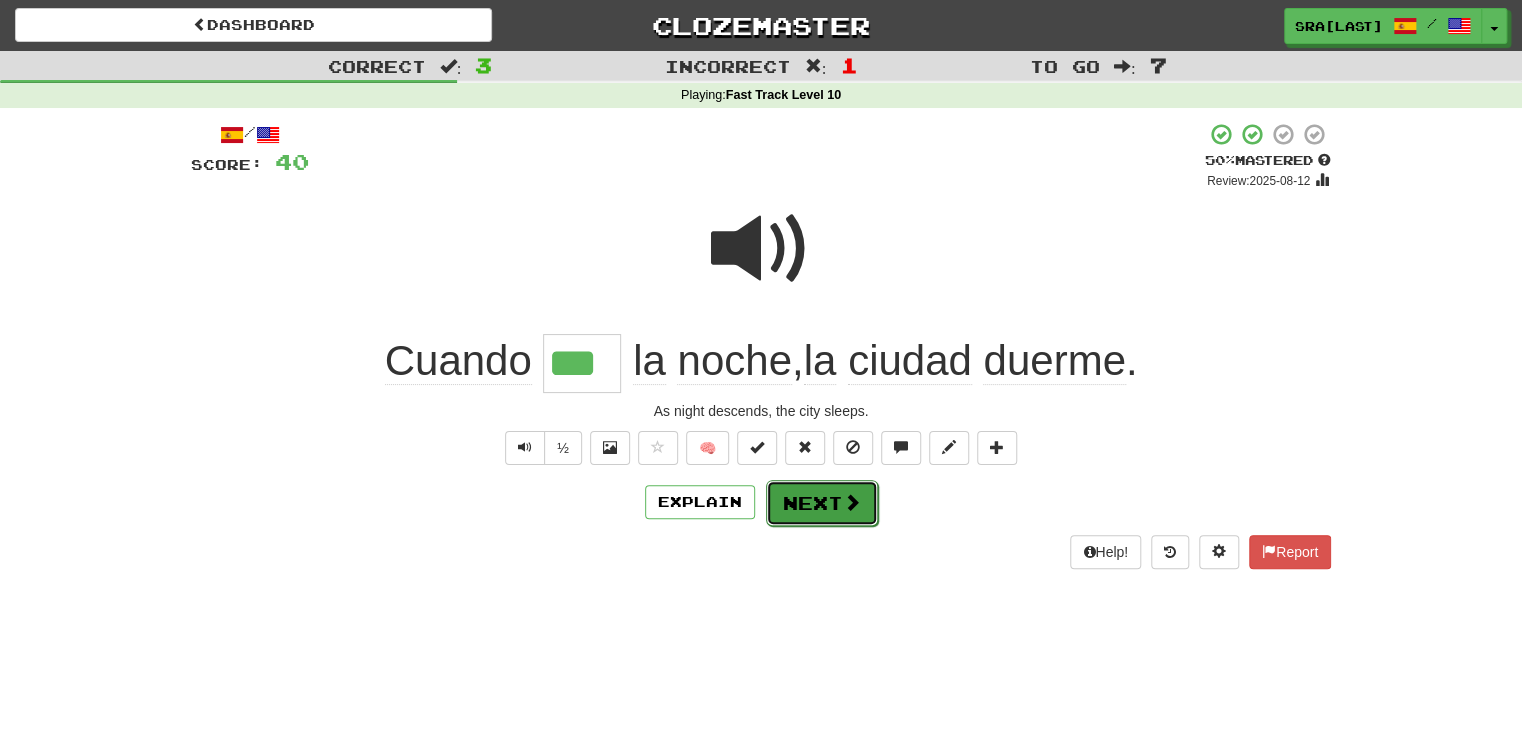 click on "Next" at bounding box center (822, 503) 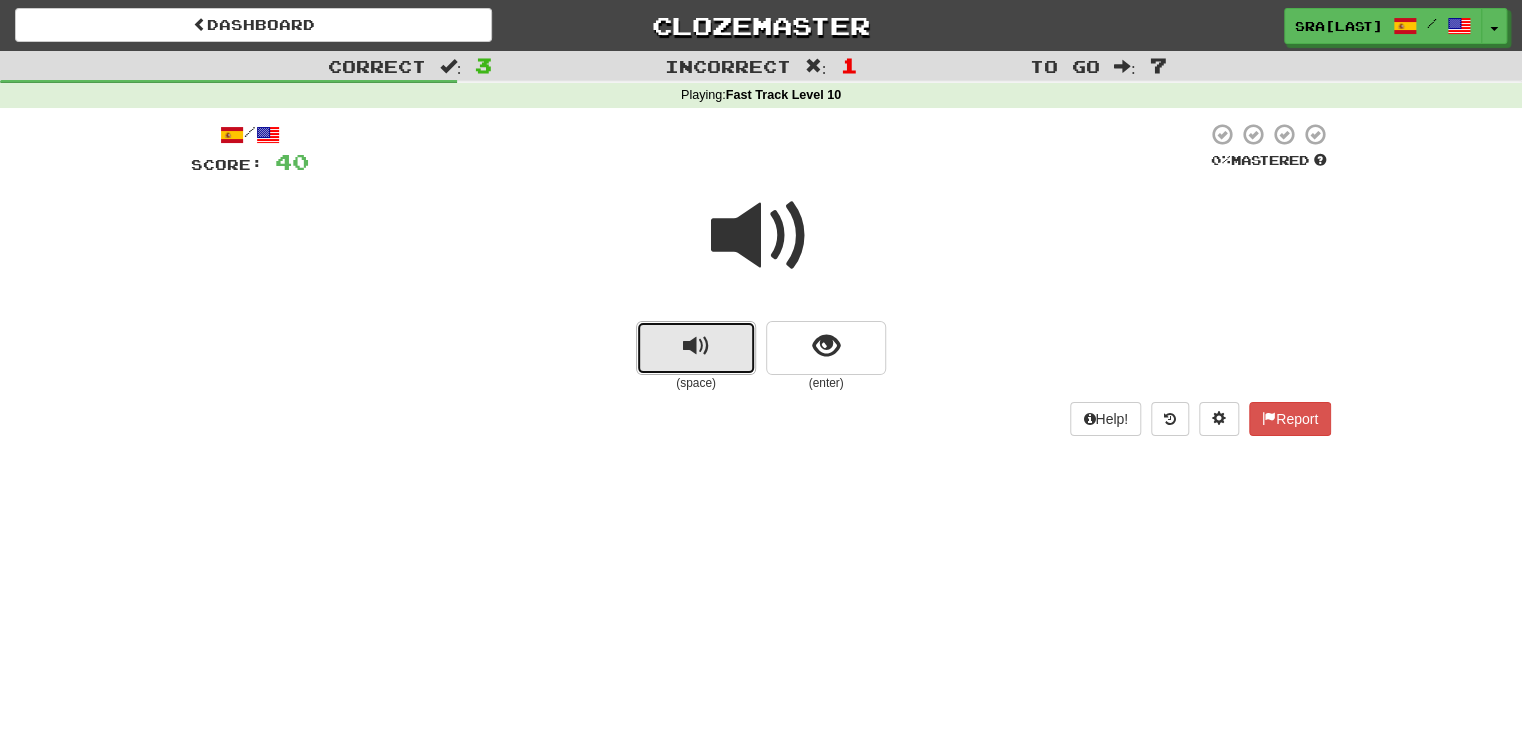 click at bounding box center (696, 346) 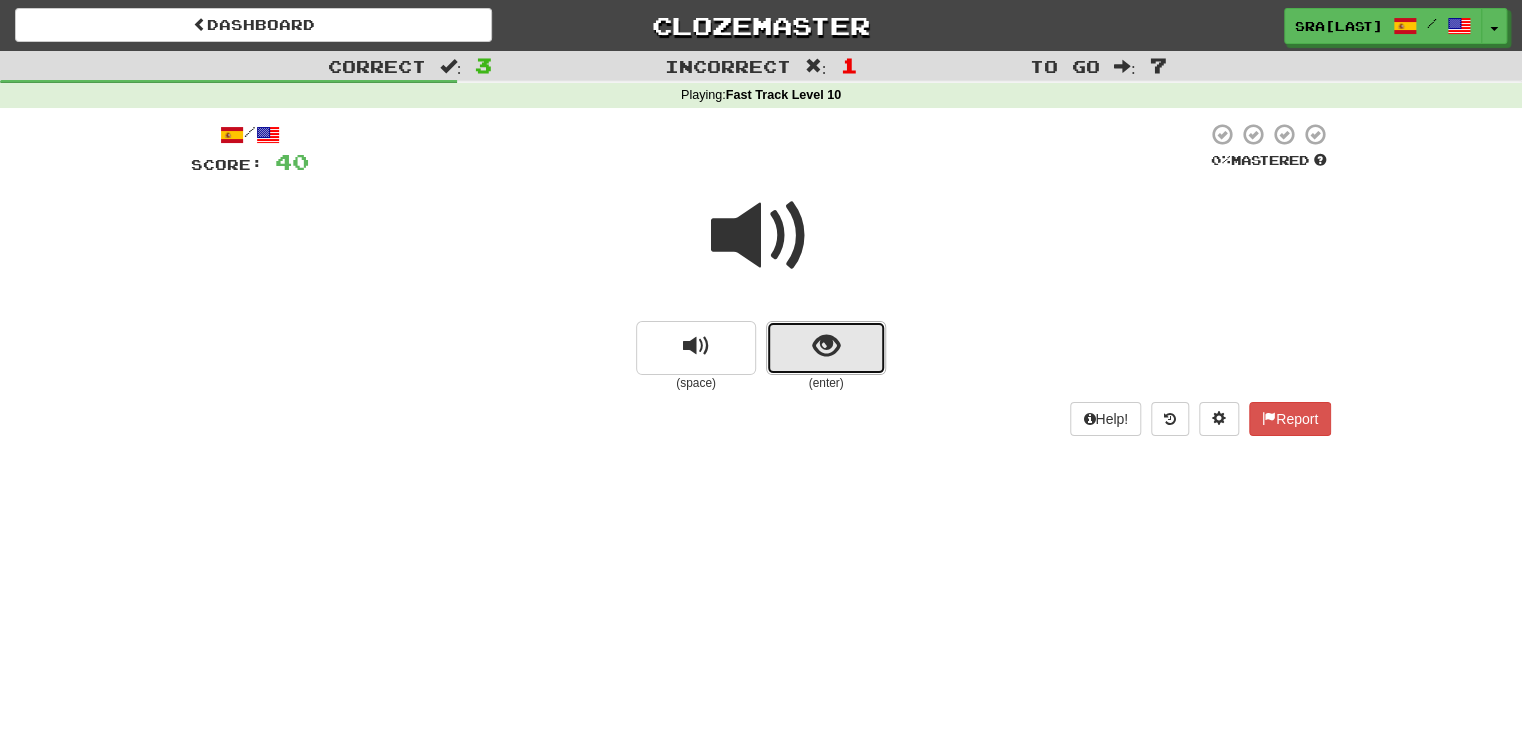 click at bounding box center [826, 346] 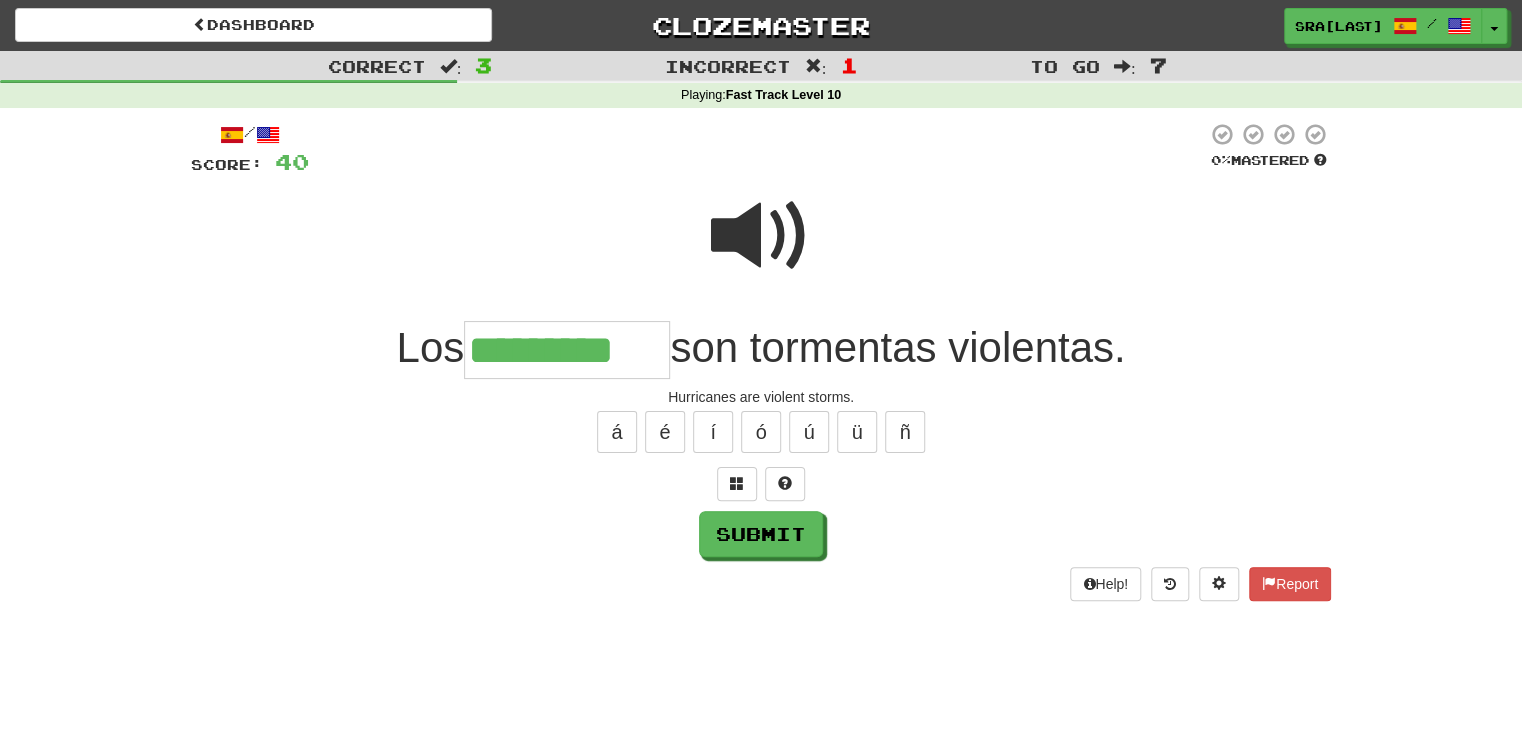 type on "*********" 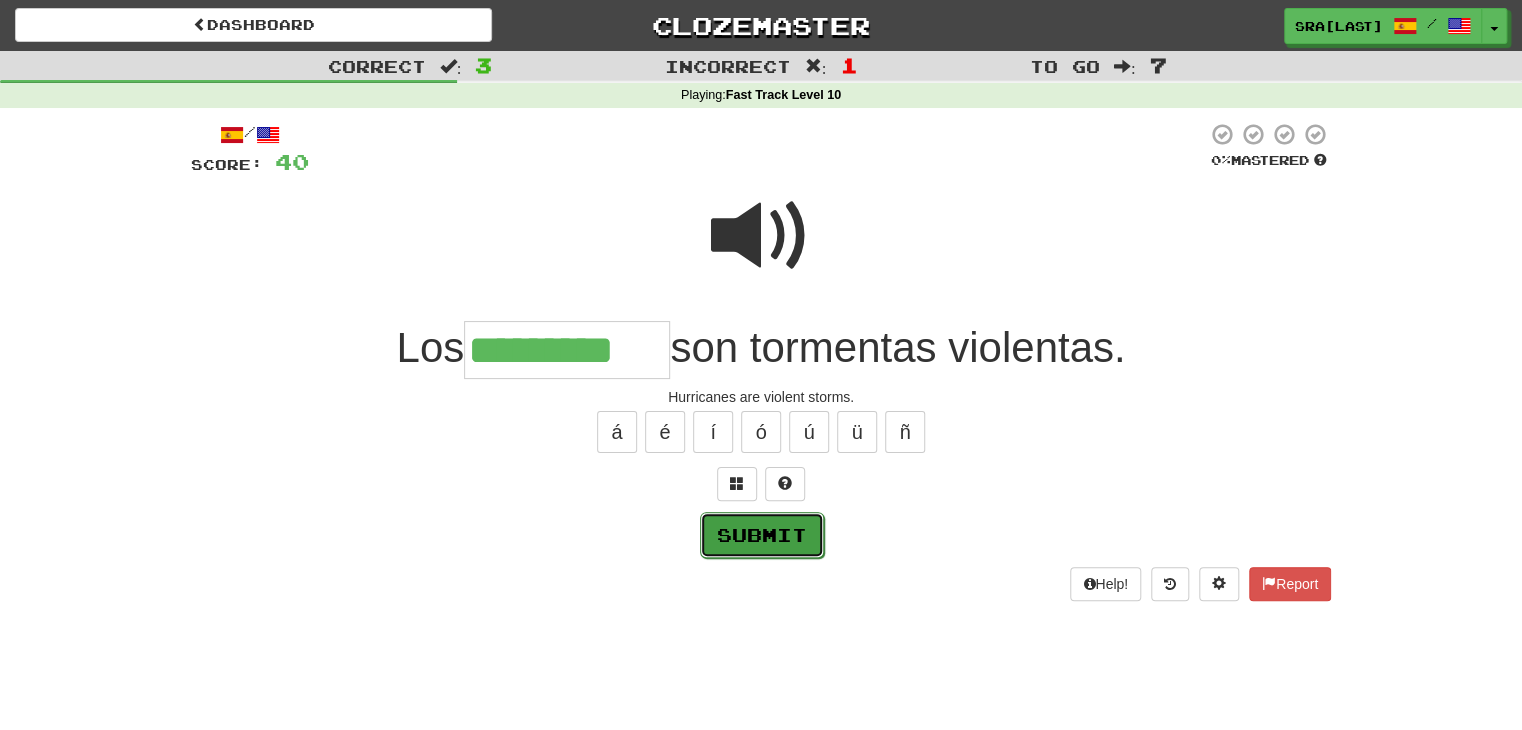 click on "Submit" at bounding box center [762, 535] 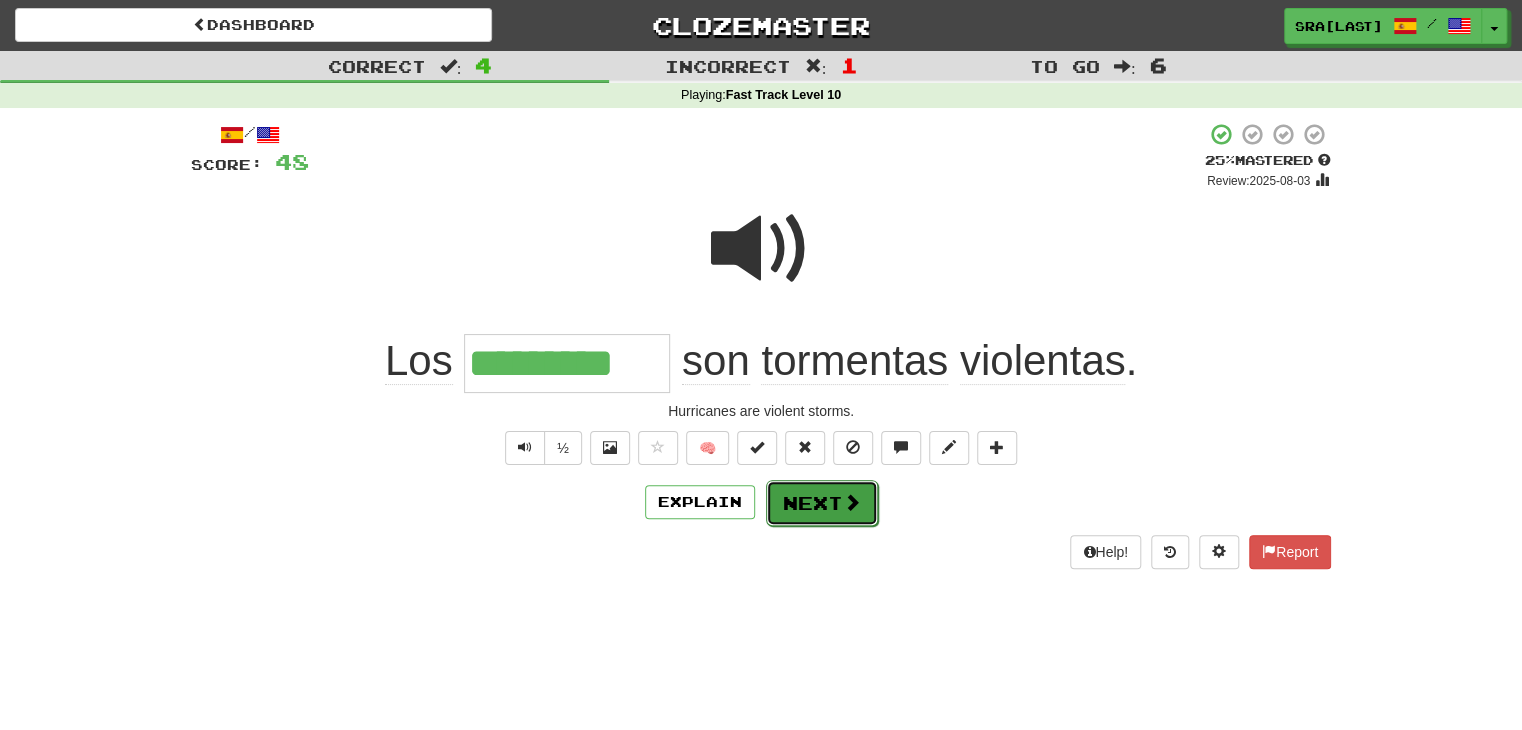 click on "Next" at bounding box center (822, 503) 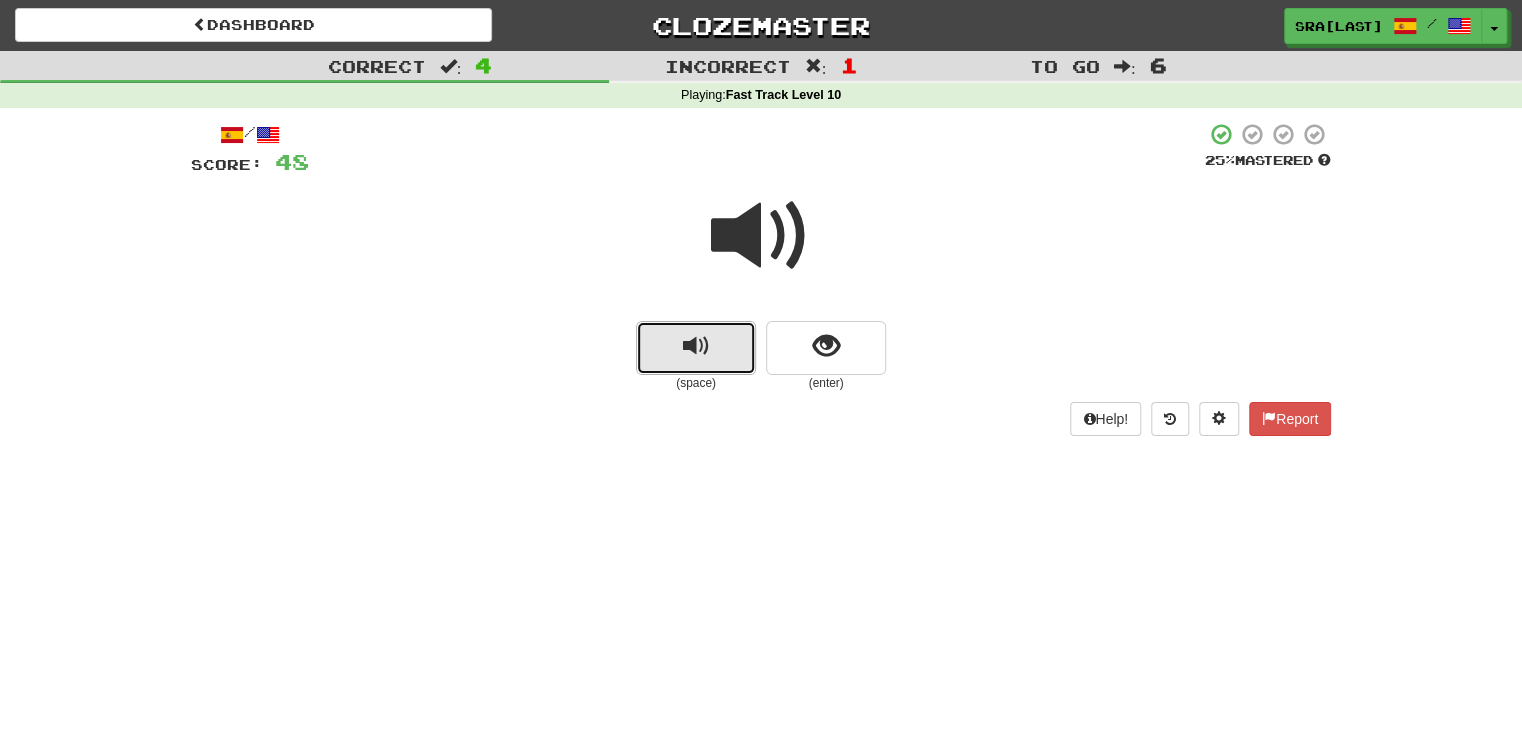 click at bounding box center (696, 346) 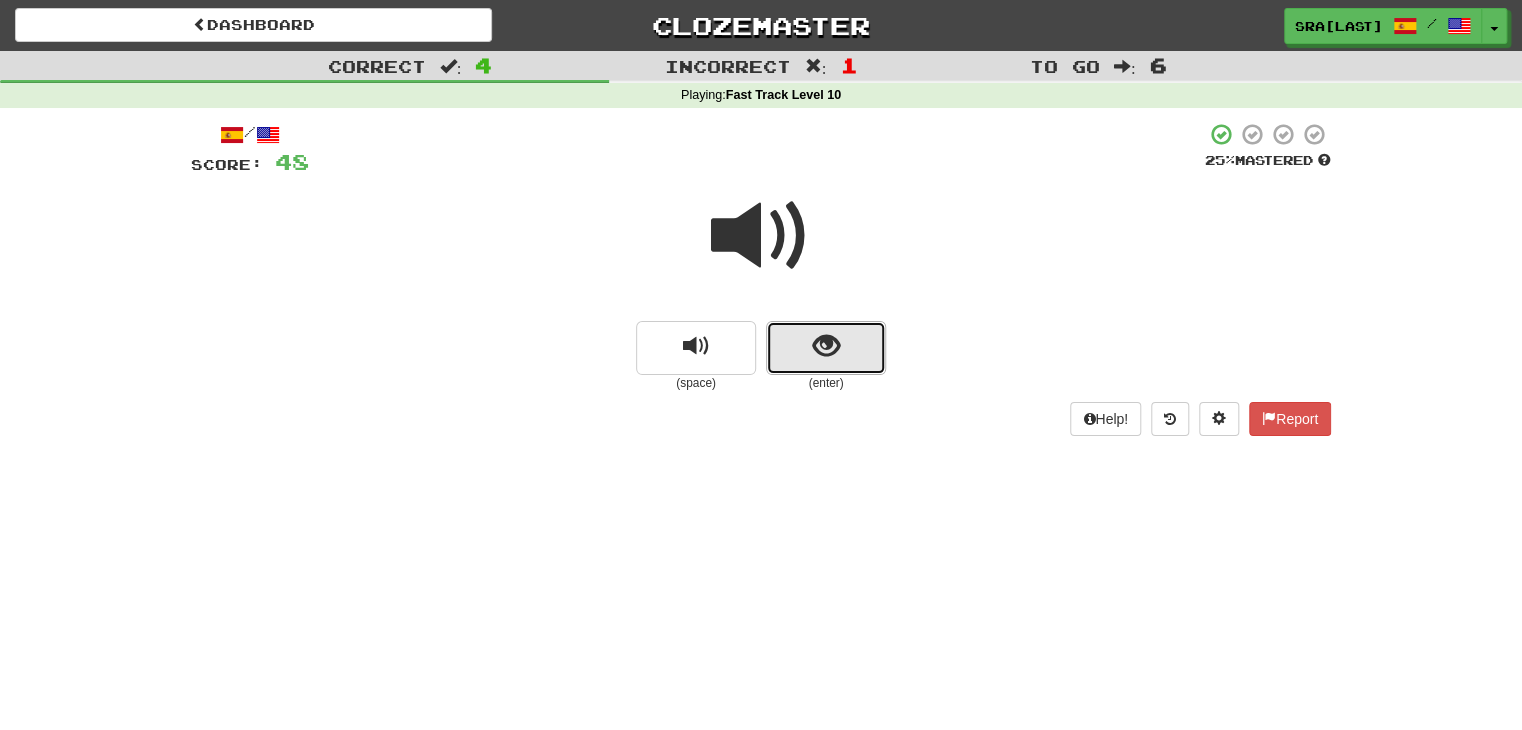 click at bounding box center (826, 346) 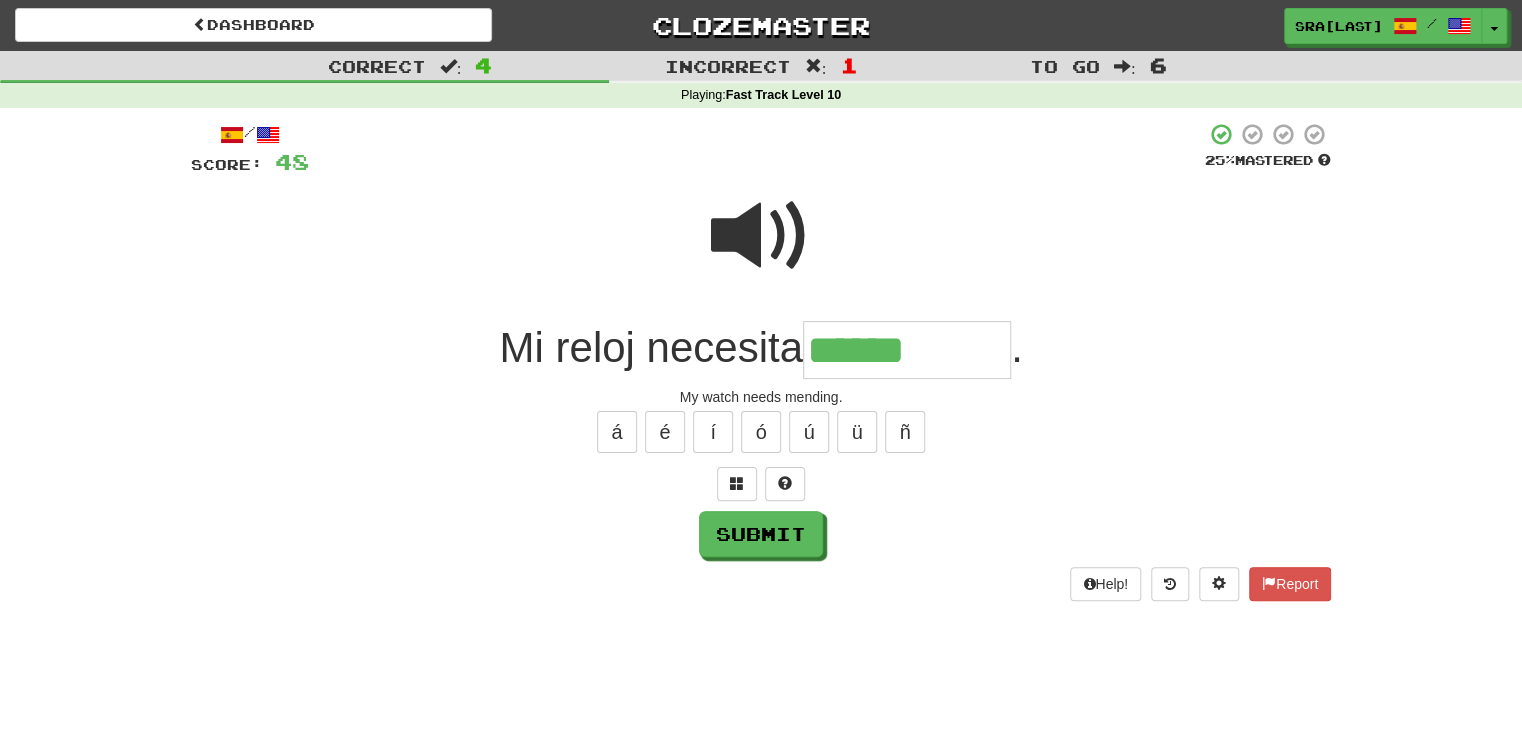 click at bounding box center [761, 236] 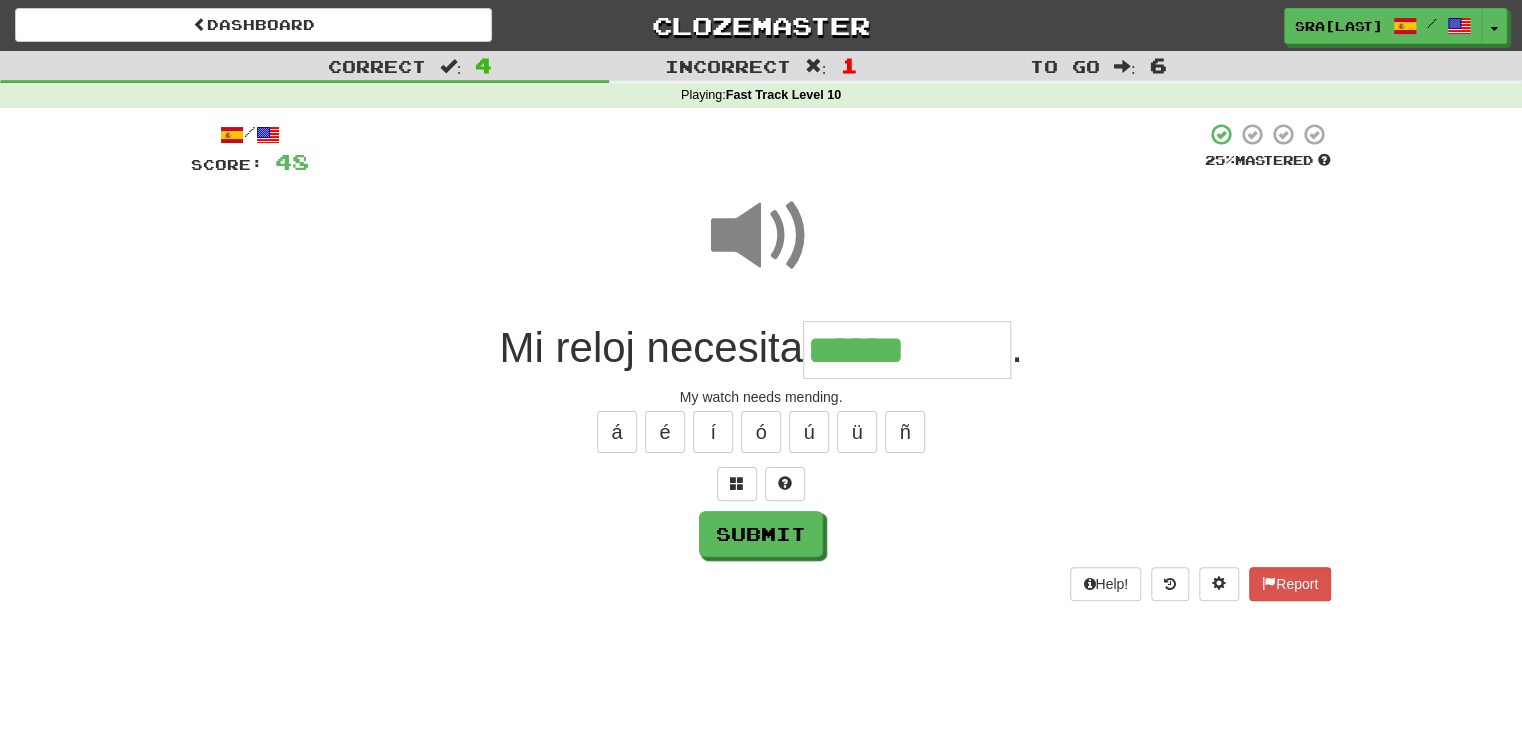 click on "******" at bounding box center [907, 350] 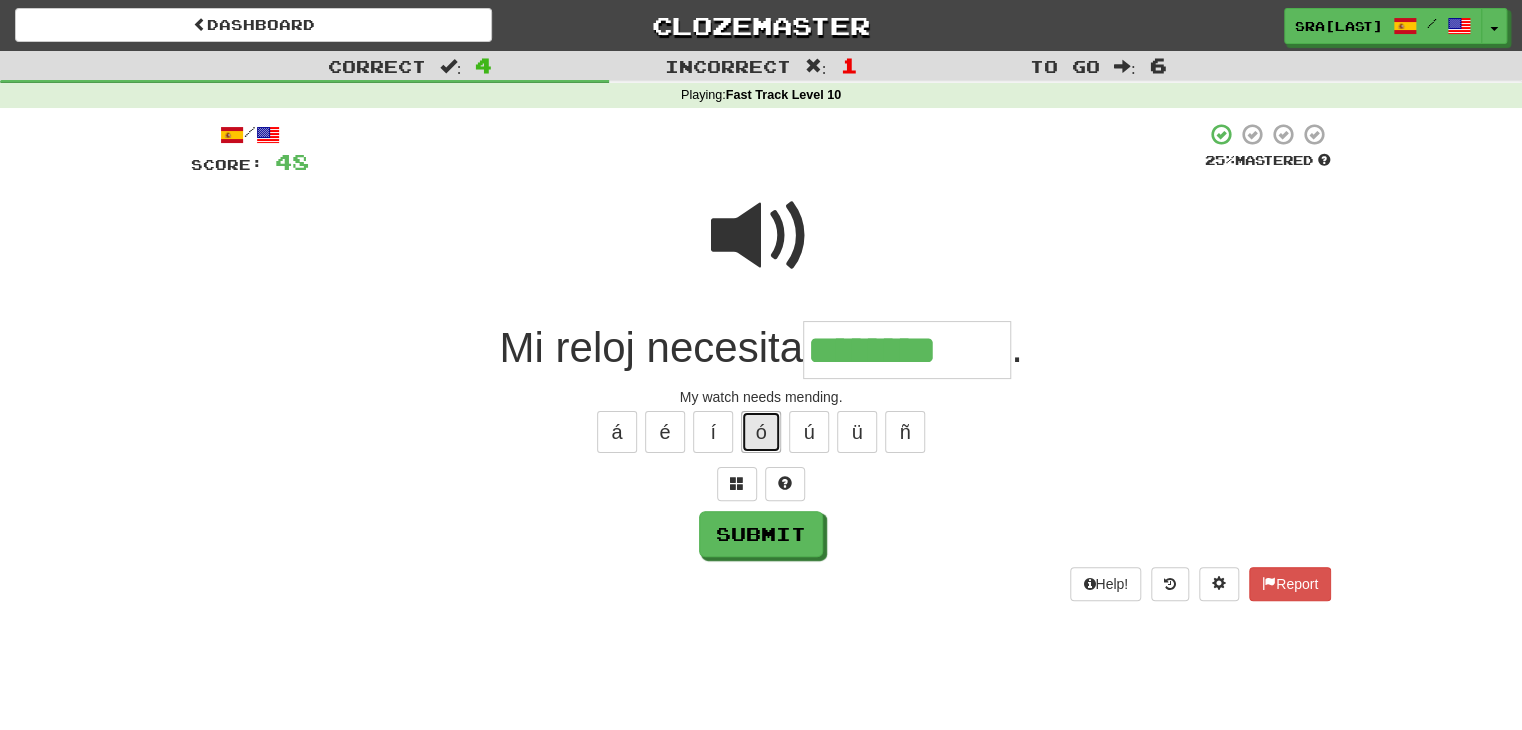 click on "ó" at bounding box center (761, 432) 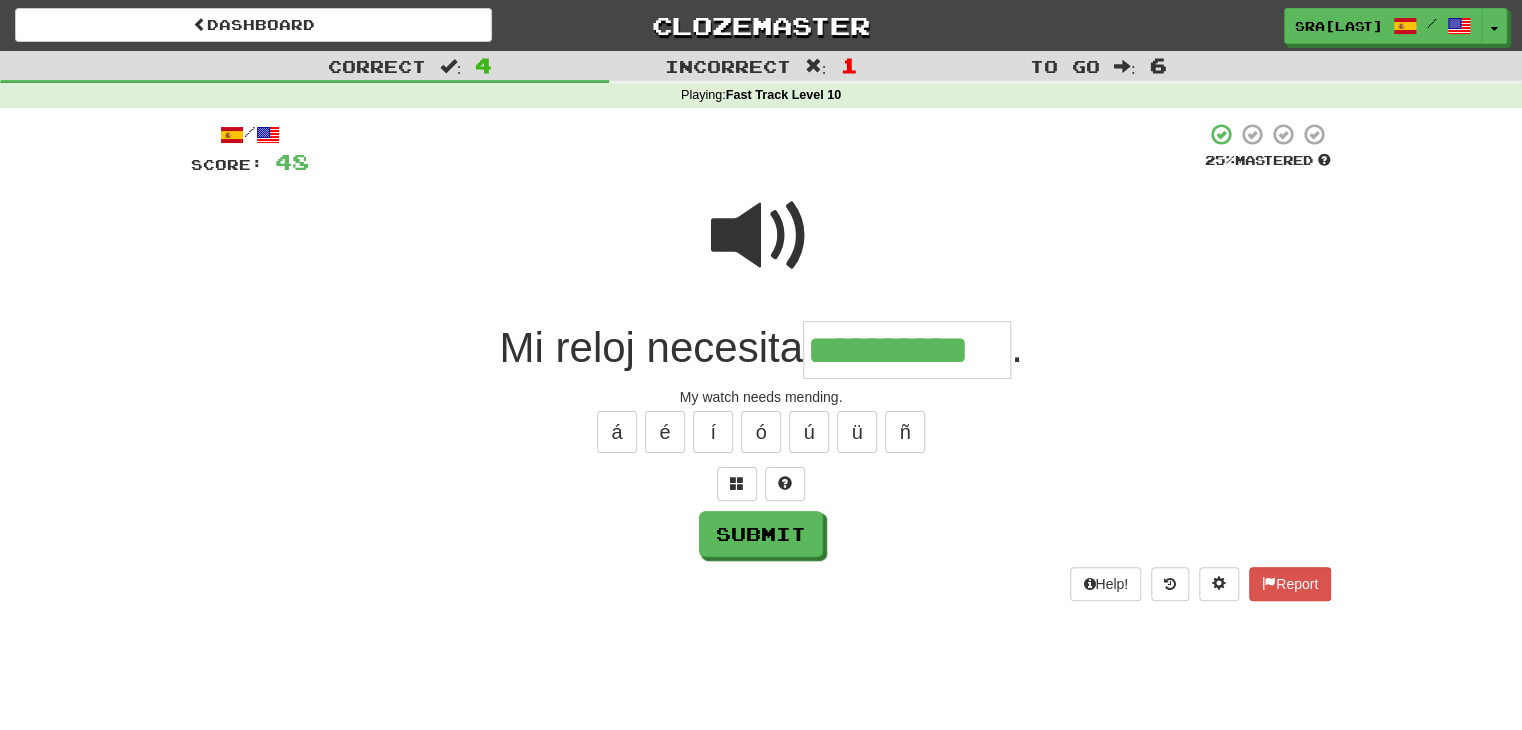 type on "**********" 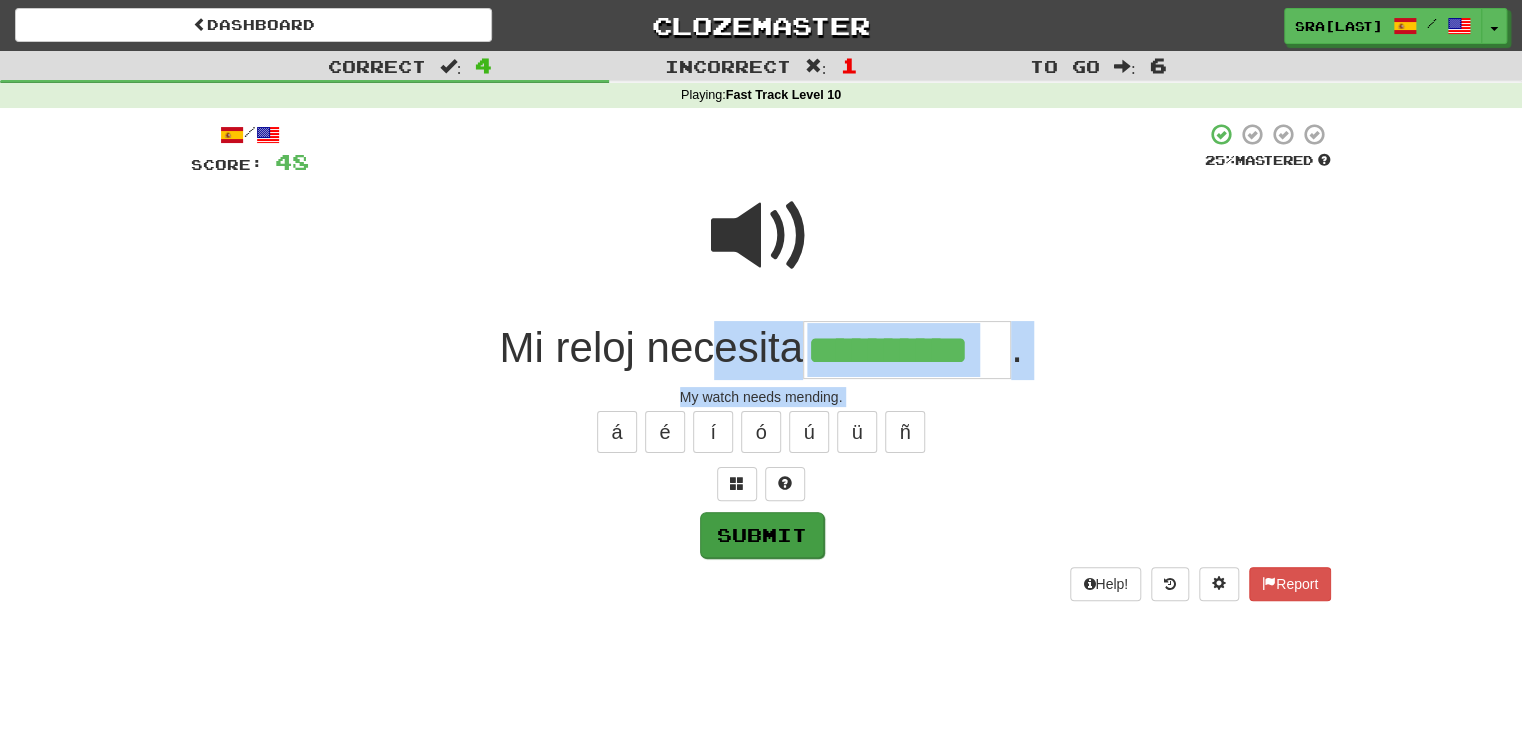 drag, startPoint x: 706, startPoint y: 323, endPoint x: 754, endPoint y: 547, distance: 229.08514 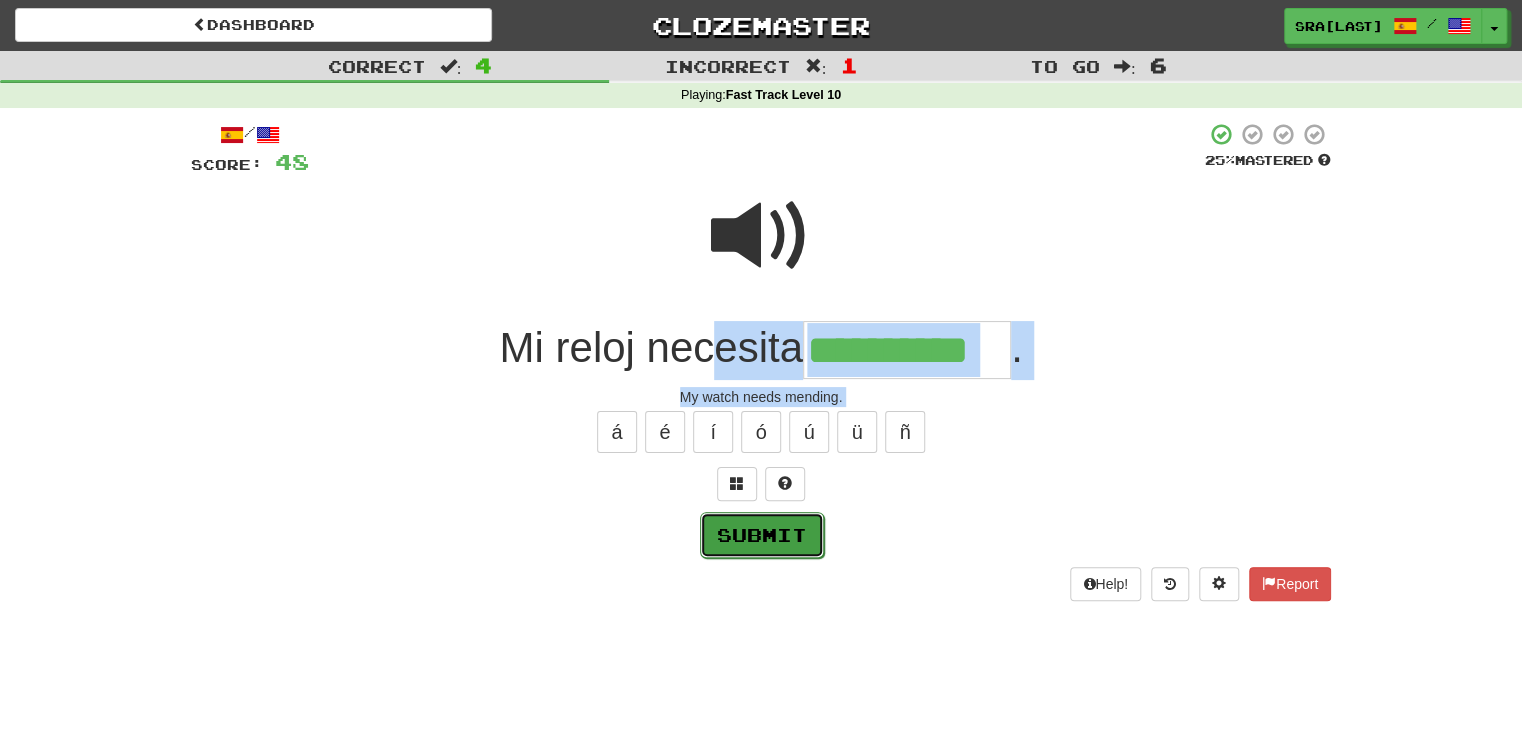 click on "Submit" at bounding box center [762, 535] 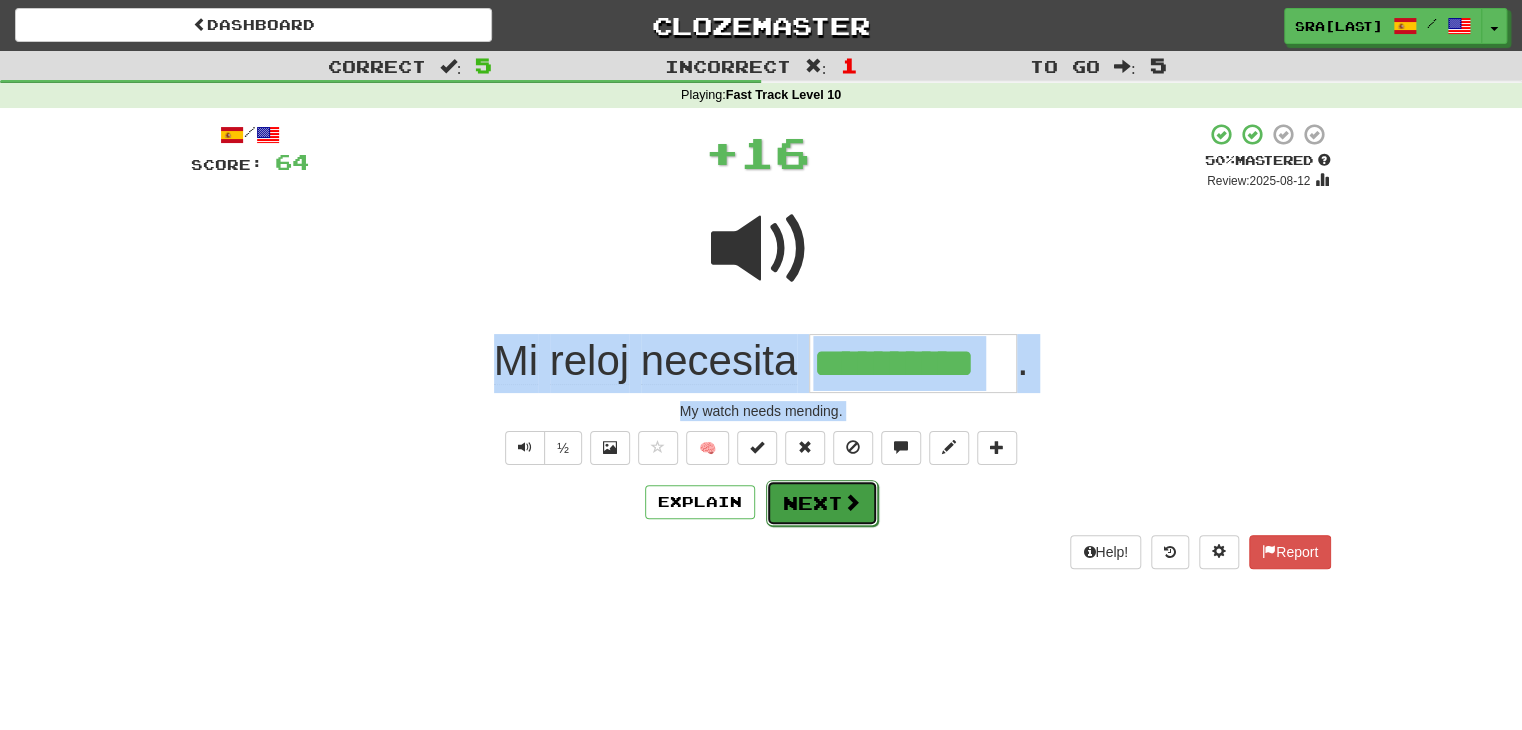 click on "Next" at bounding box center (822, 503) 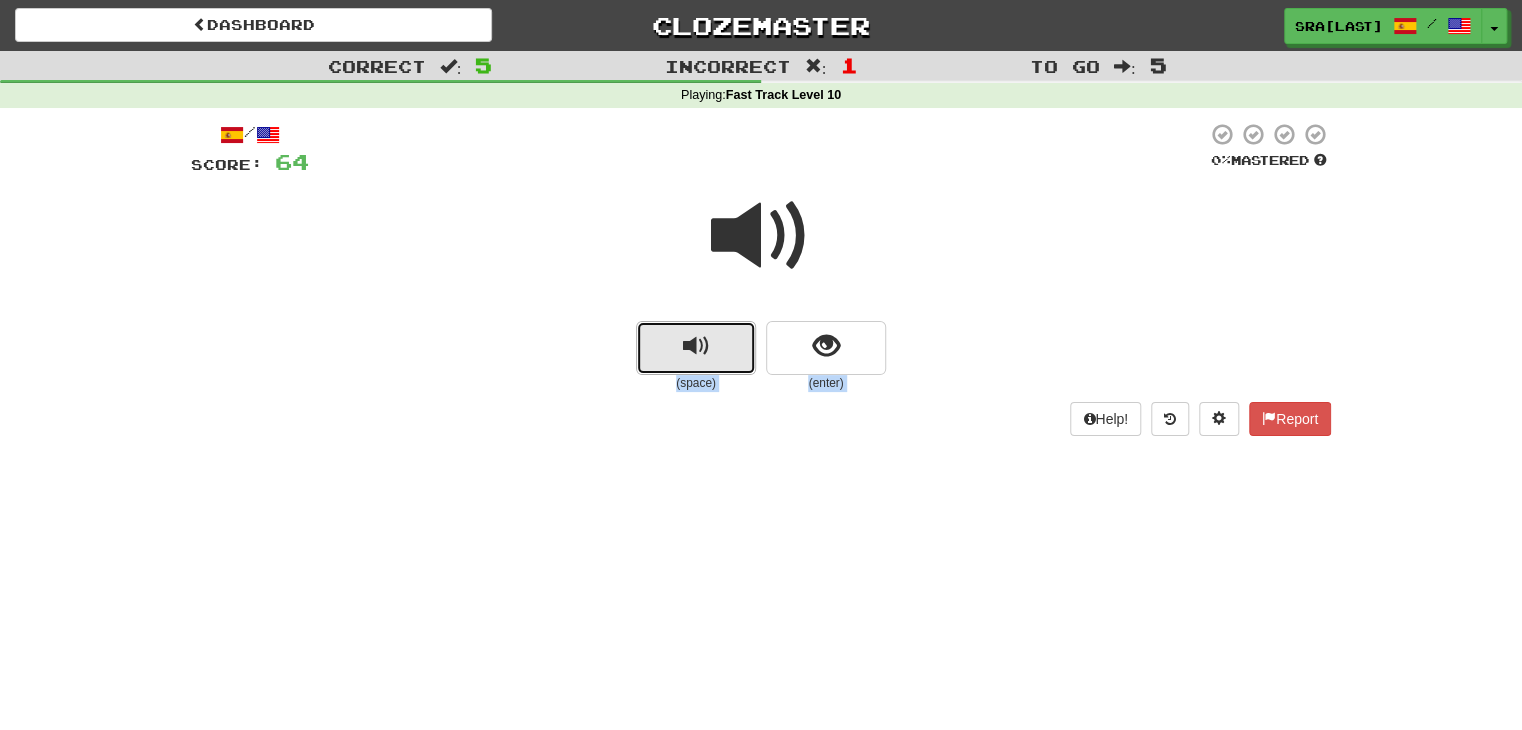click at bounding box center [696, 346] 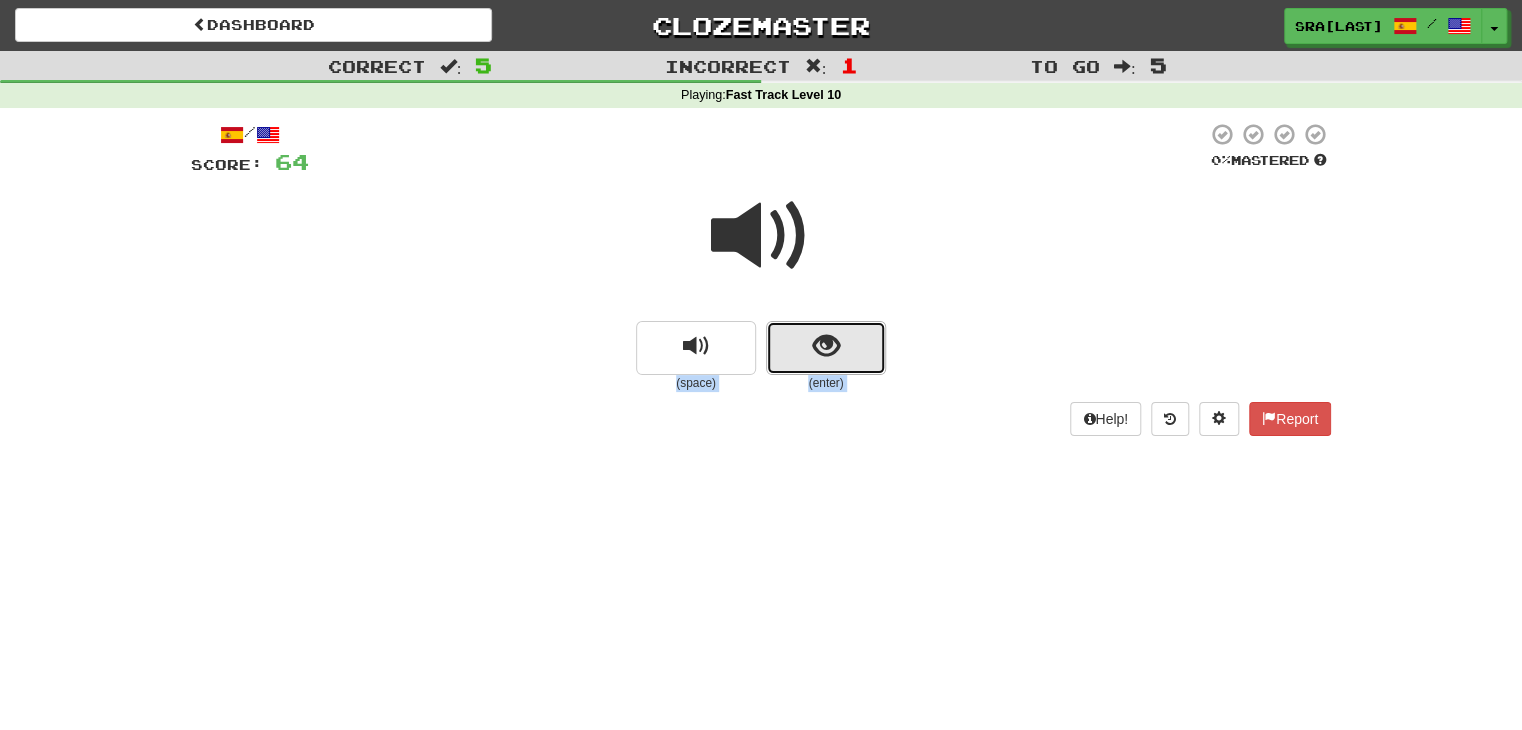 click at bounding box center [826, 346] 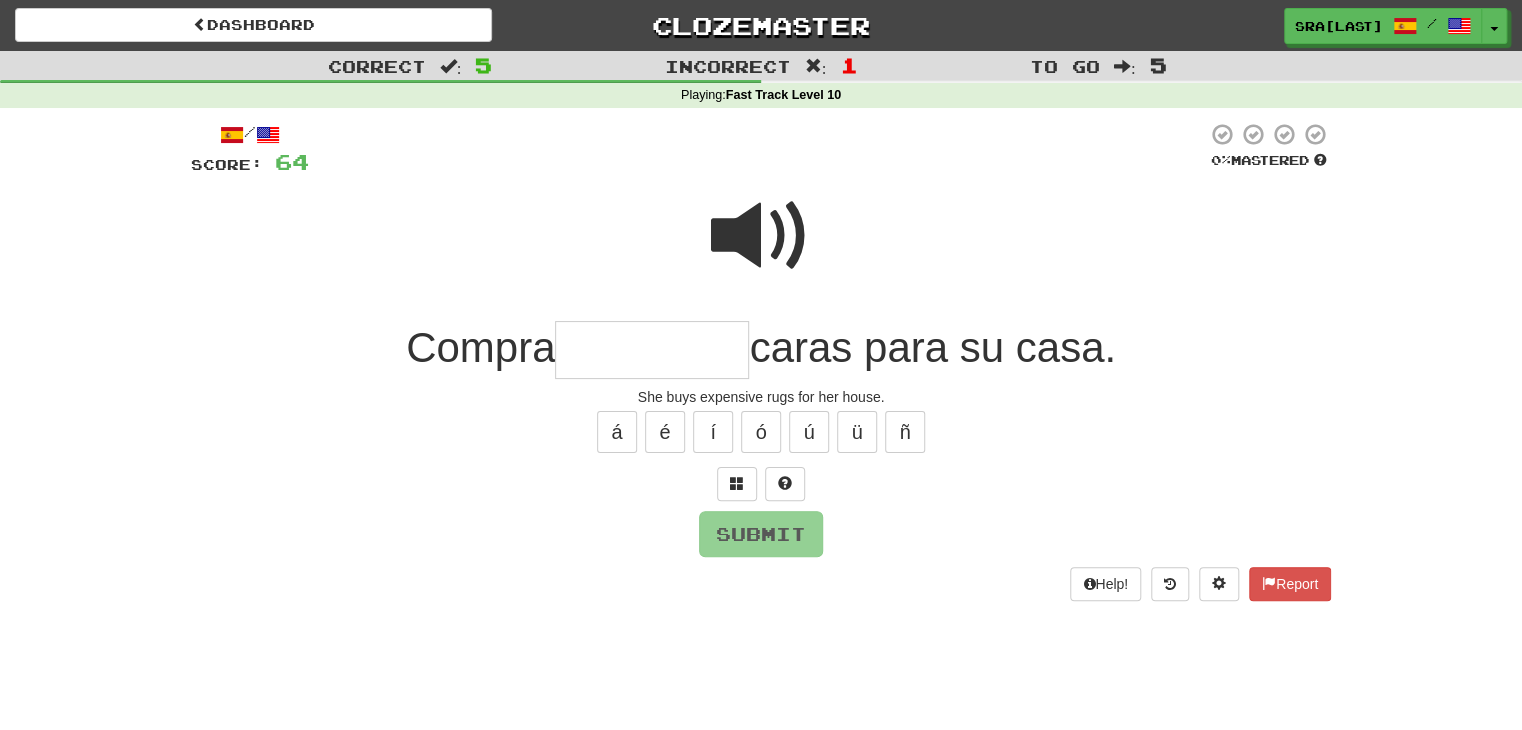 click at bounding box center (652, 350) 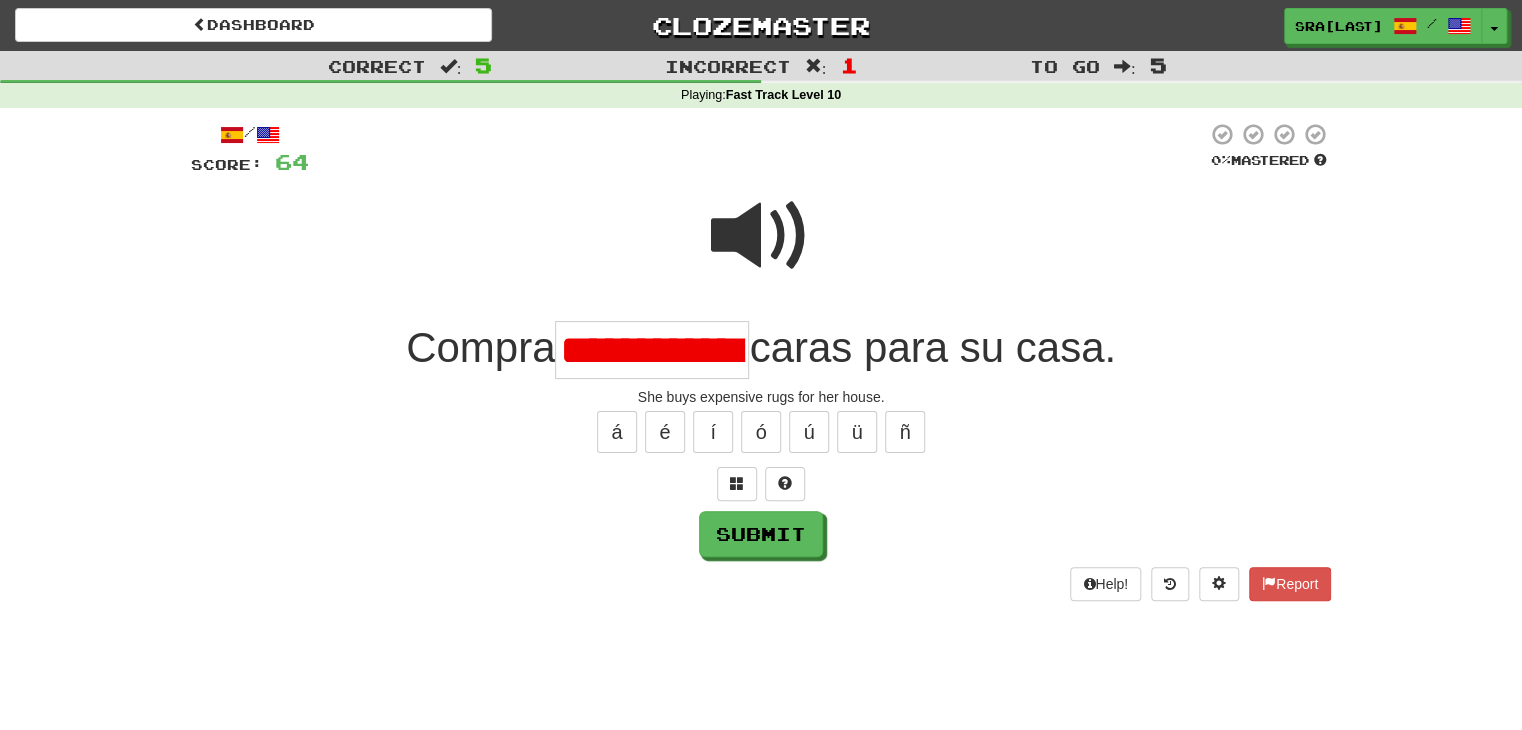 scroll, scrollTop: 0, scrollLeft: 65, axis: horizontal 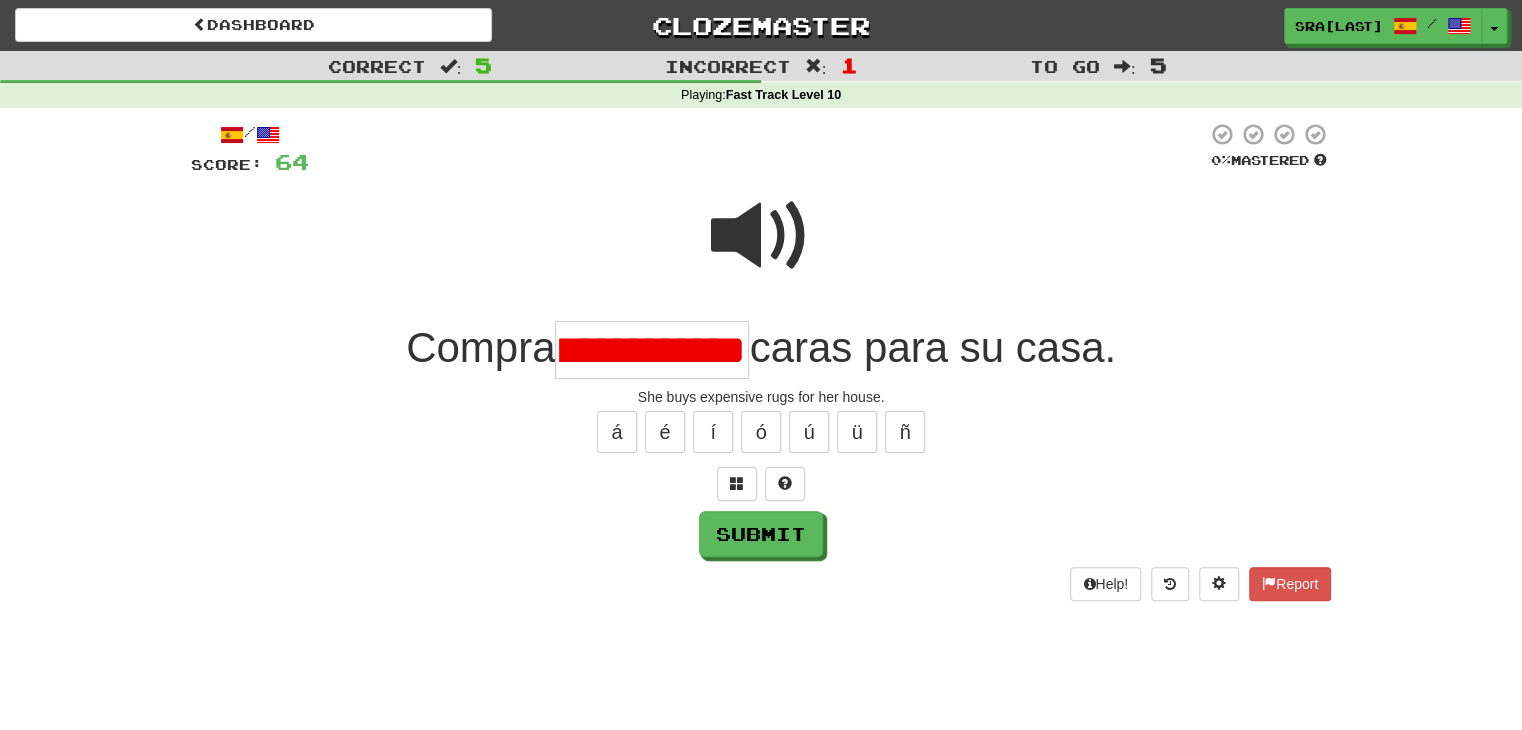 type on "*********" 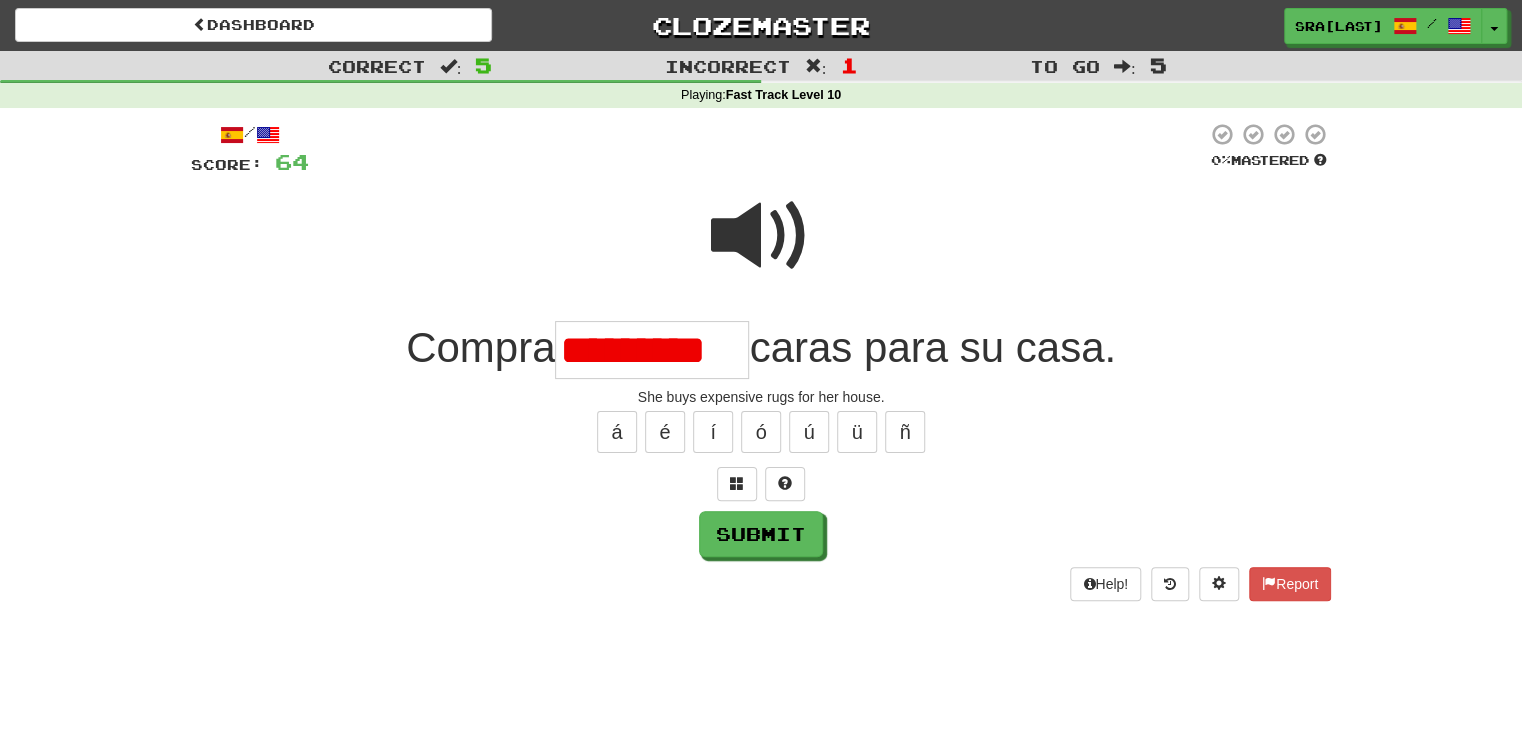 scroll, scrollTop: 0, scrollLeft: 0, axis: both 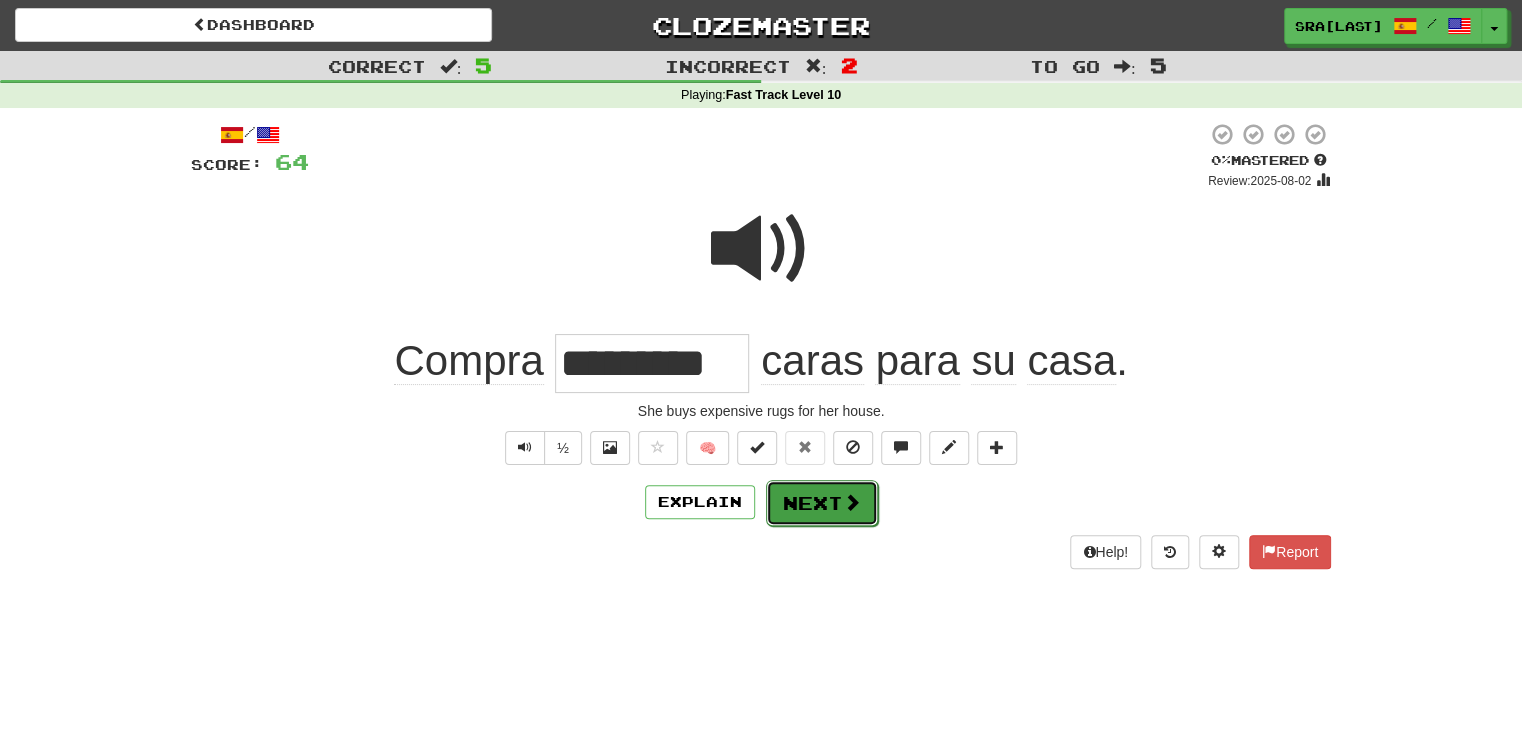 click on "Next" at bounding box center [822, 503] 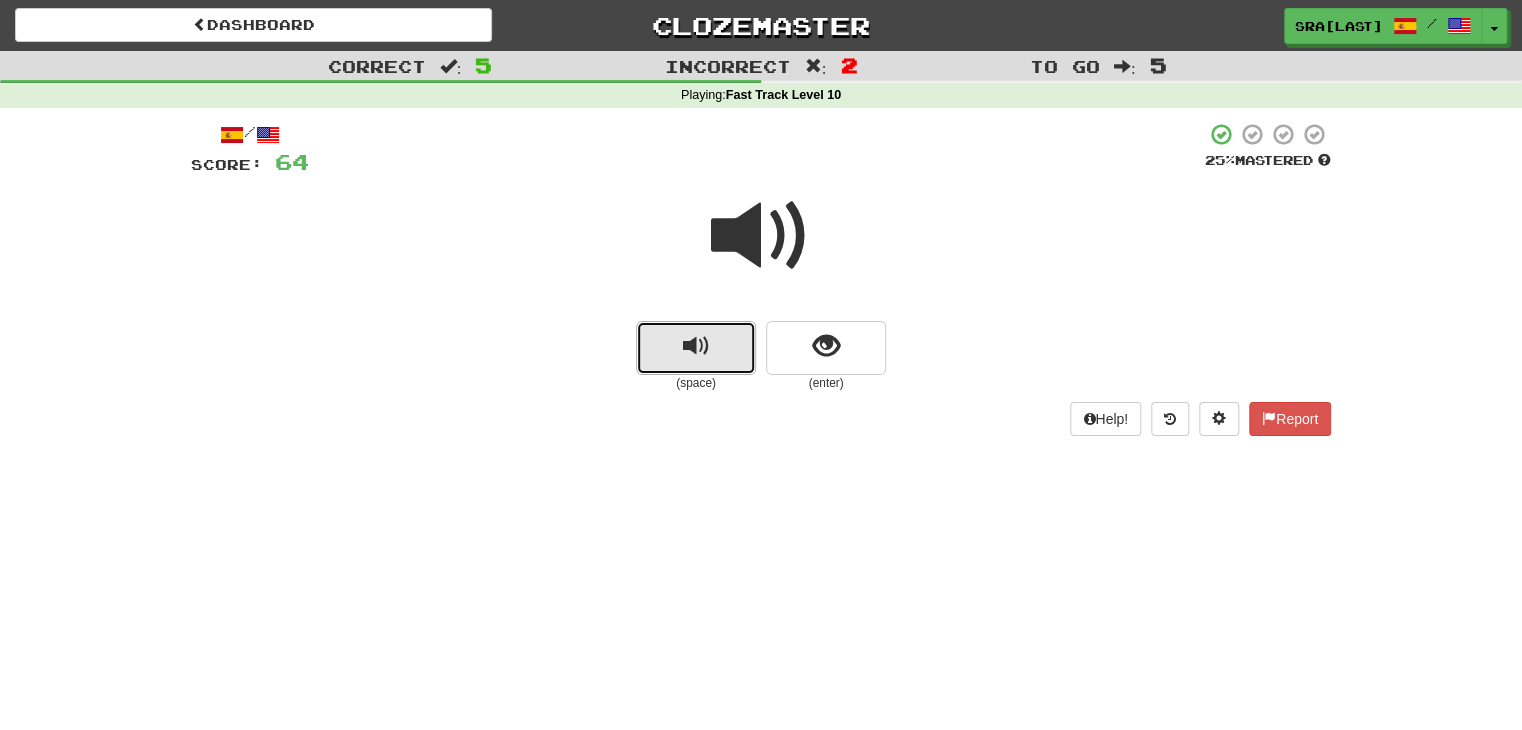 click at bounding box center (696, 346) 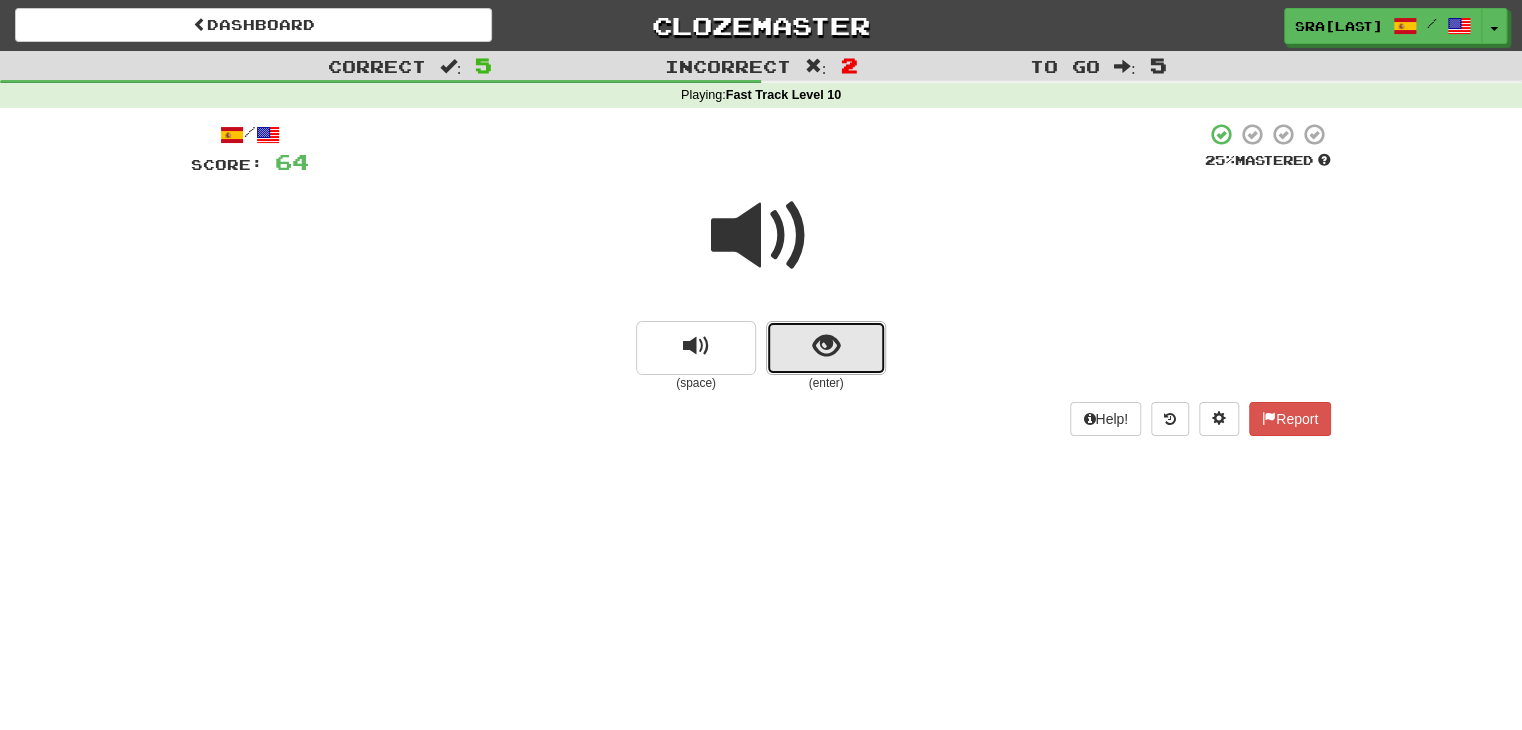 click at bounding box center [826, 348] 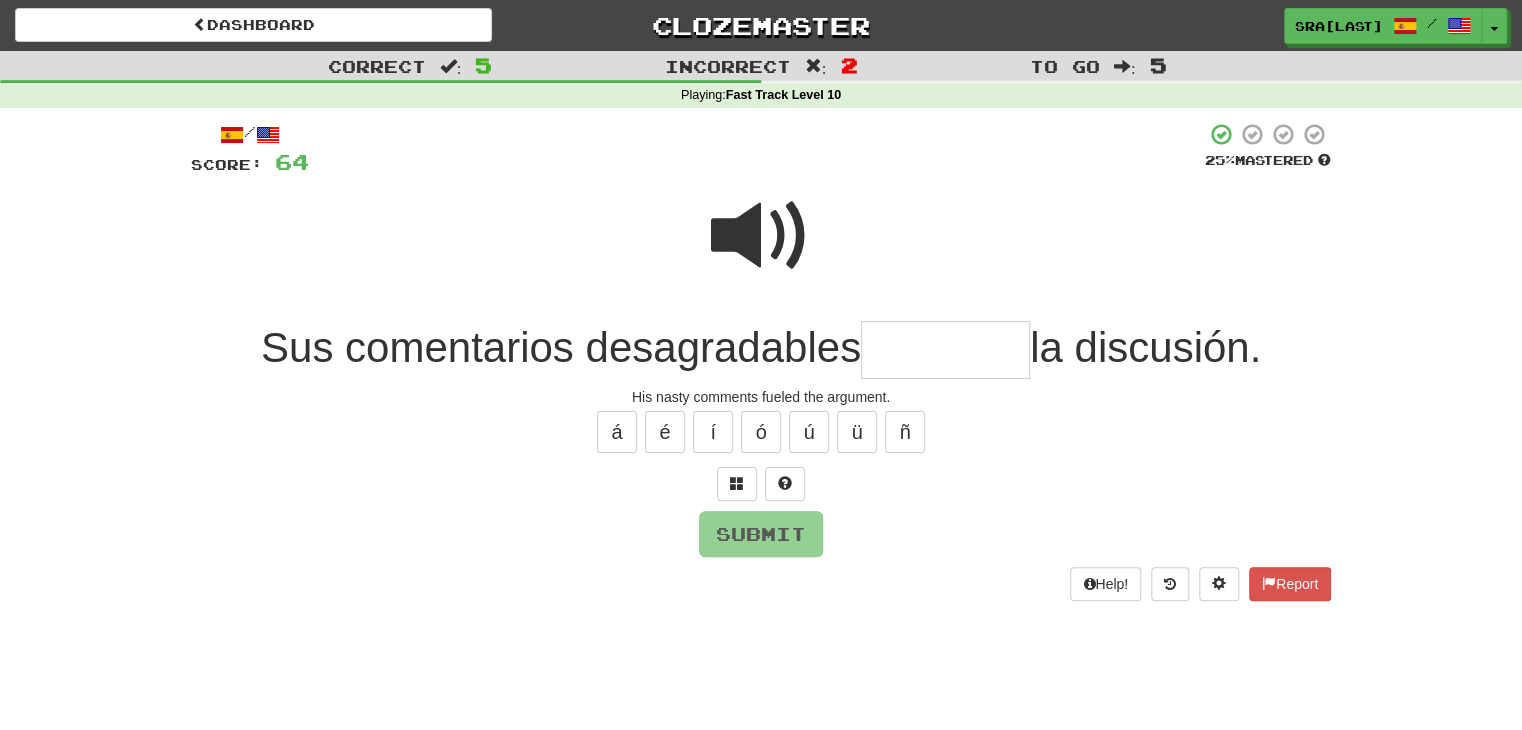 click at bounding box center [761, 236] 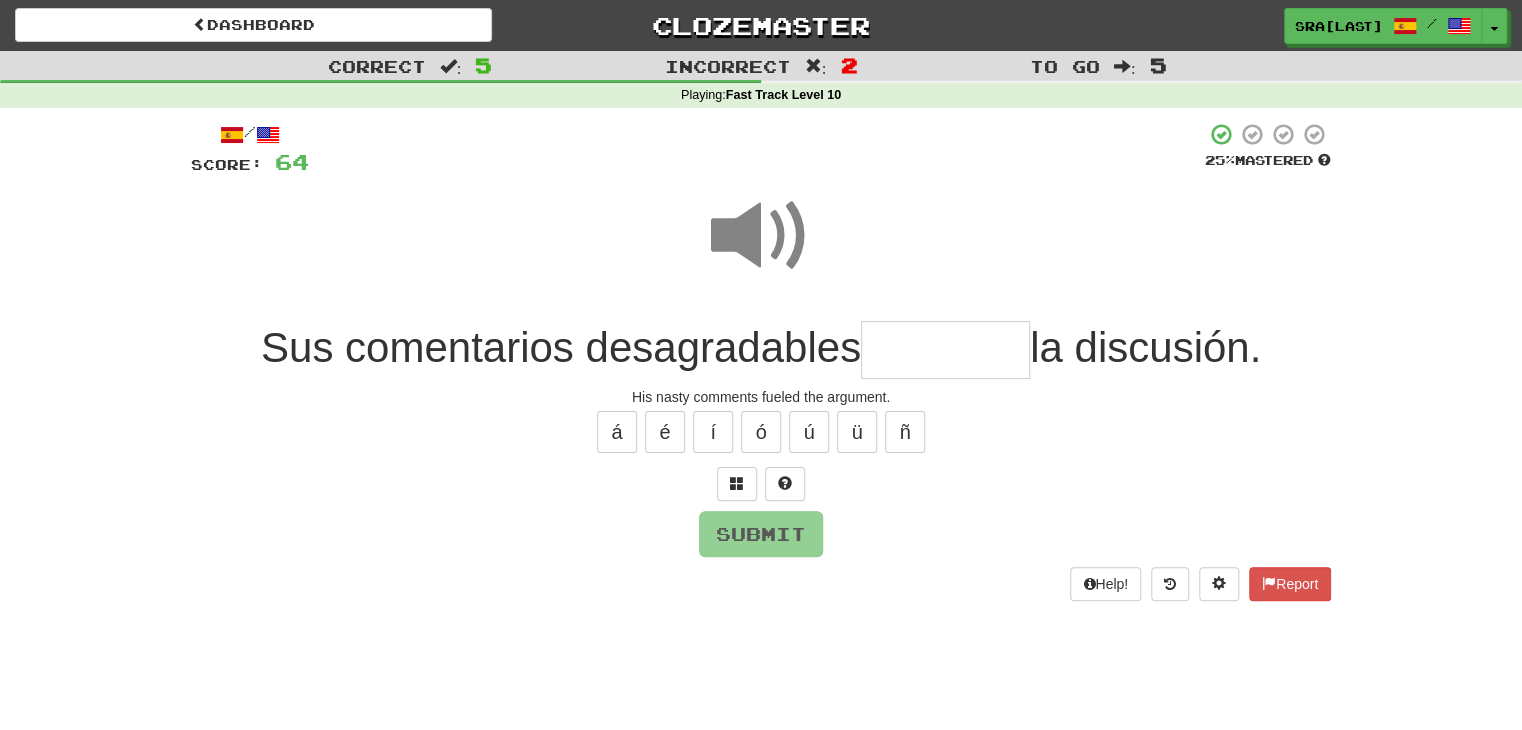 click at bounding box center (945, 350) 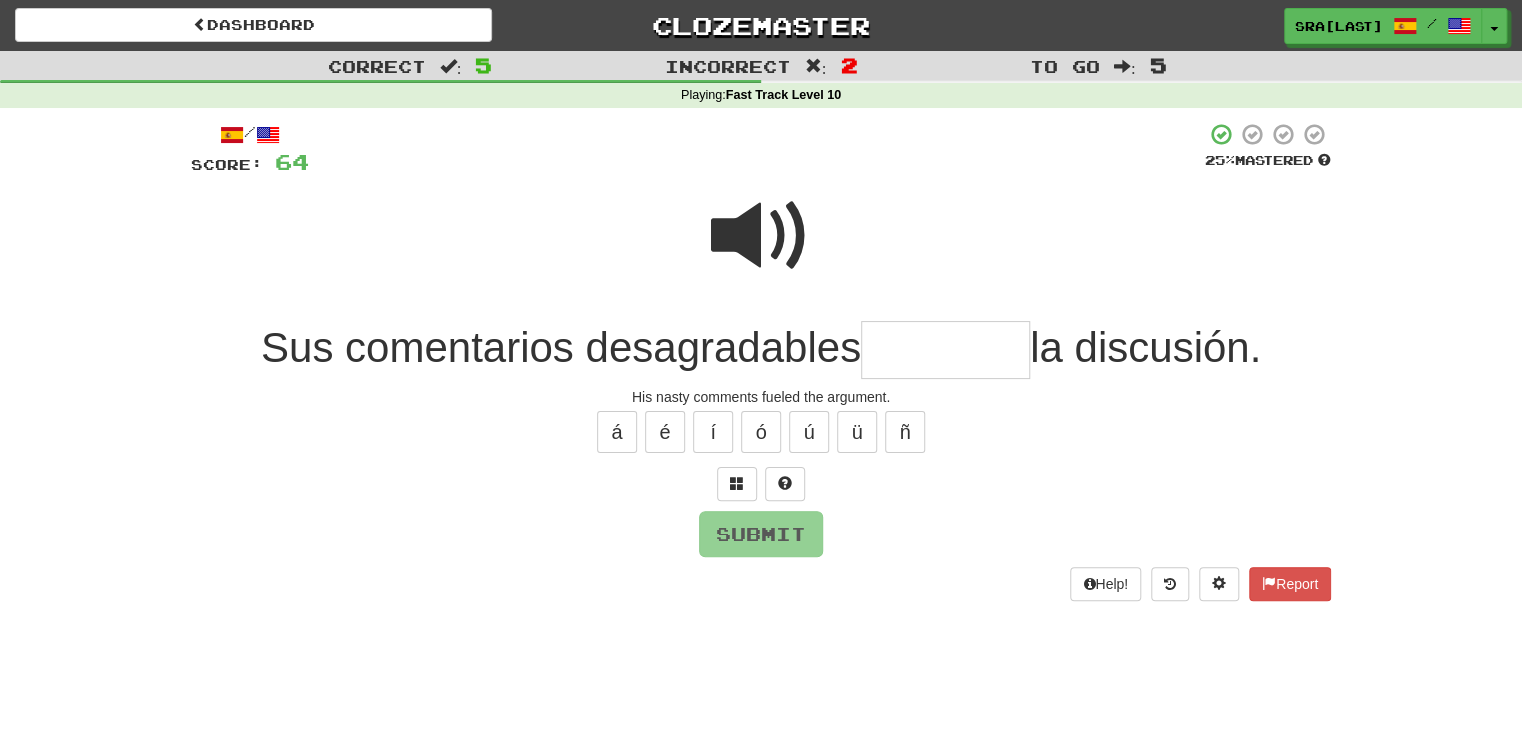 type on "*" 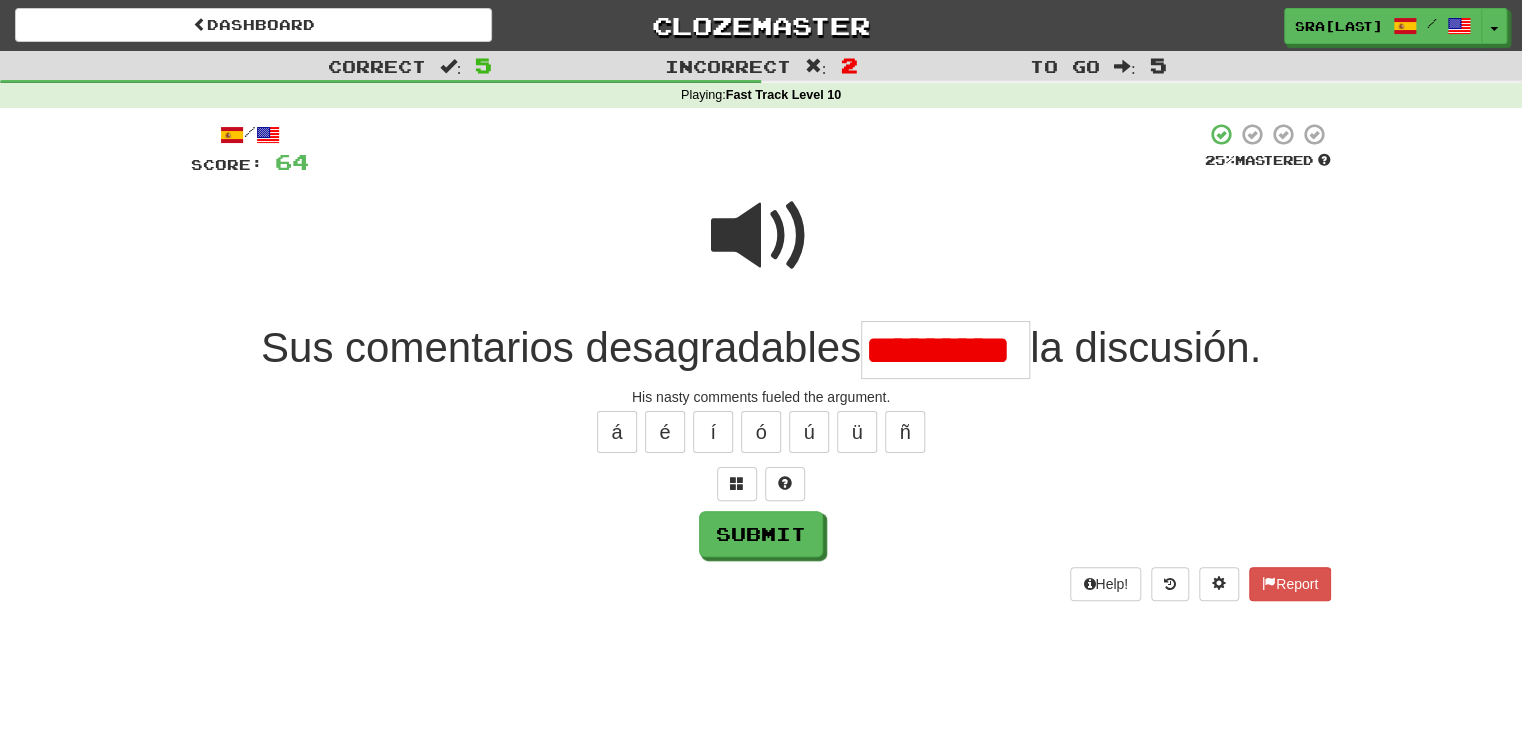 scroll, scrollTop: 0, scrollLeft: 29, axis: horizontal 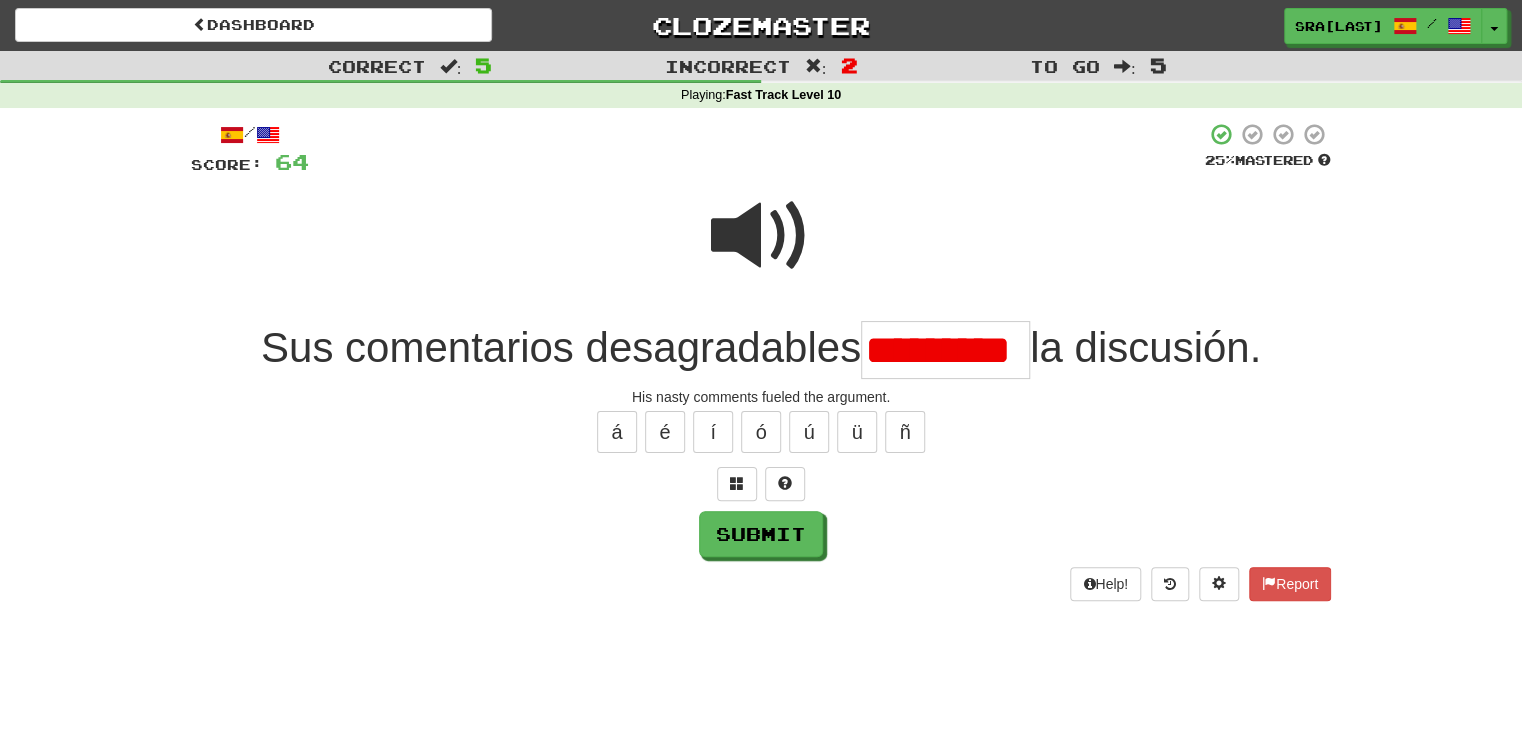 type on "********" 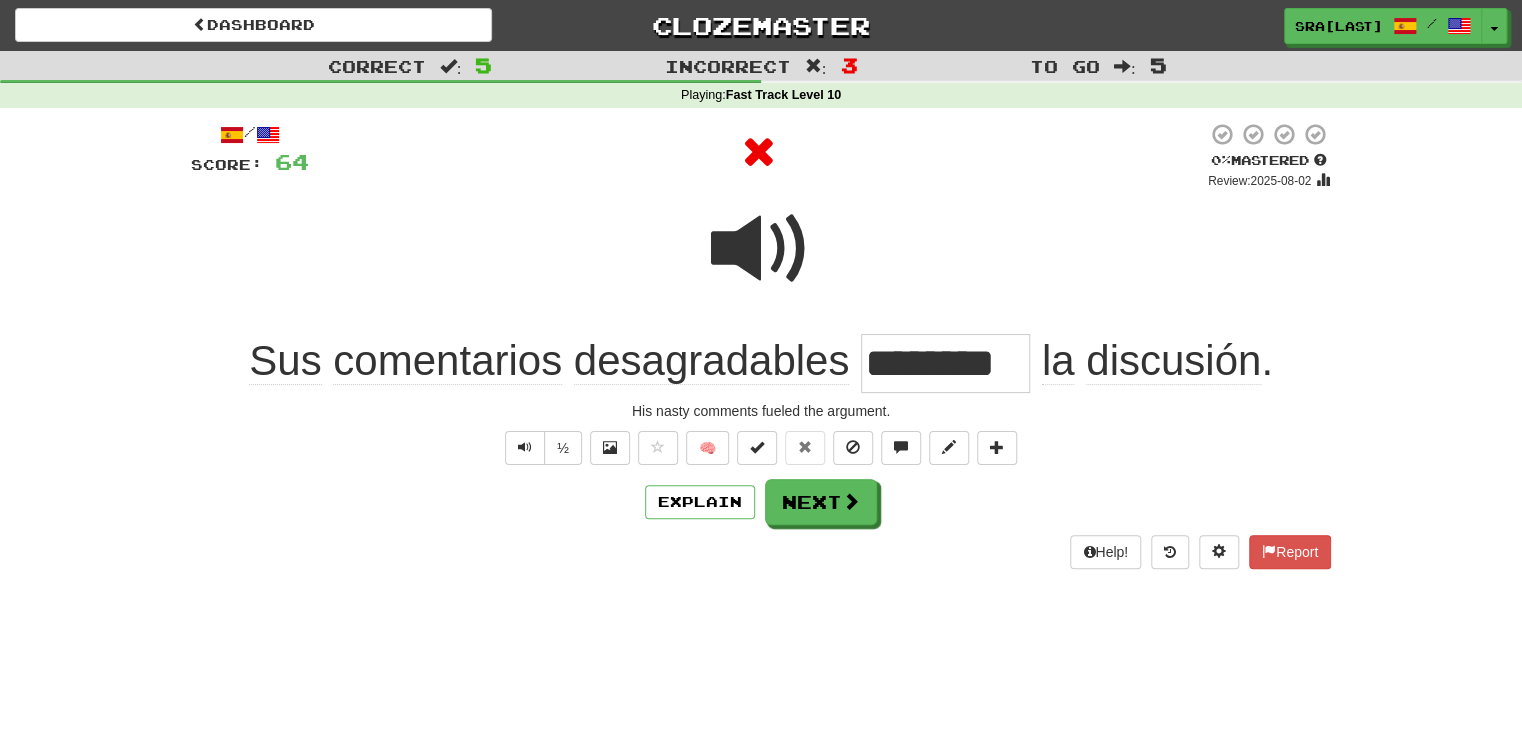 scroll, scrollTop: 0, scrollLeft: 0, axis: both 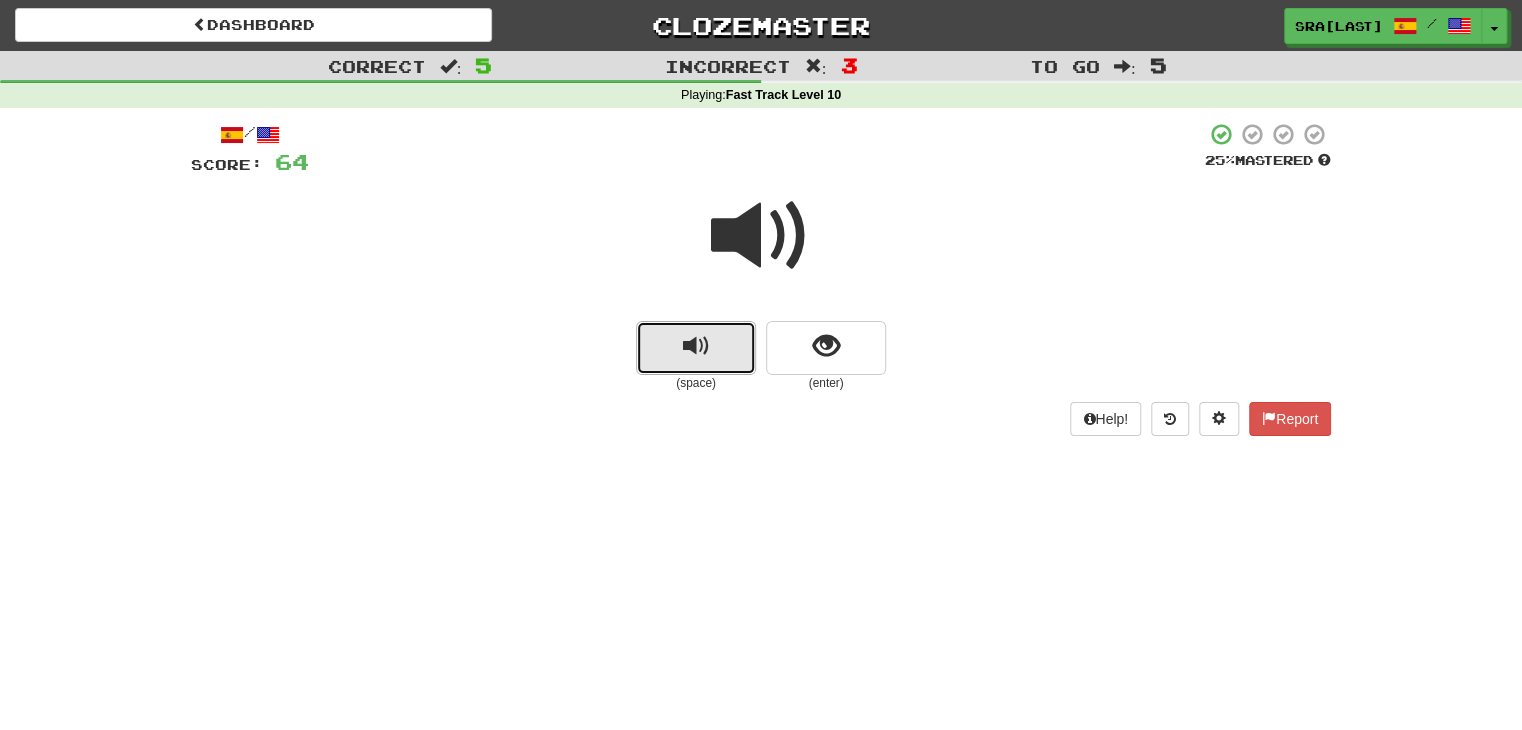 click at bounding box center (696, 346) 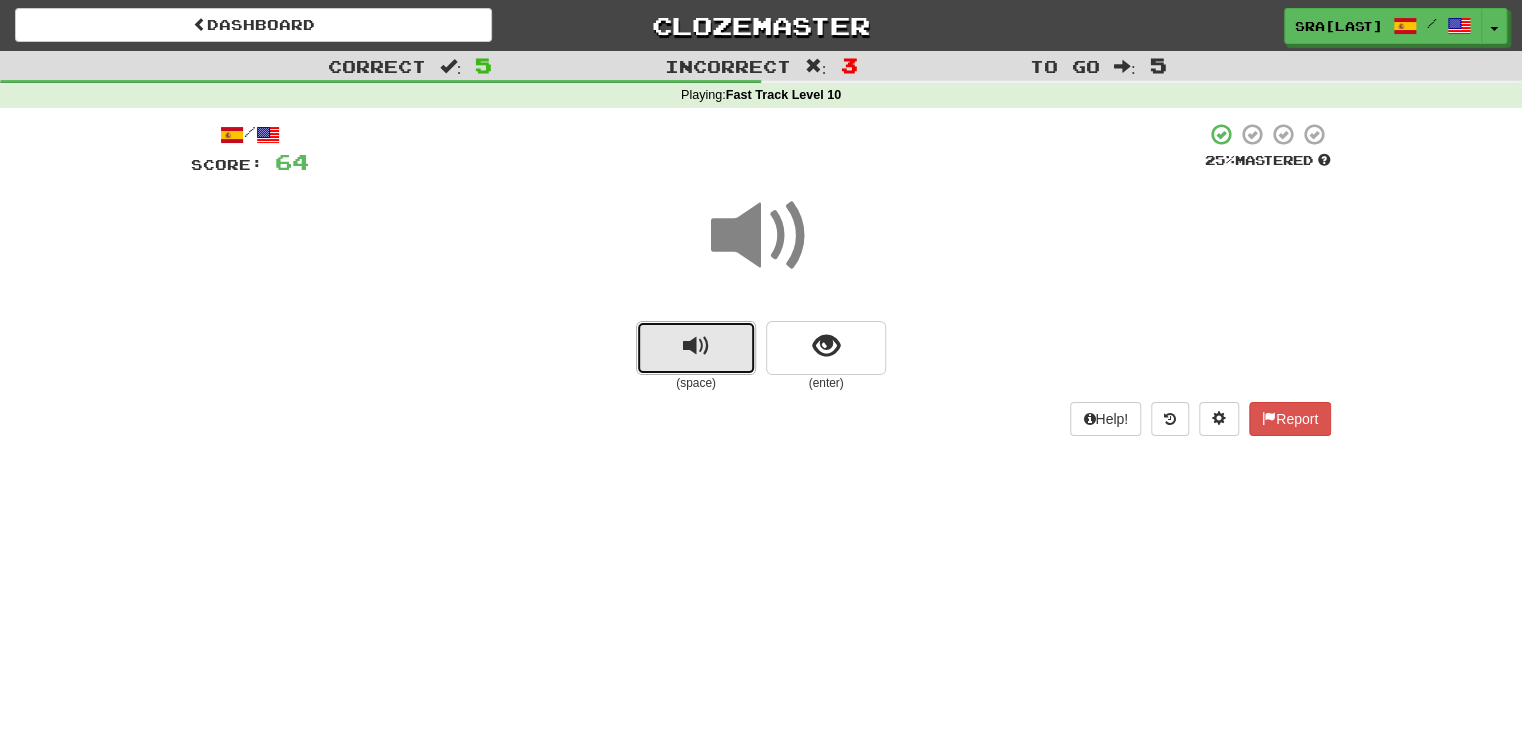 click at bounding box center (696, 346) 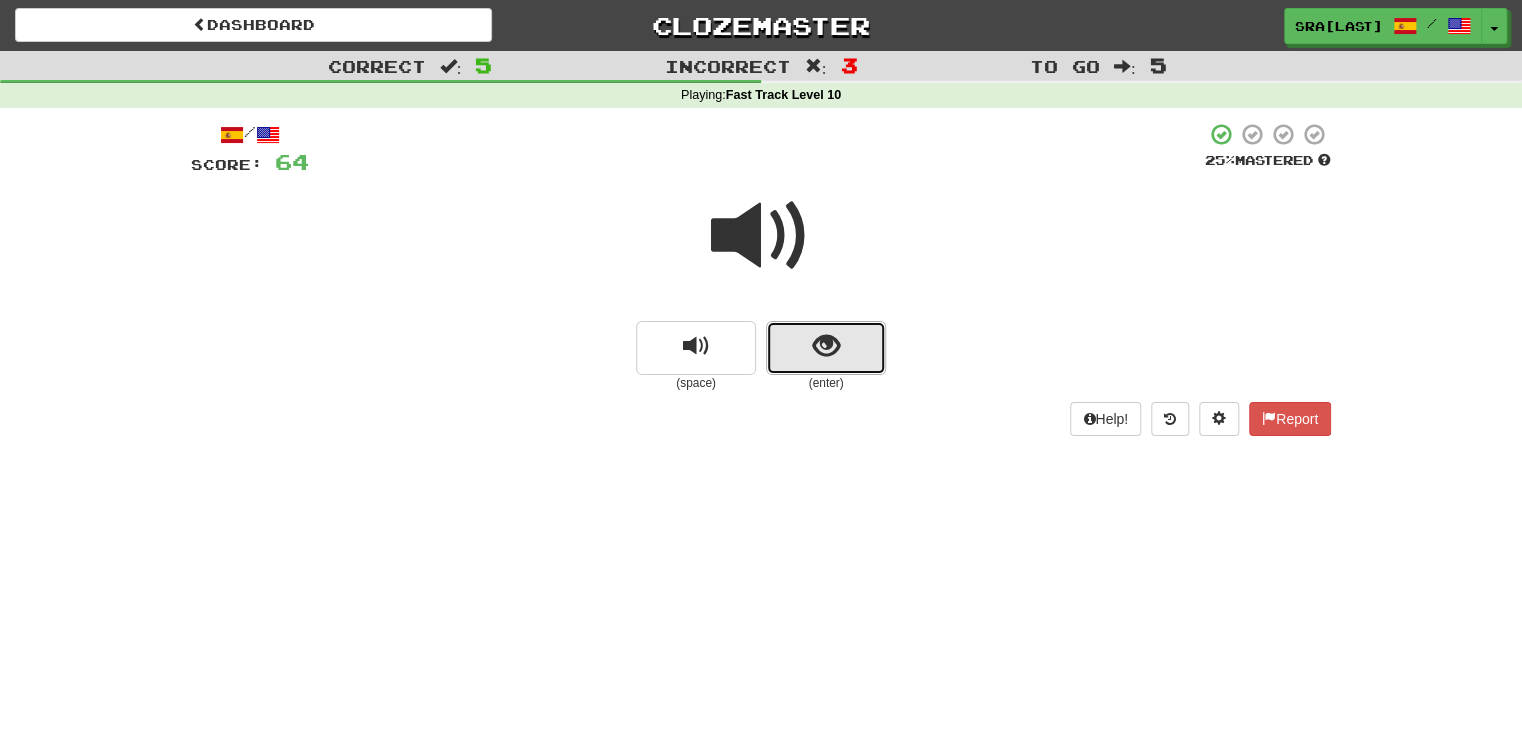 click at bounding box center [826, 346] 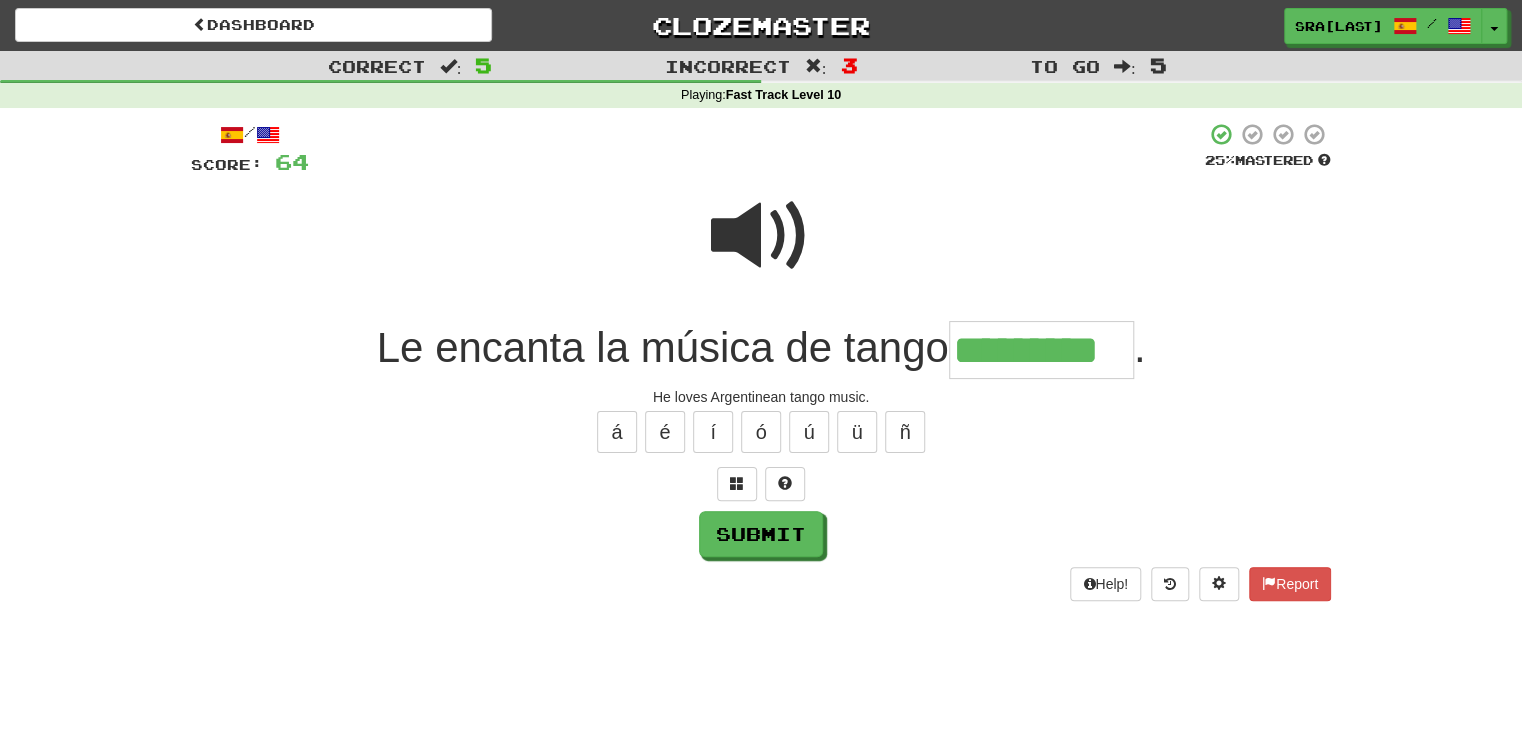 type on "*********" 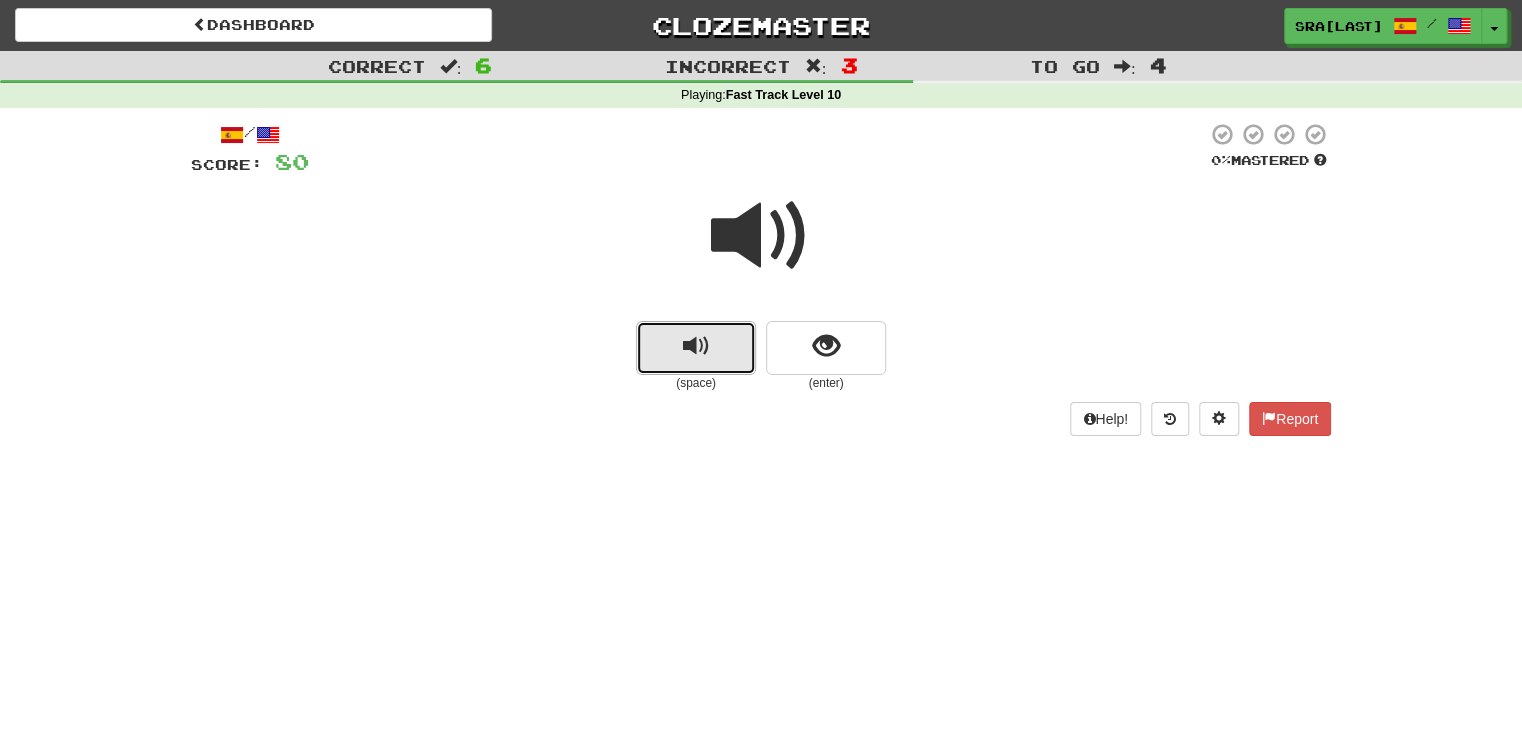 click at bounding box center (696, 348) 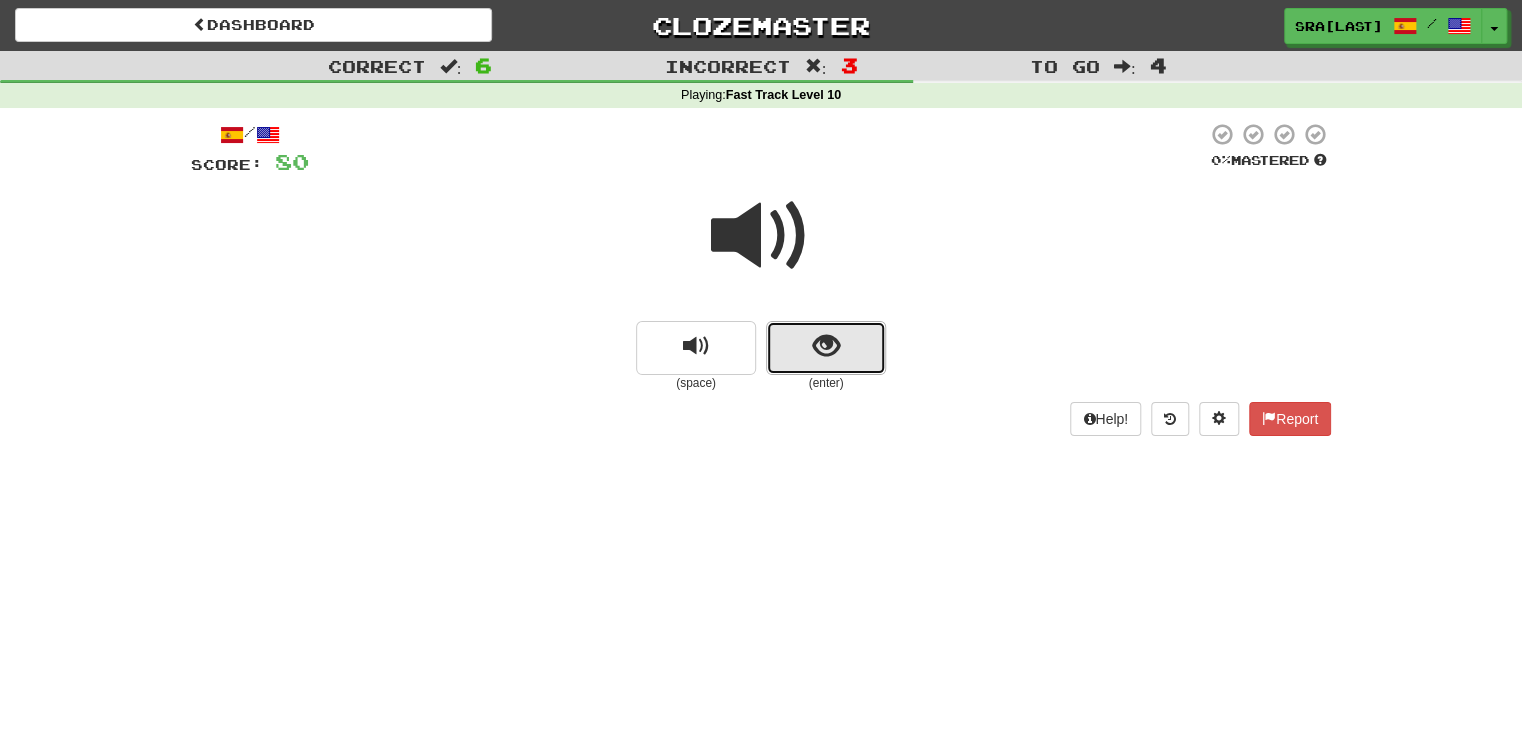 click at bounding box center [826, 348] 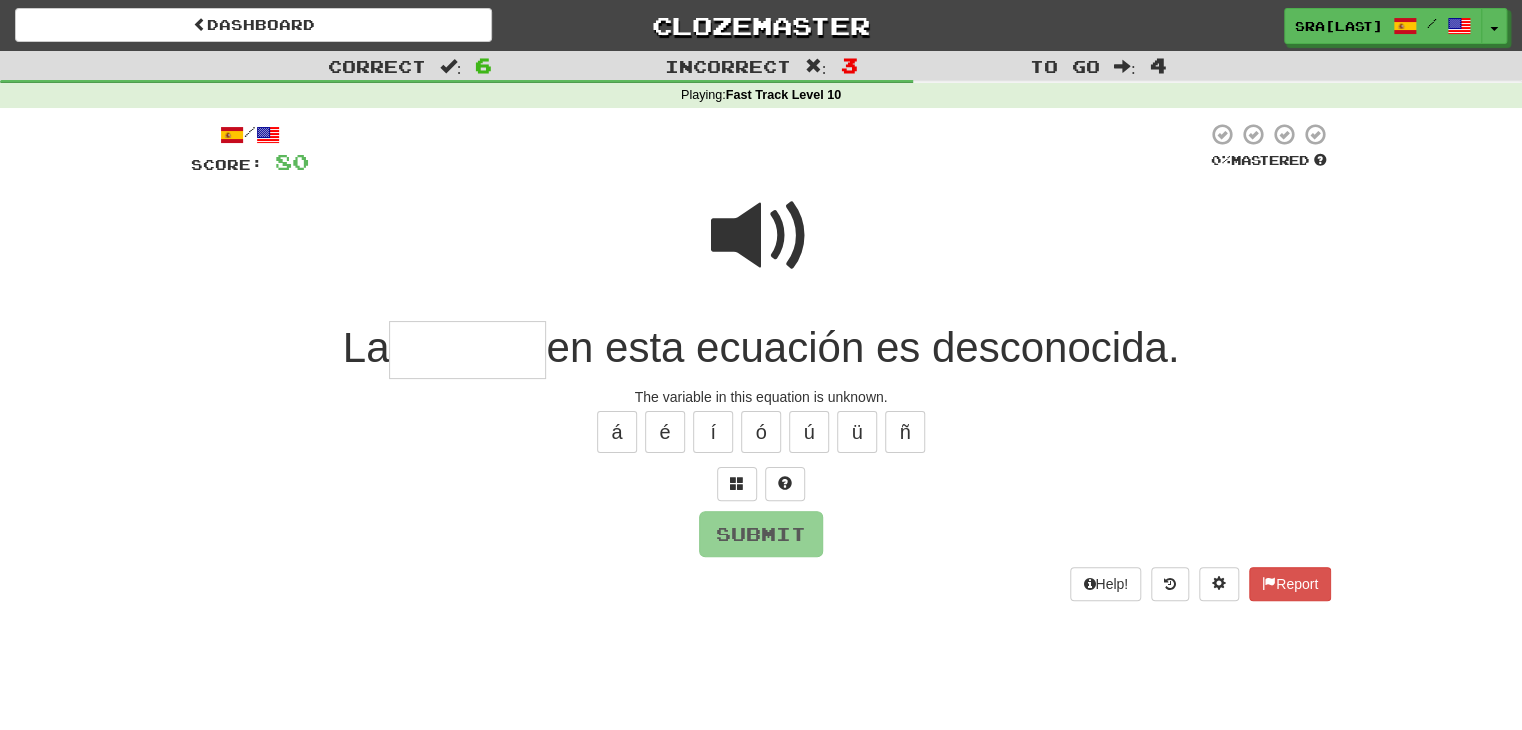 click at bounding box center (467, 350) 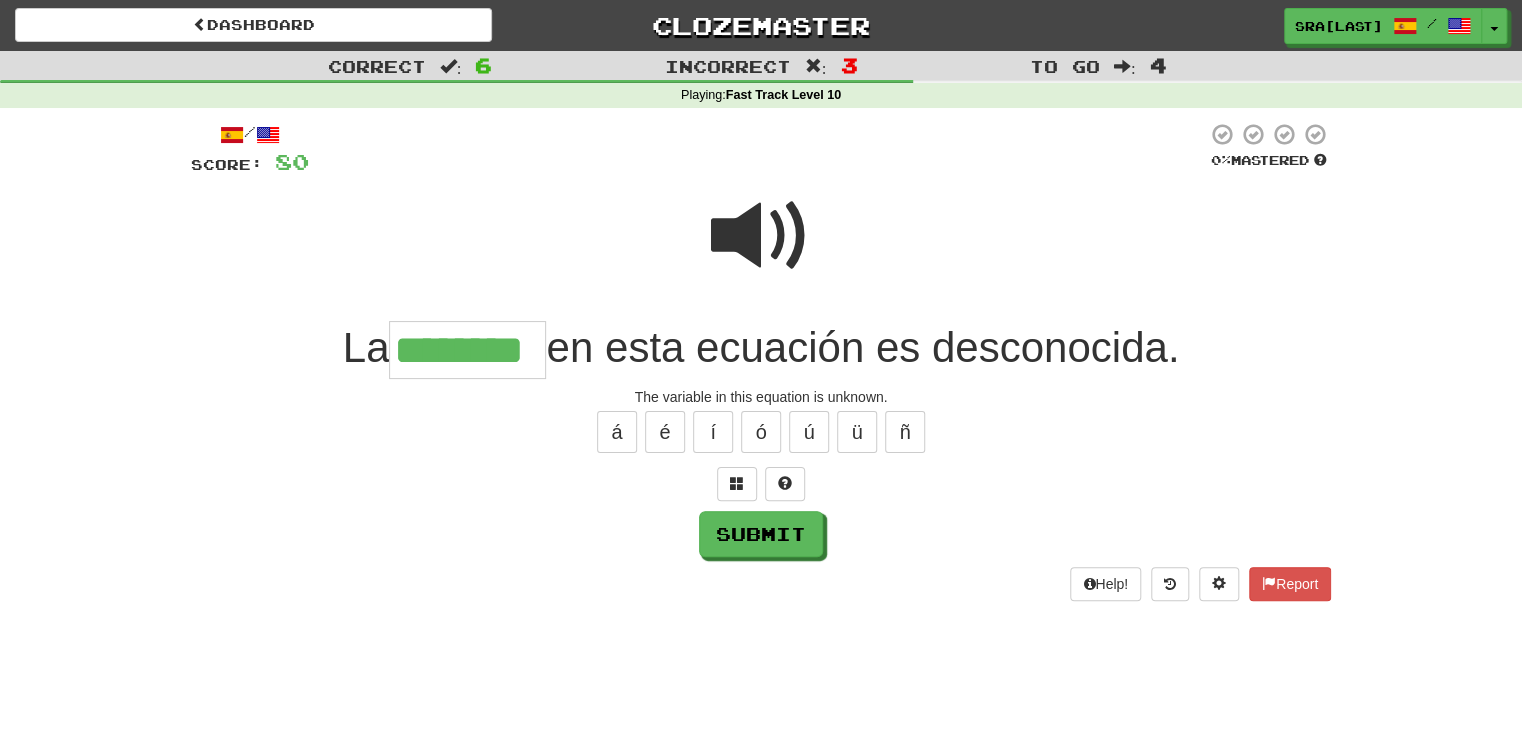 type on "********" 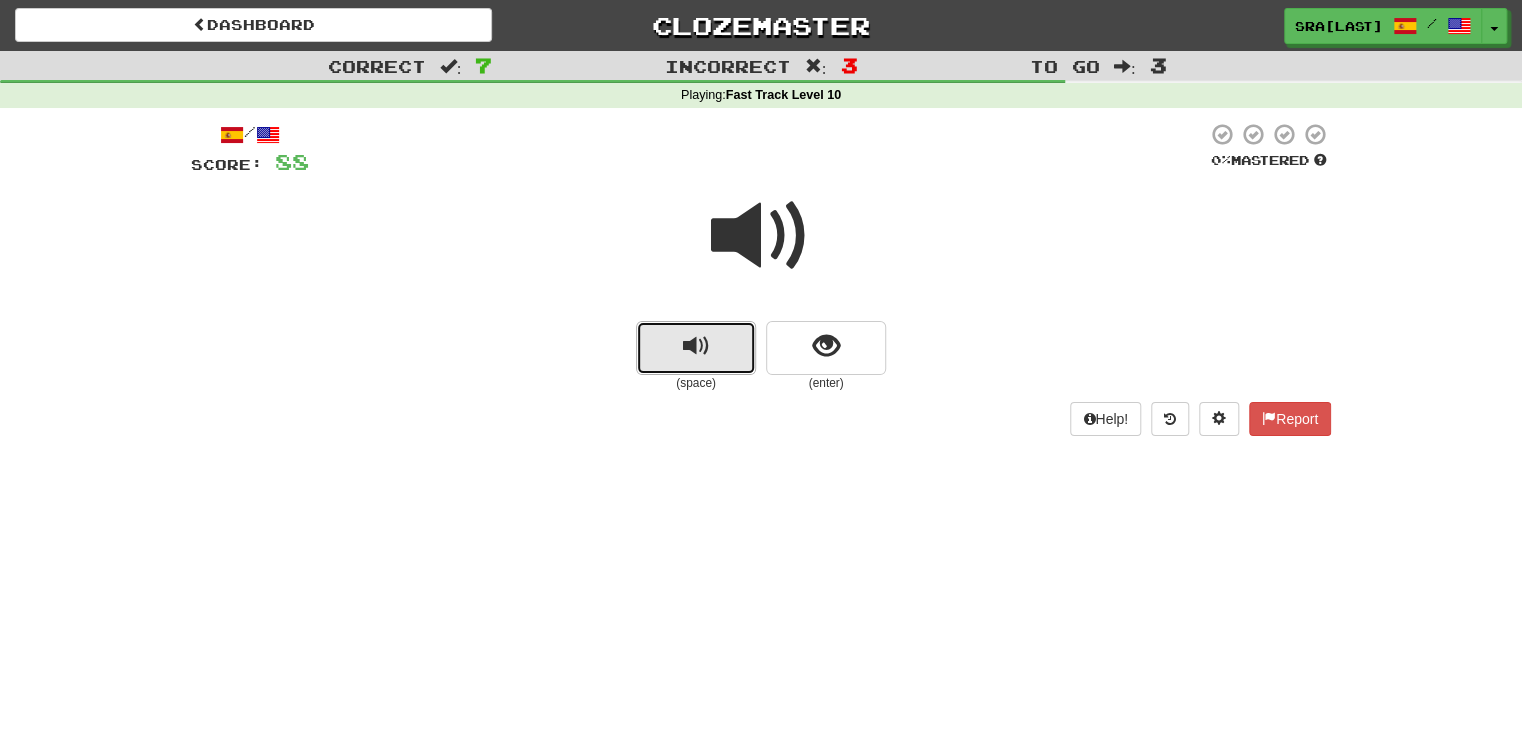 click at bounding box center [696, 348] 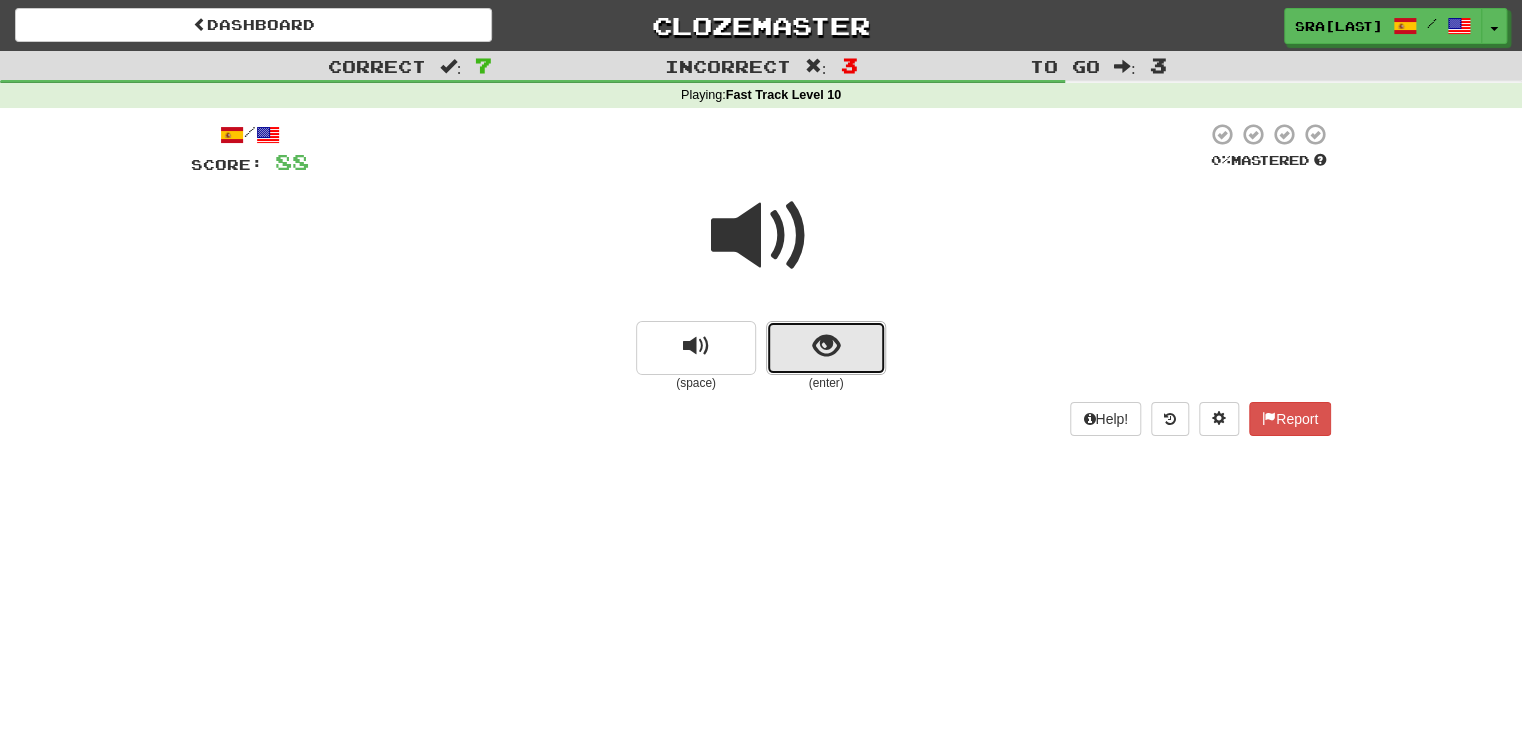 click at bounding box center (826, 348) 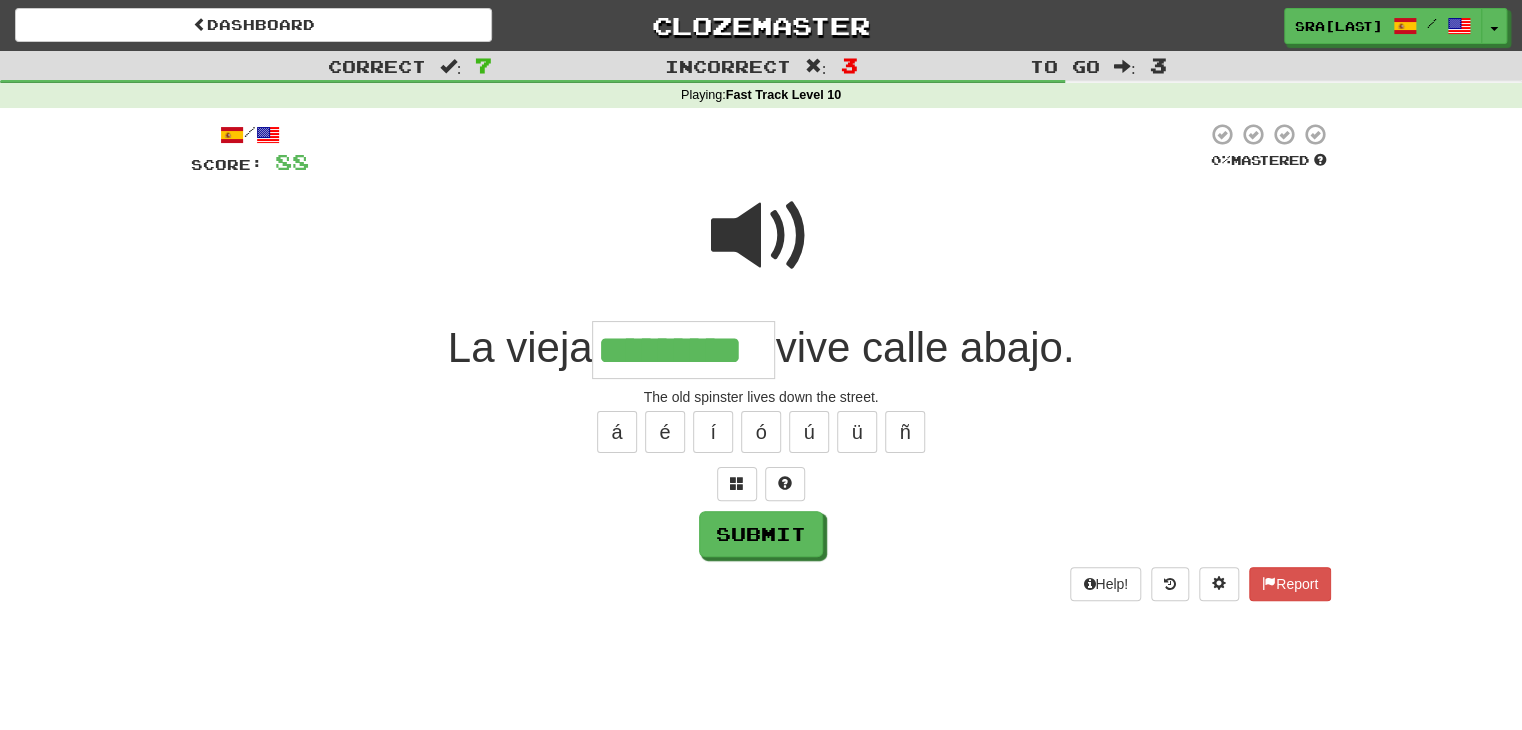 type on "*********" 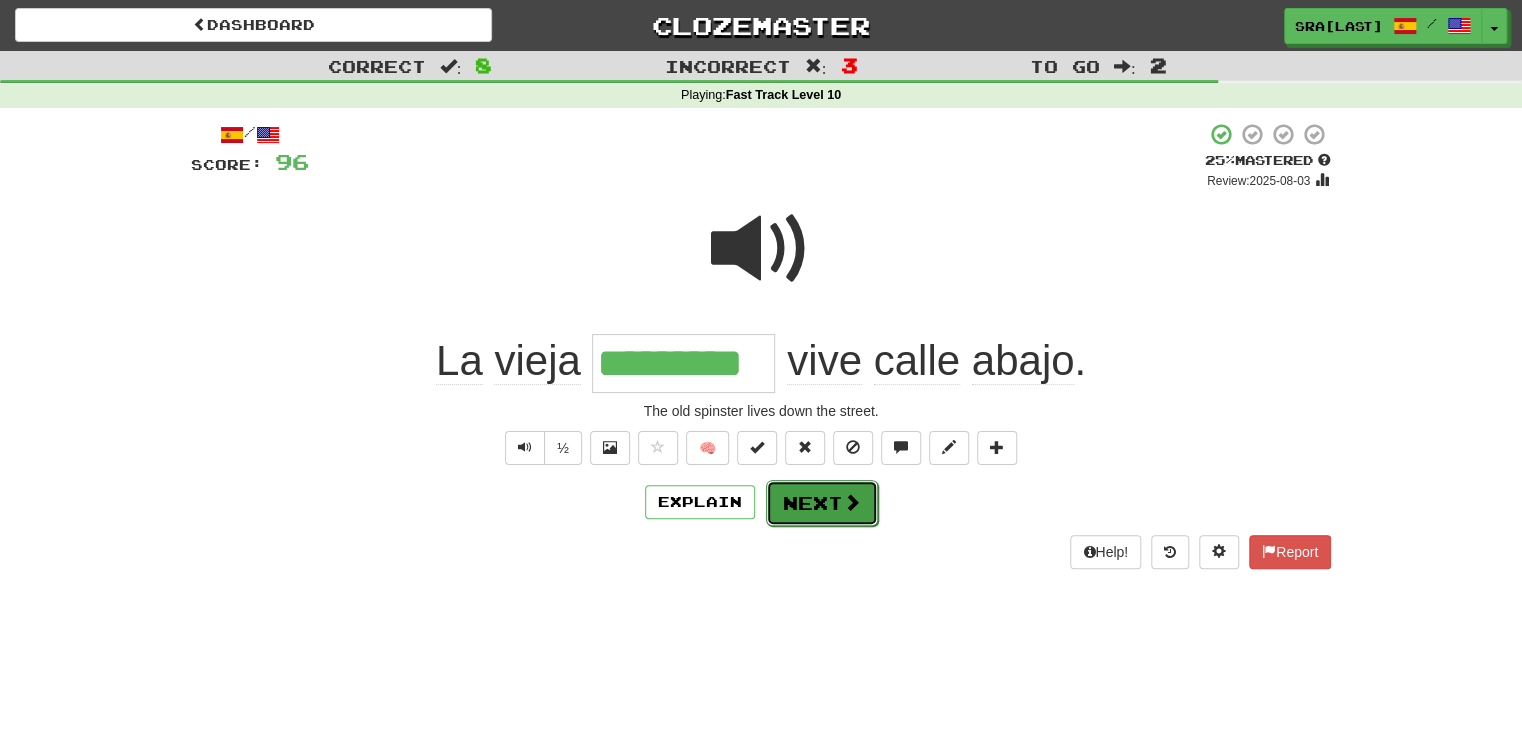 click on "Next" at bounding box center [822, 503] 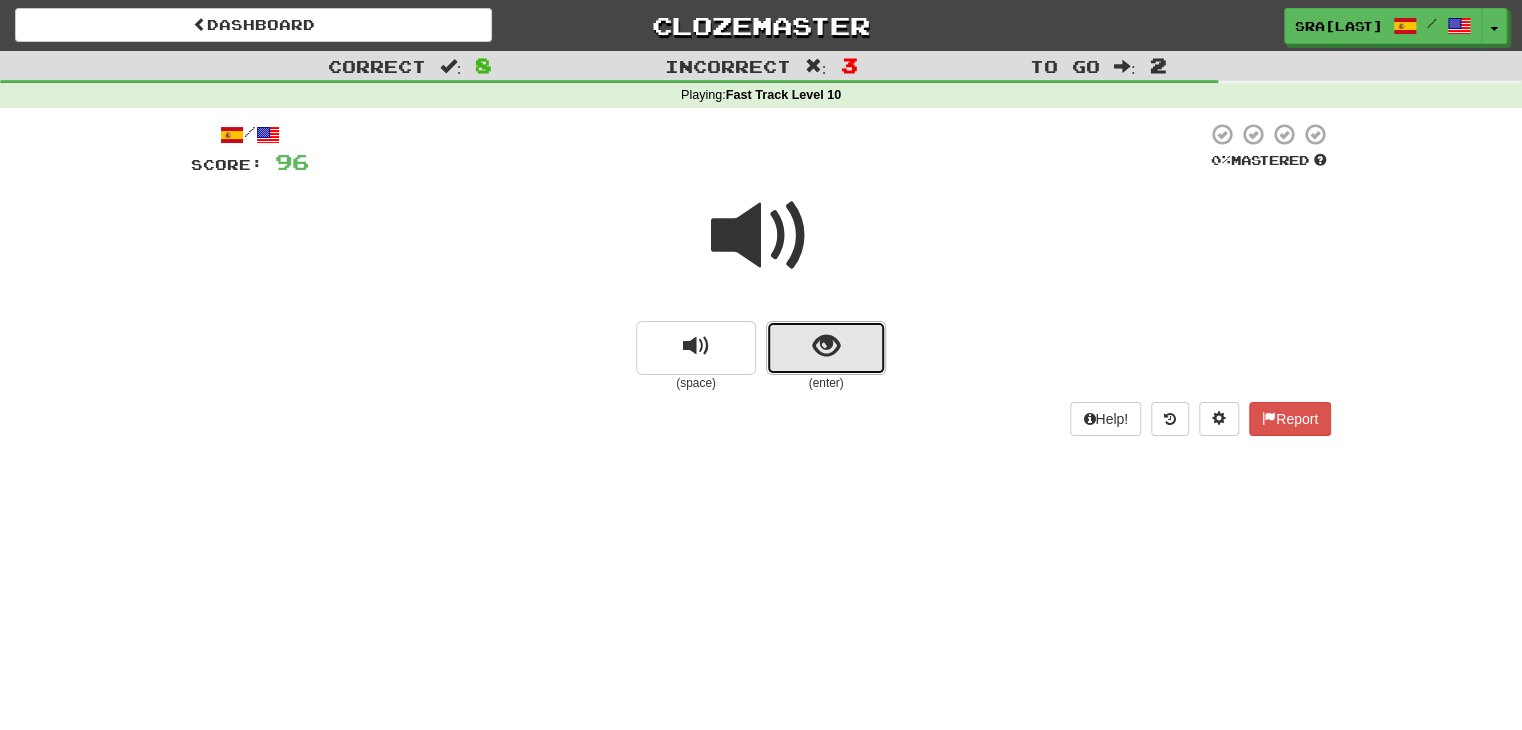click at bounding box center [826, 346] 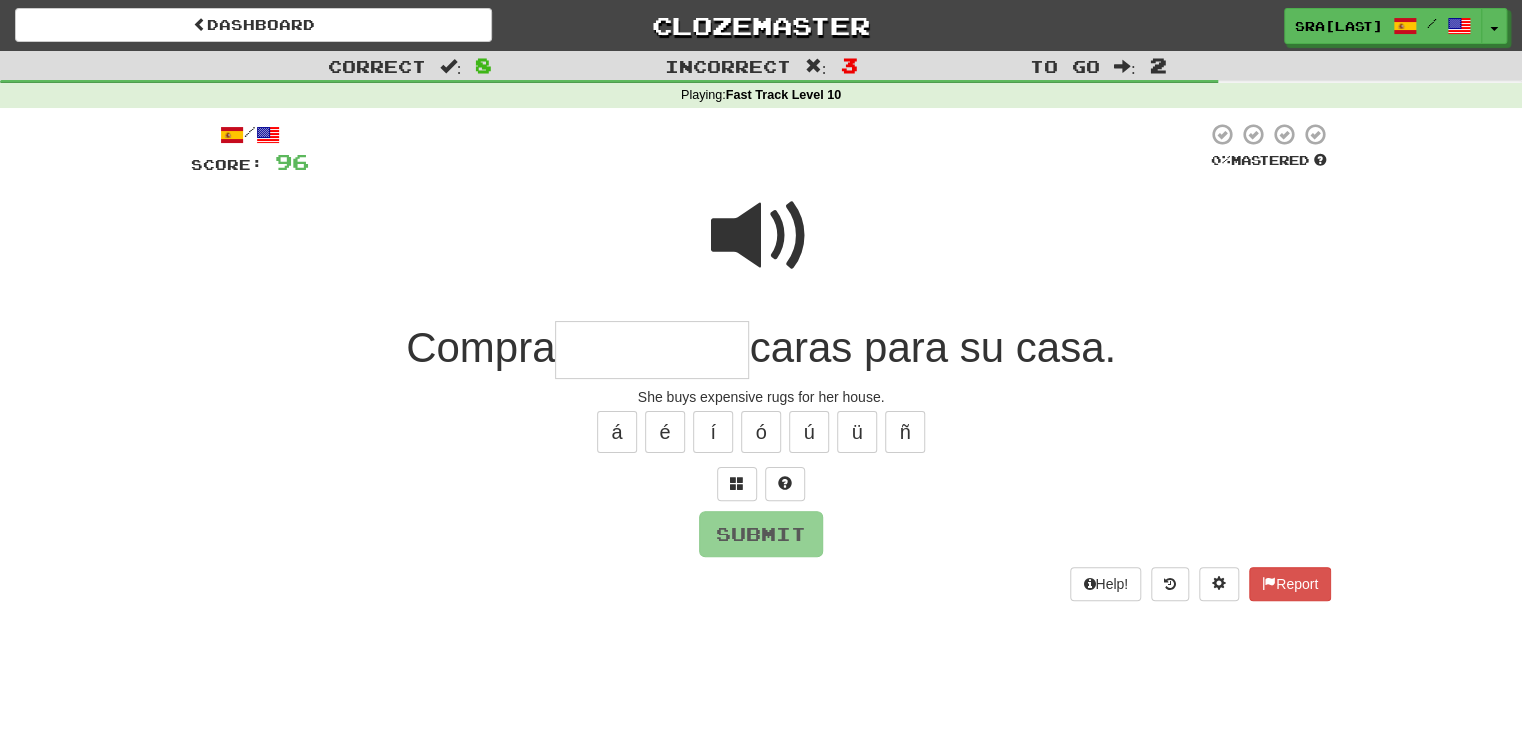 click at bounding box center [652, 350] 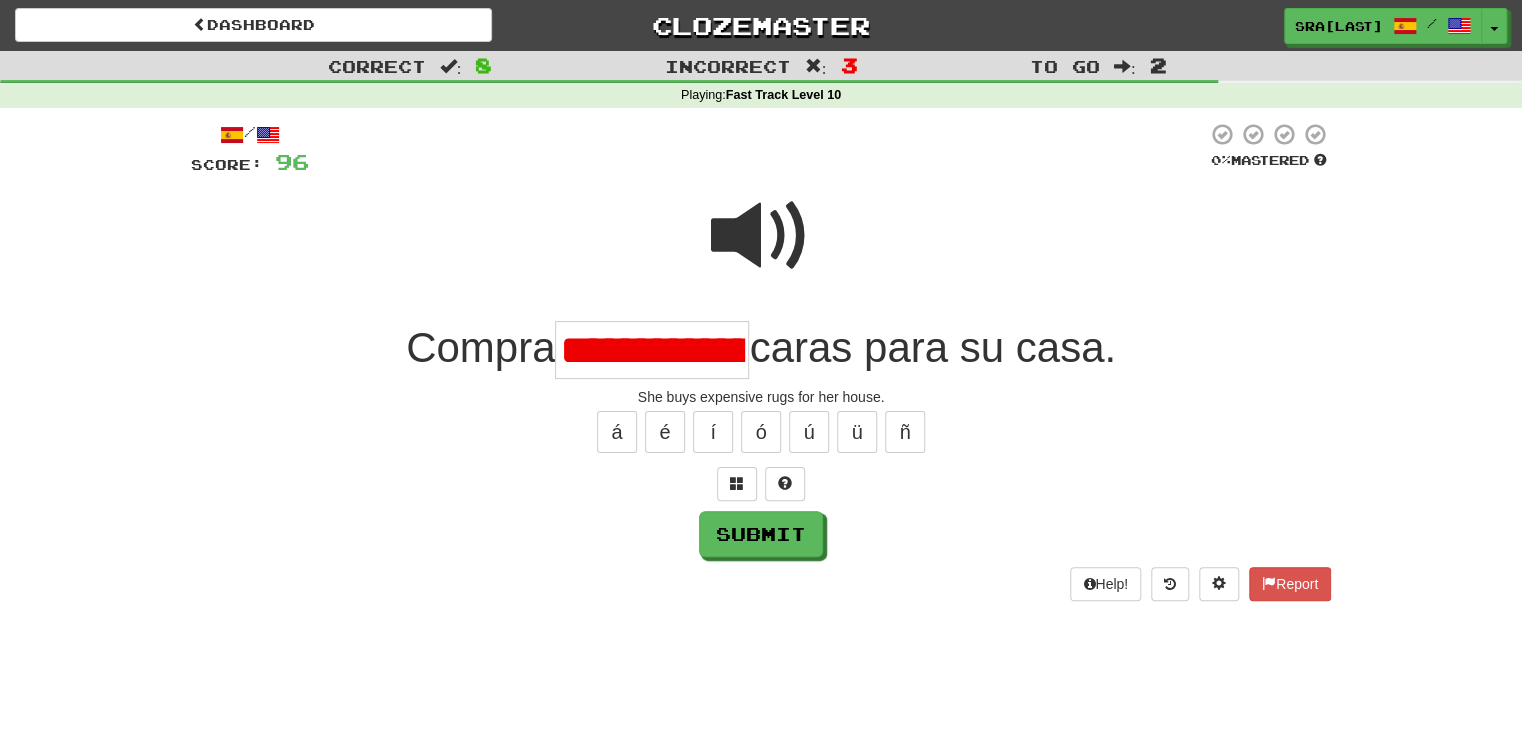 type on "*********" 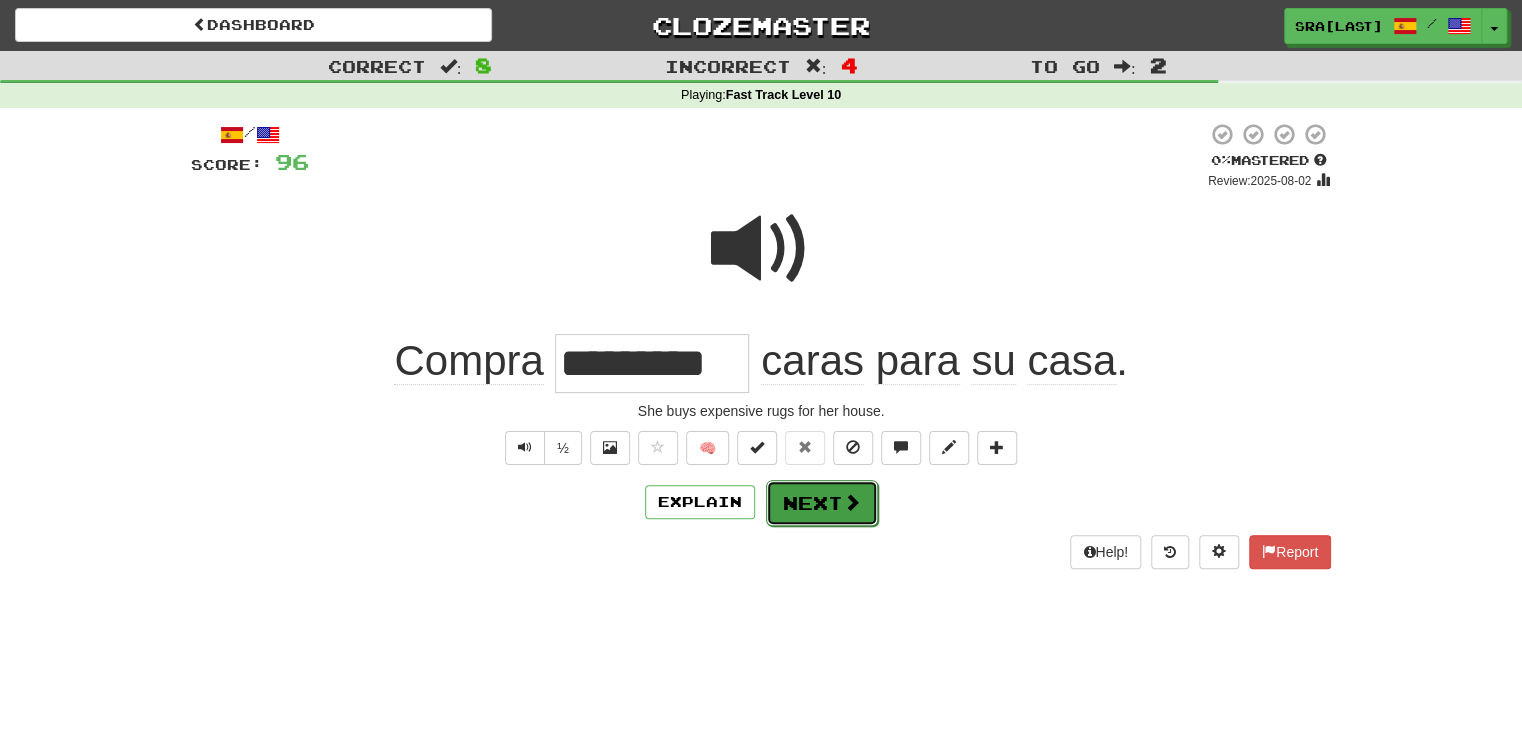 click on "Next" at bounding box center (822, 503) 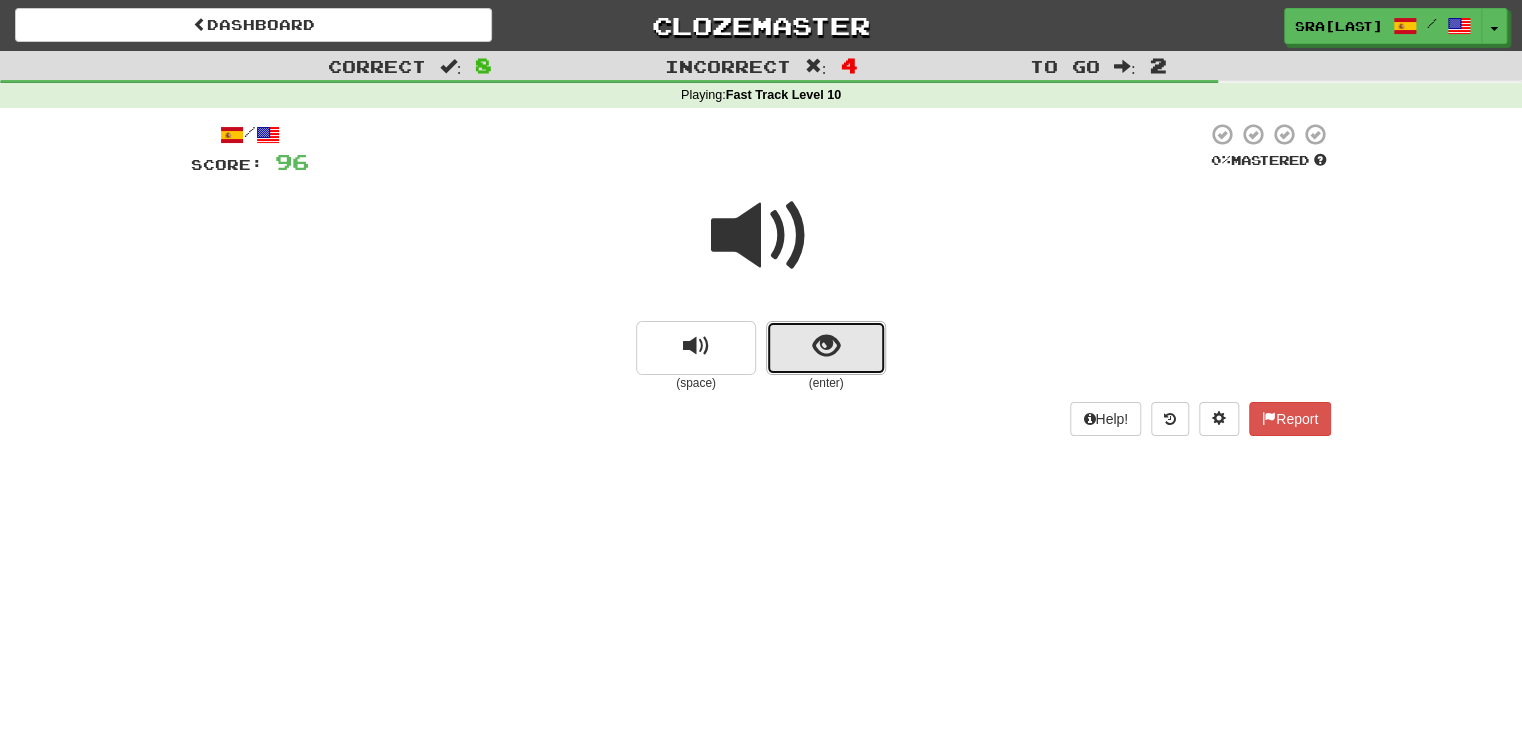 click at bounding box center (826, 346) 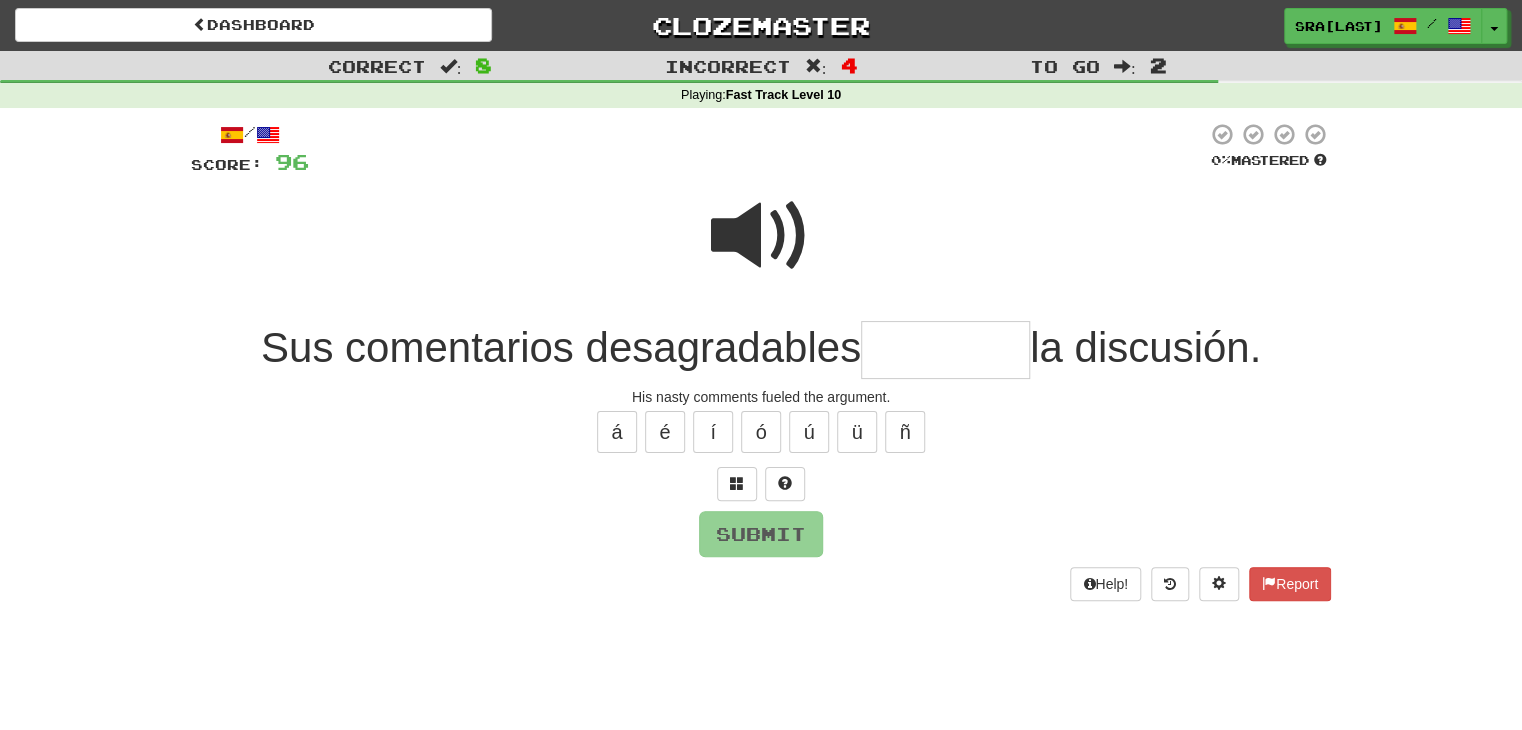 click at bounding box center [945, 350] 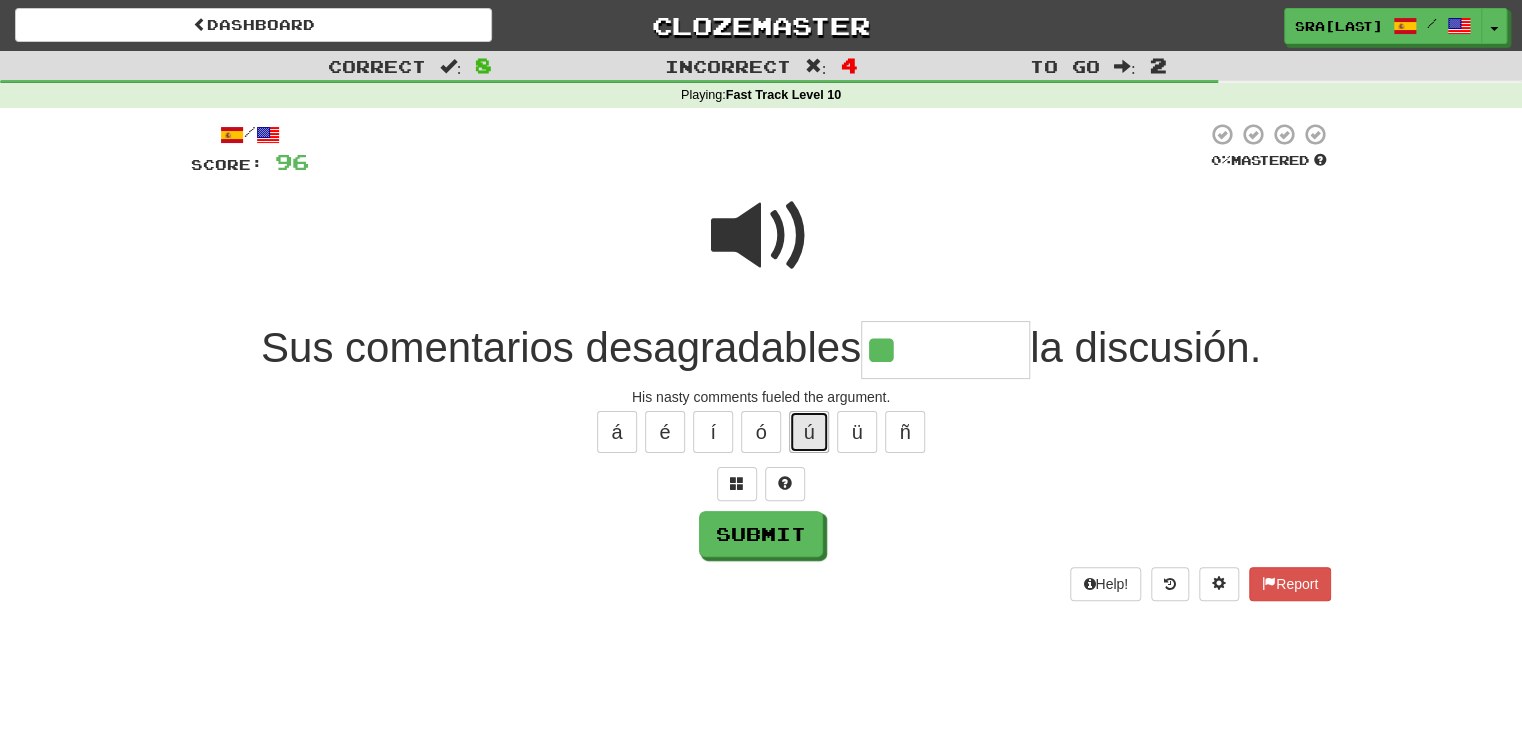 click on "ú" at bounding box center (809, 432) 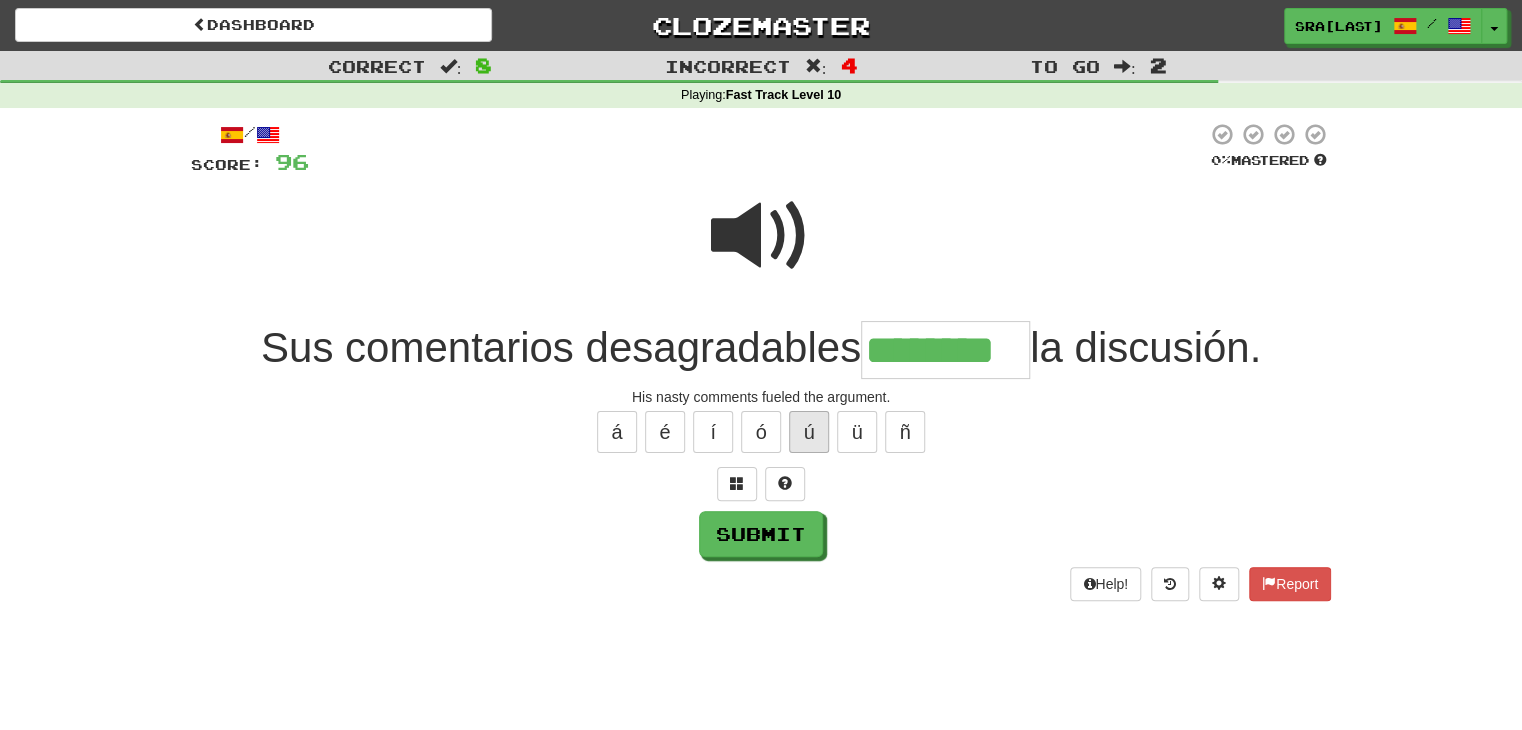 type on "********" 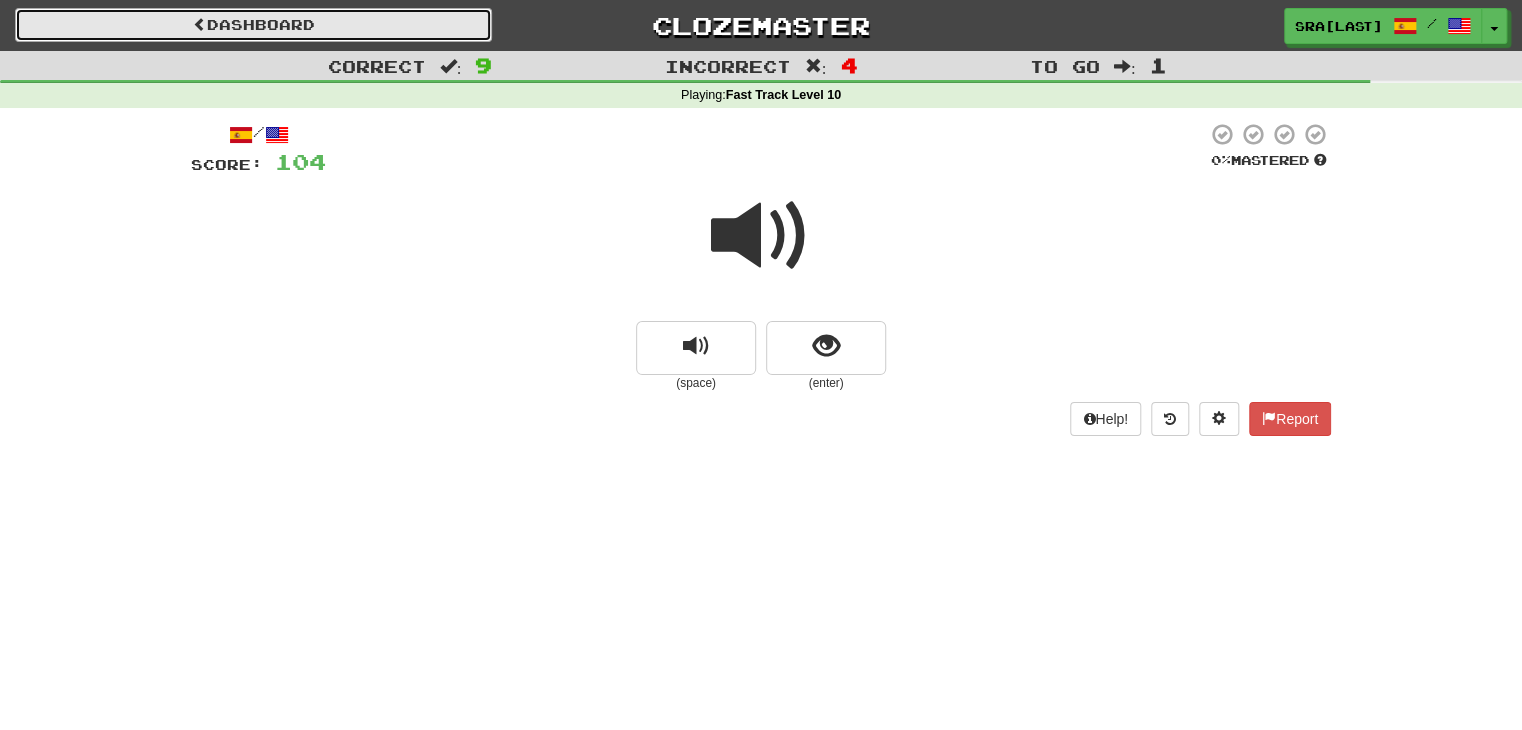 click on "Dashboard" at bounding box center (253, 25) 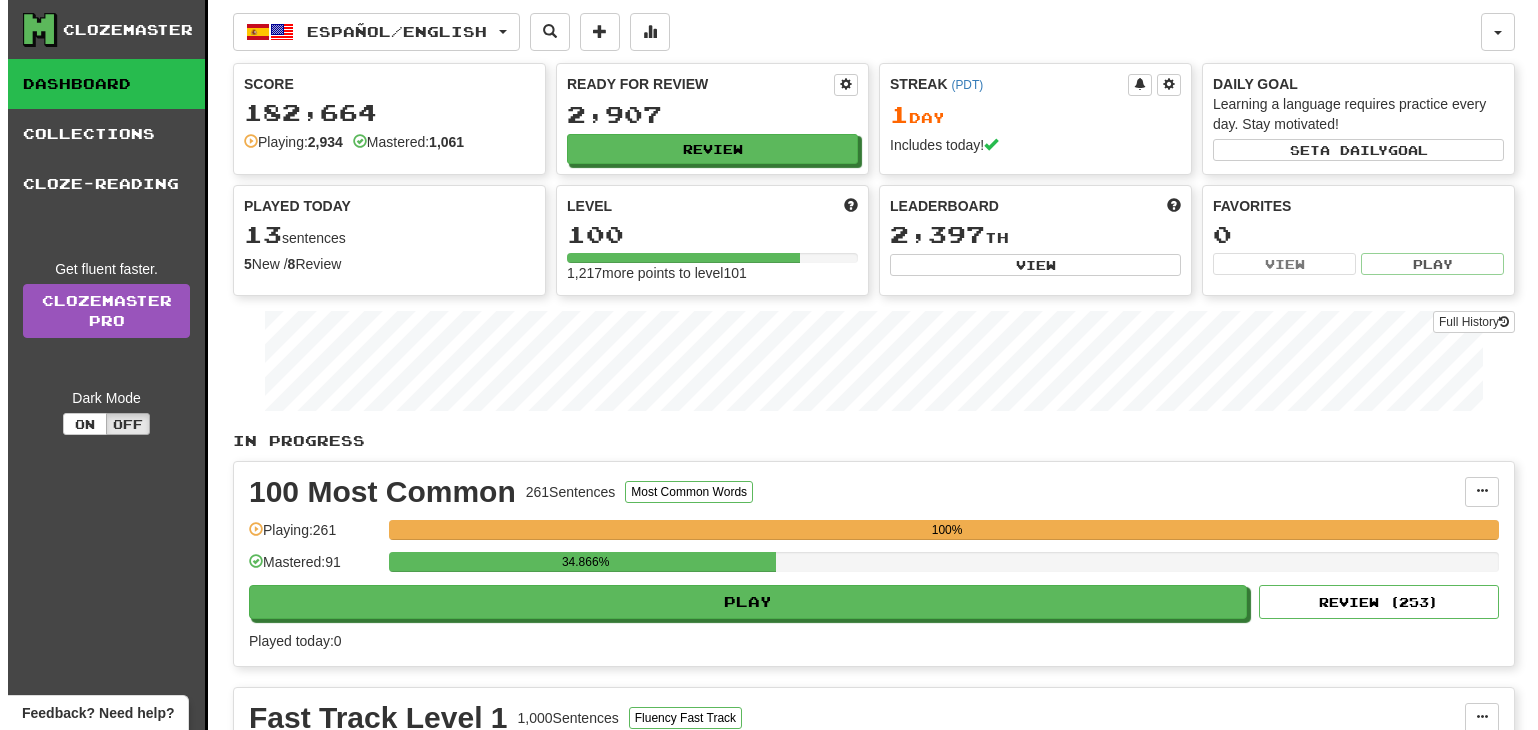 scroll, scrollTop: 0, scrollLeft: 0, axis: both 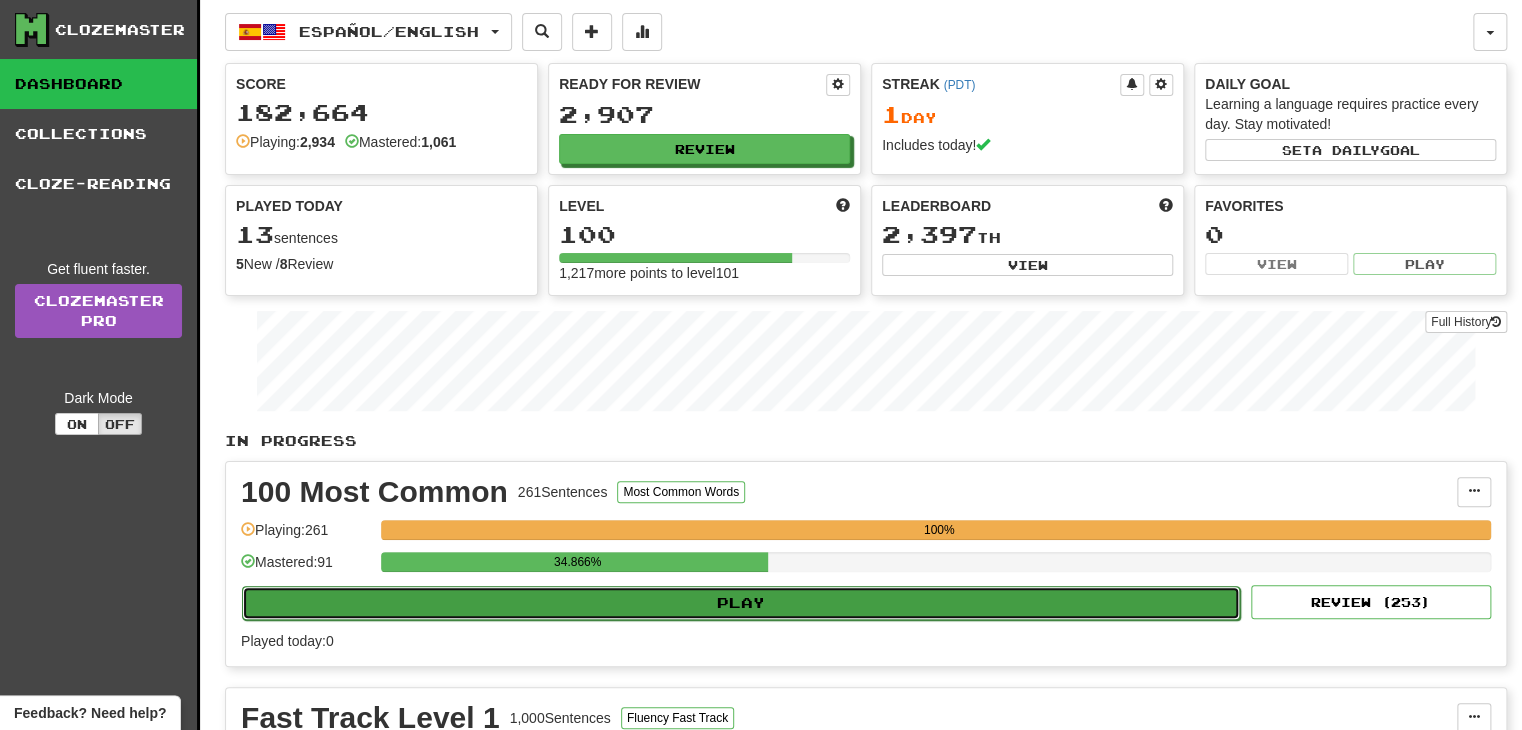 click on "Play" at bounding box center (741, 603) 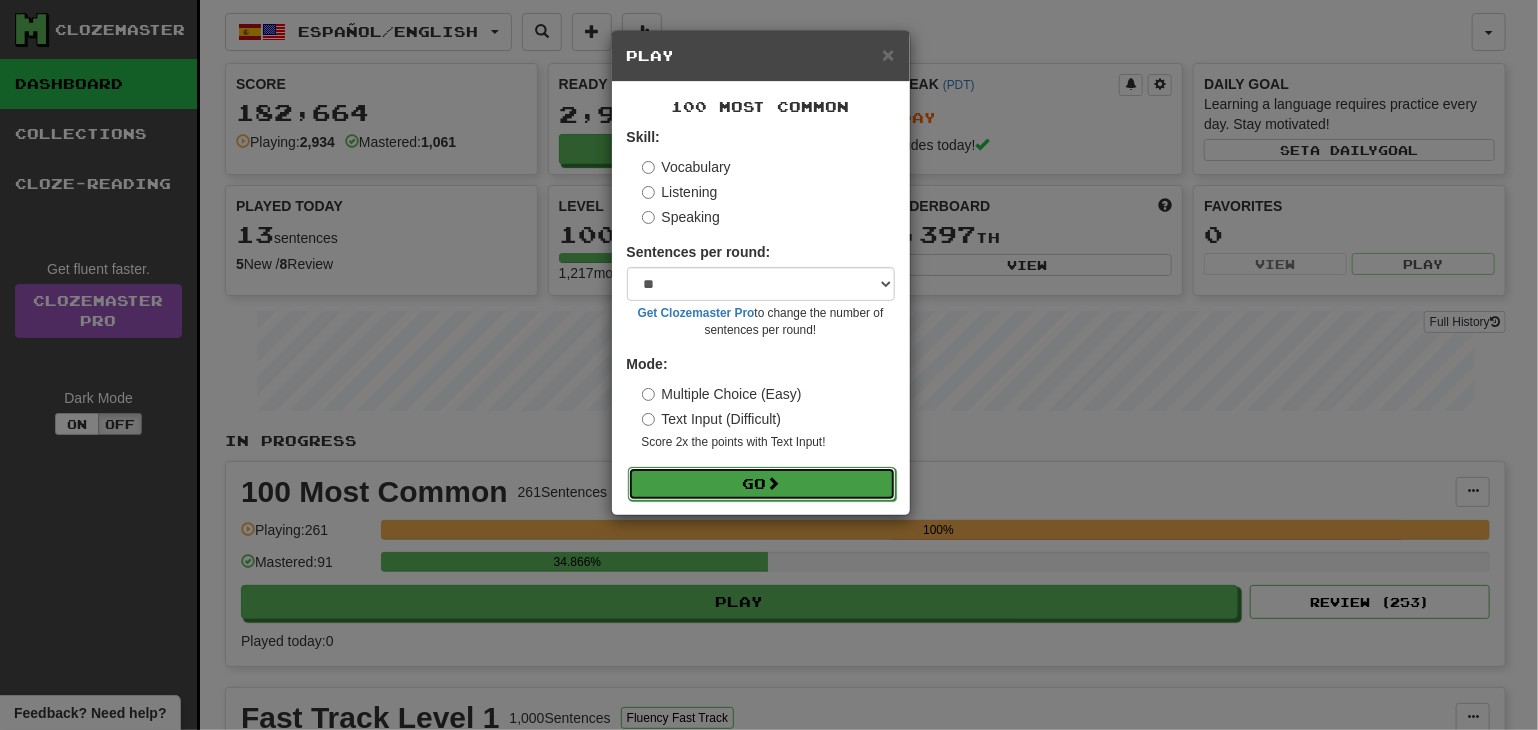 click on "Go" at bounding box center (762, 484) 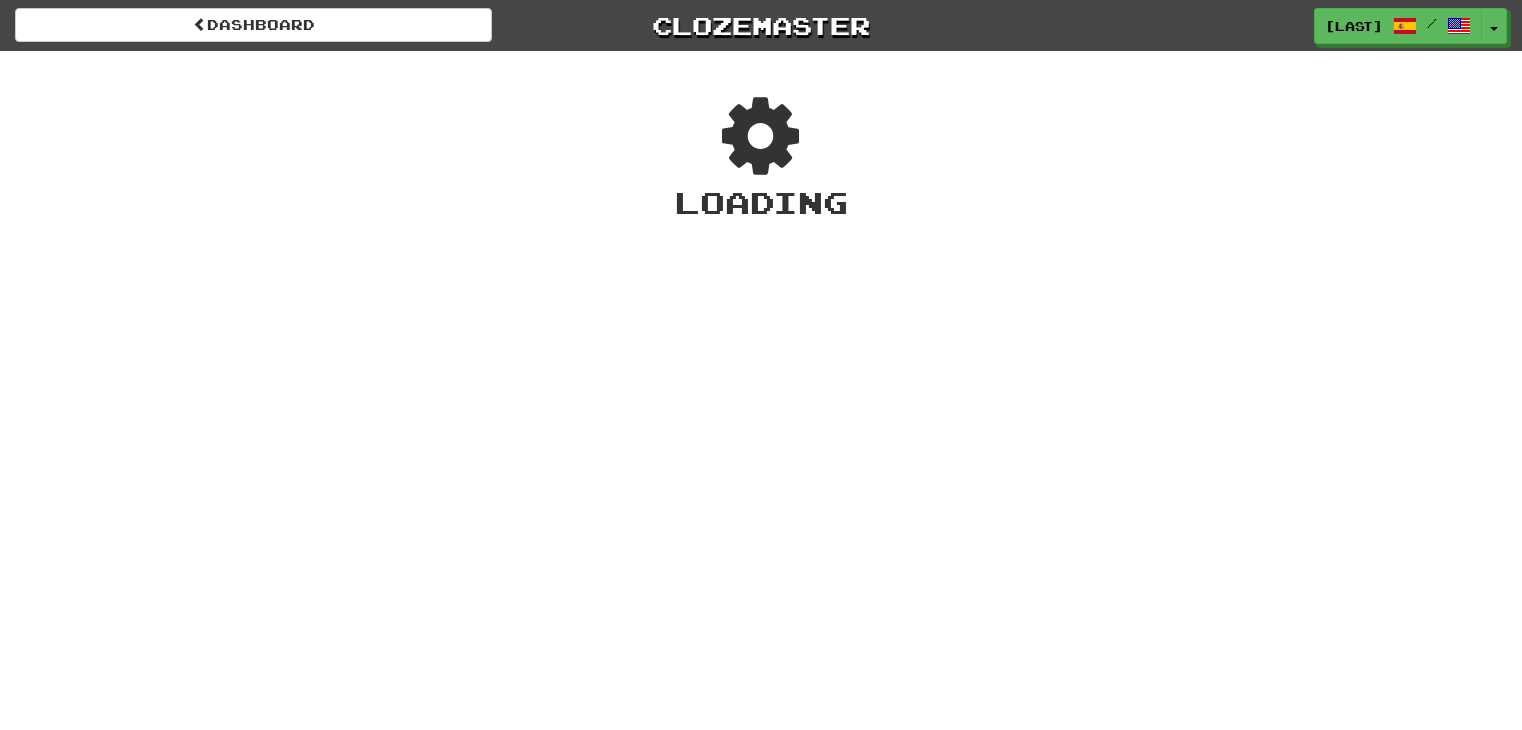 scroll, scrollTop: 0, scrollLeft: 0, axis: both 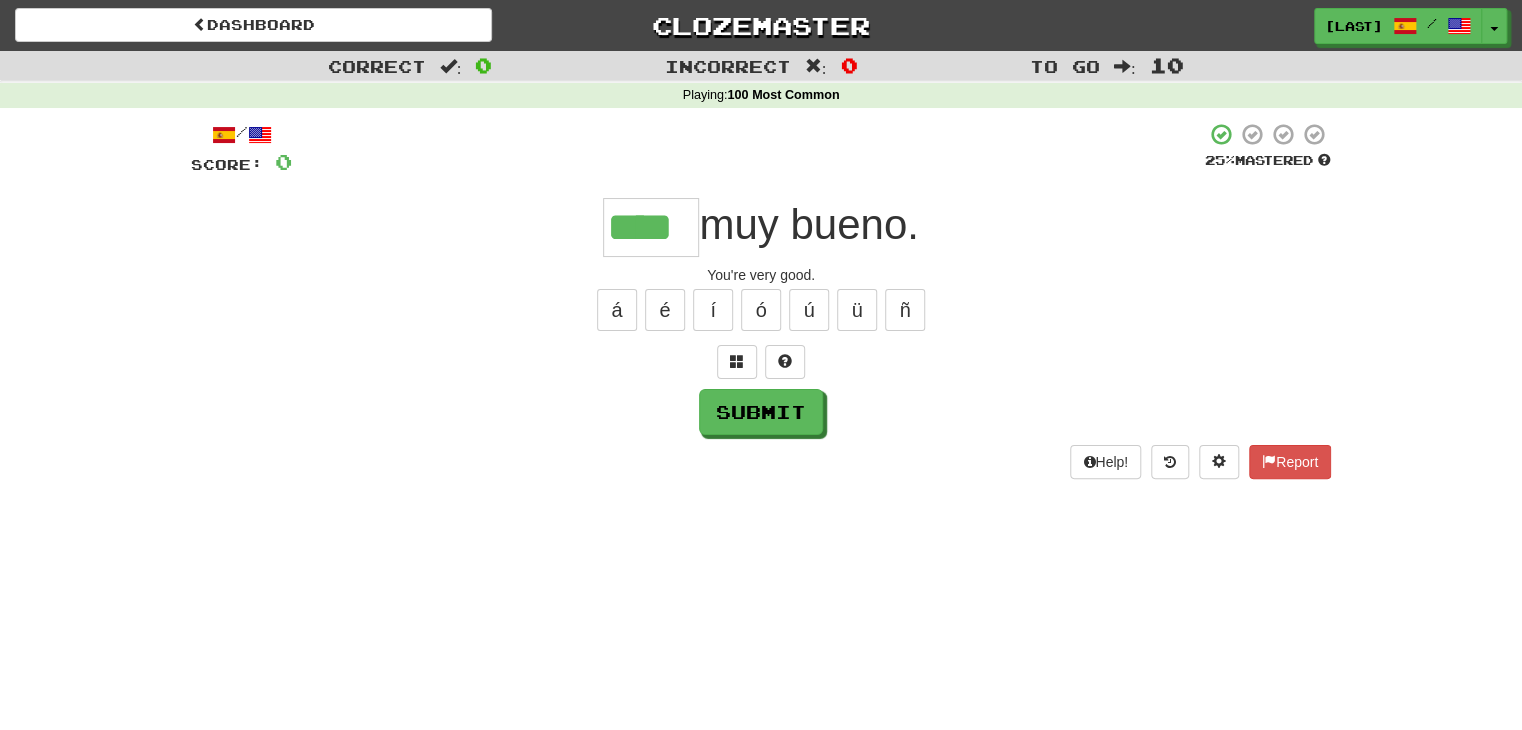 type on "****" 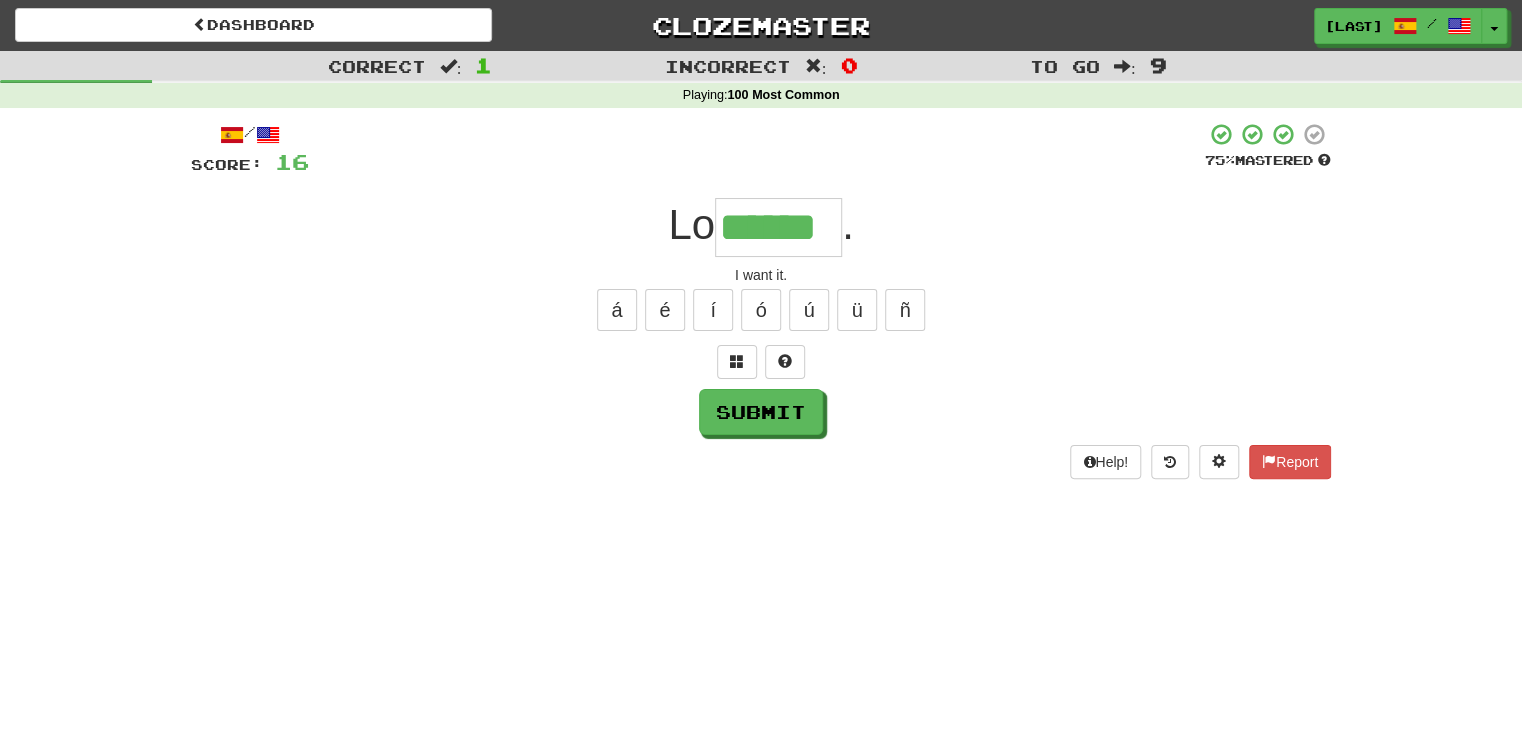 type on "******" 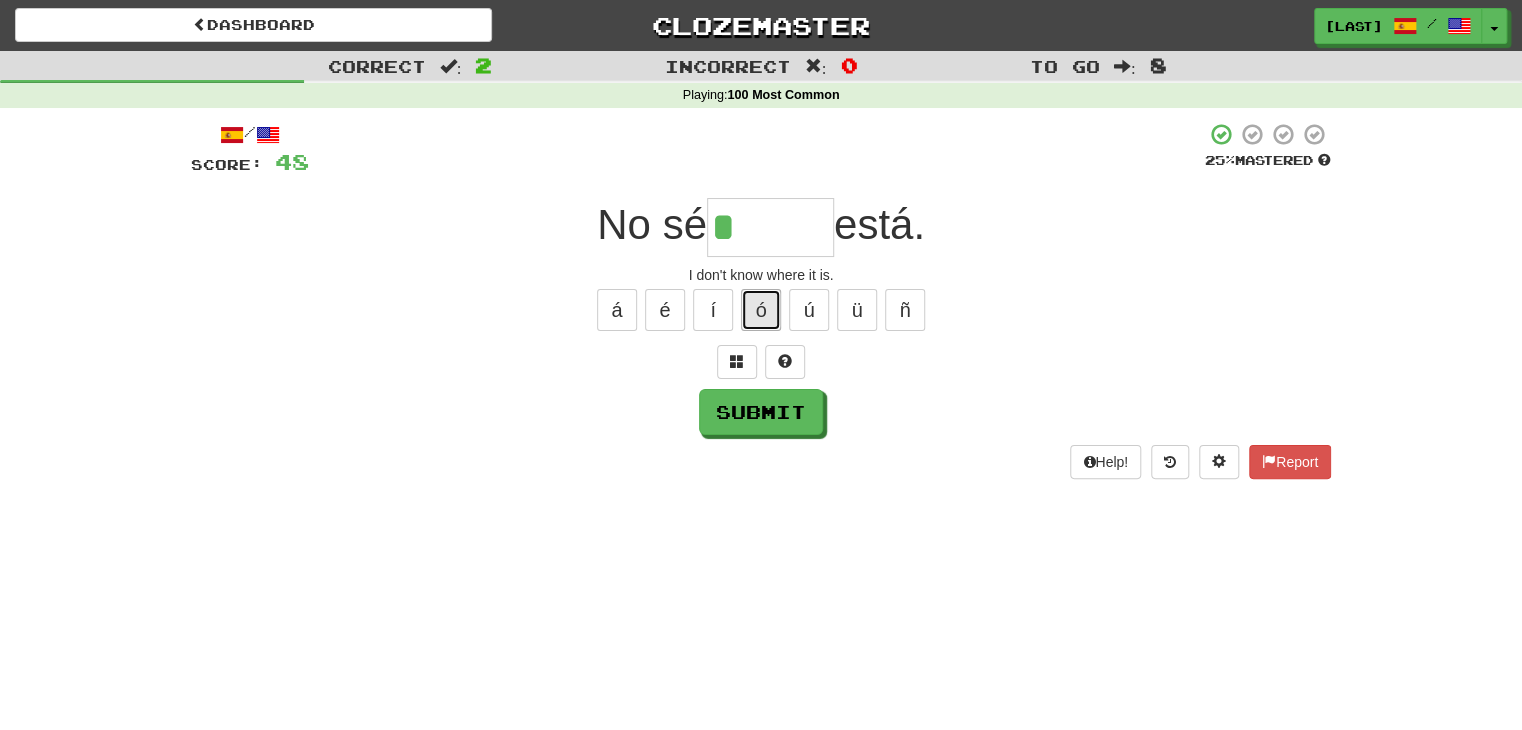 click on "ó" at bounding box center [761, 310] 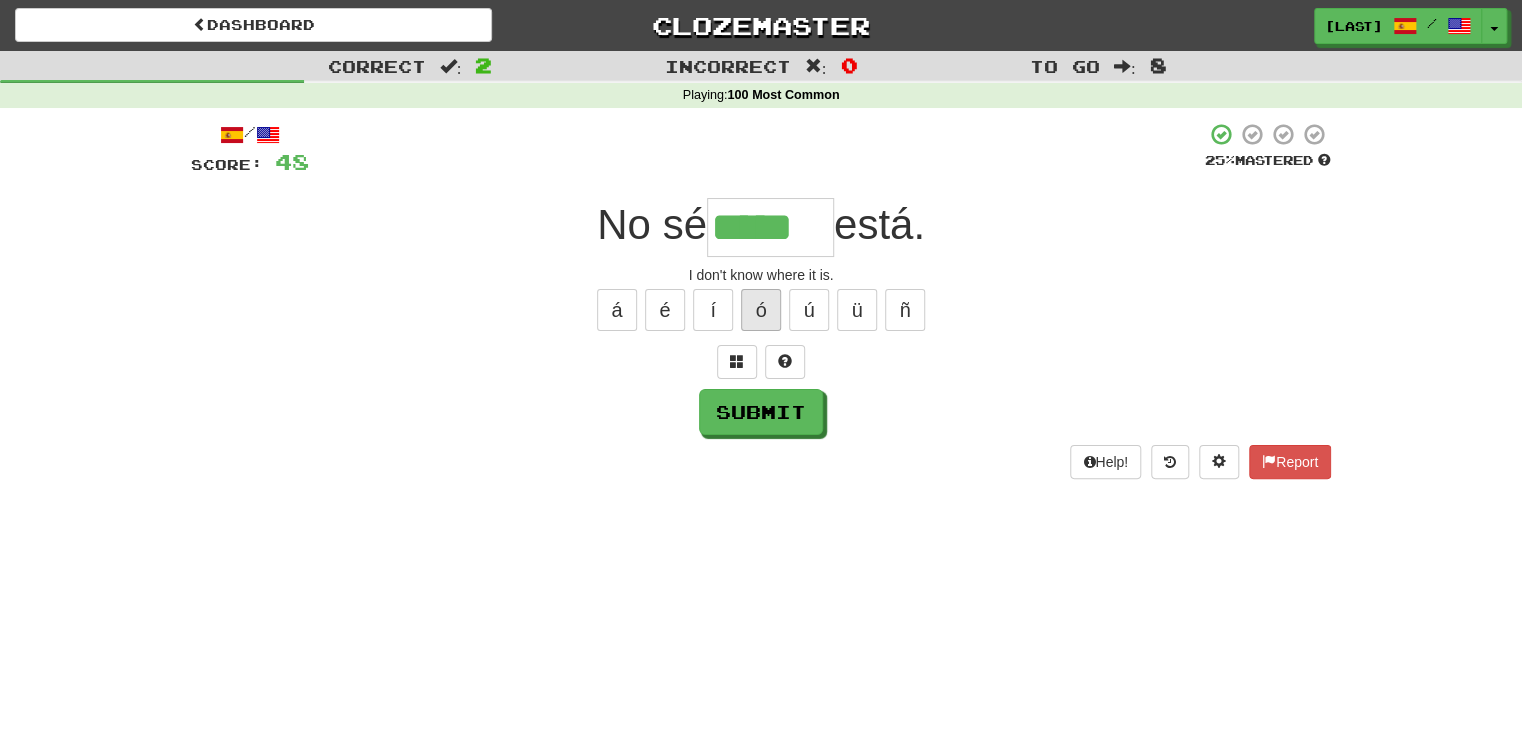 type on "*****" 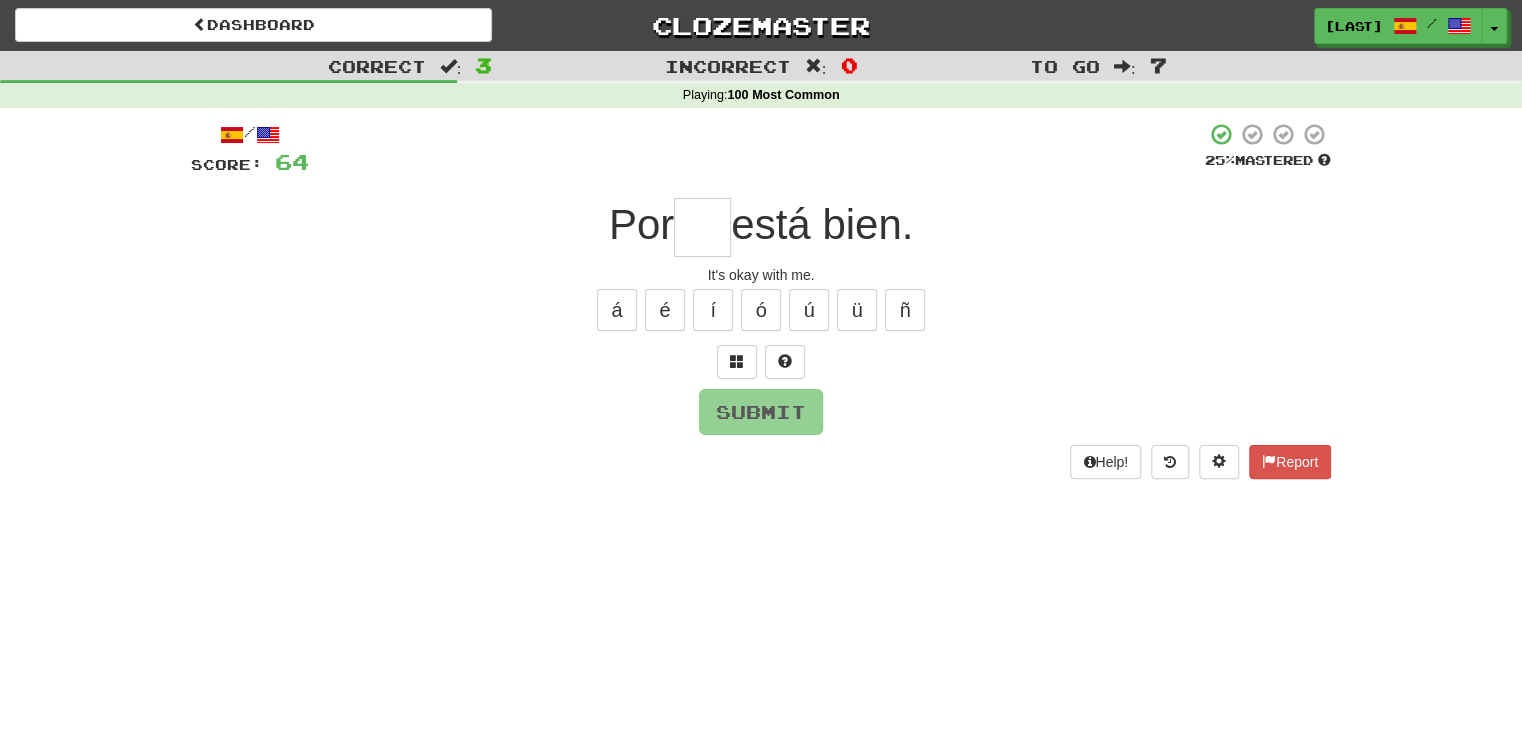 type on "*" 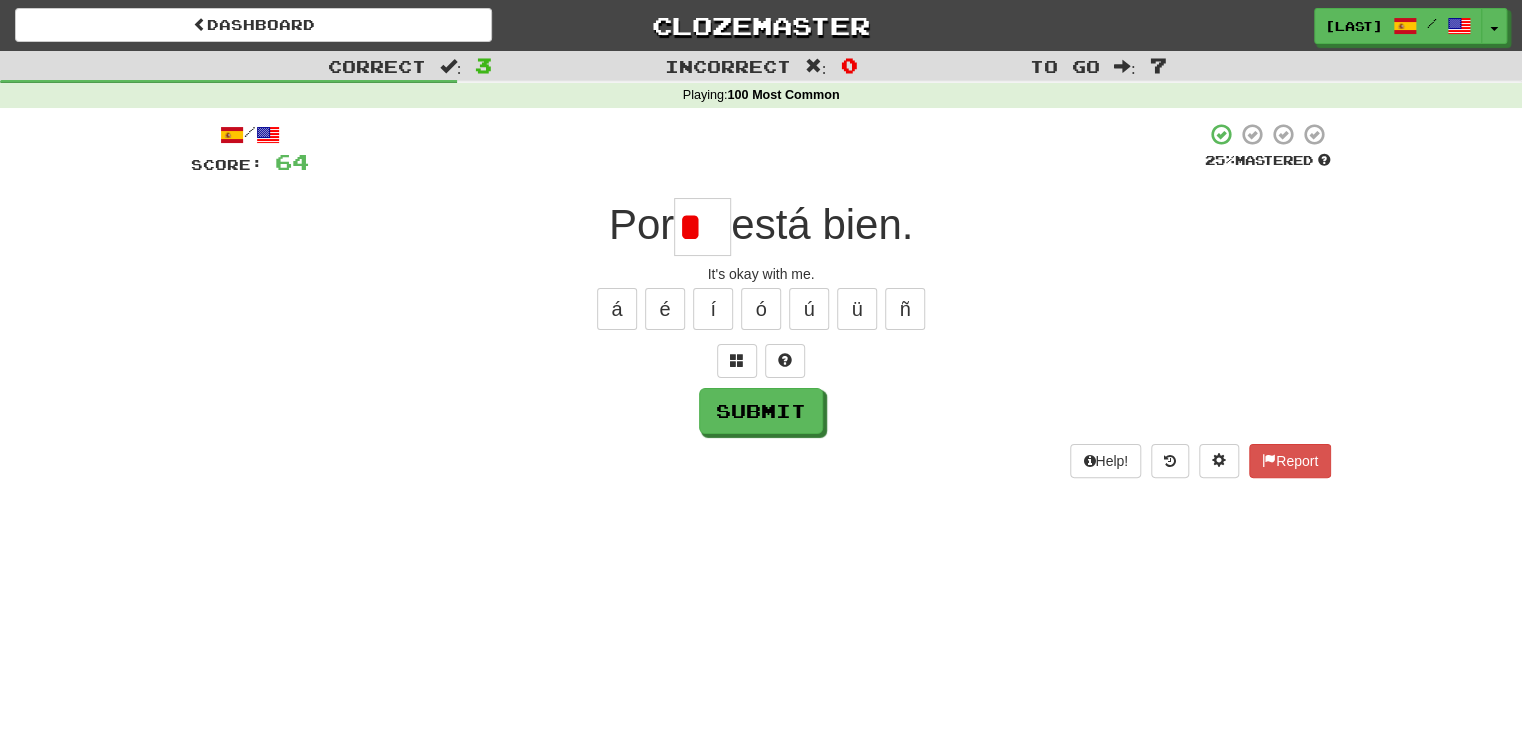 scroll, scrollTop: 0, scrollLeft: 0, axis: both 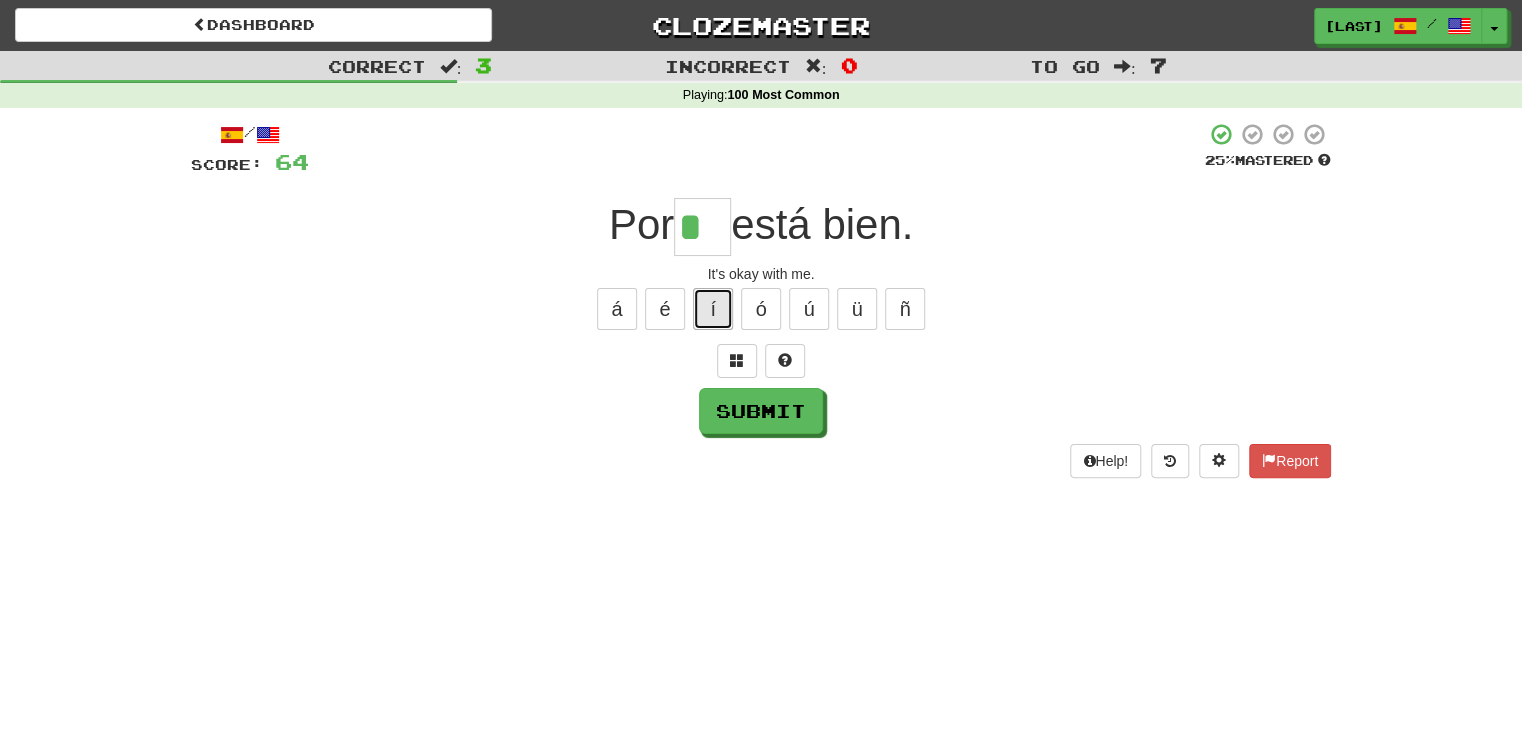click on "í" at bounding box center [713, 309] 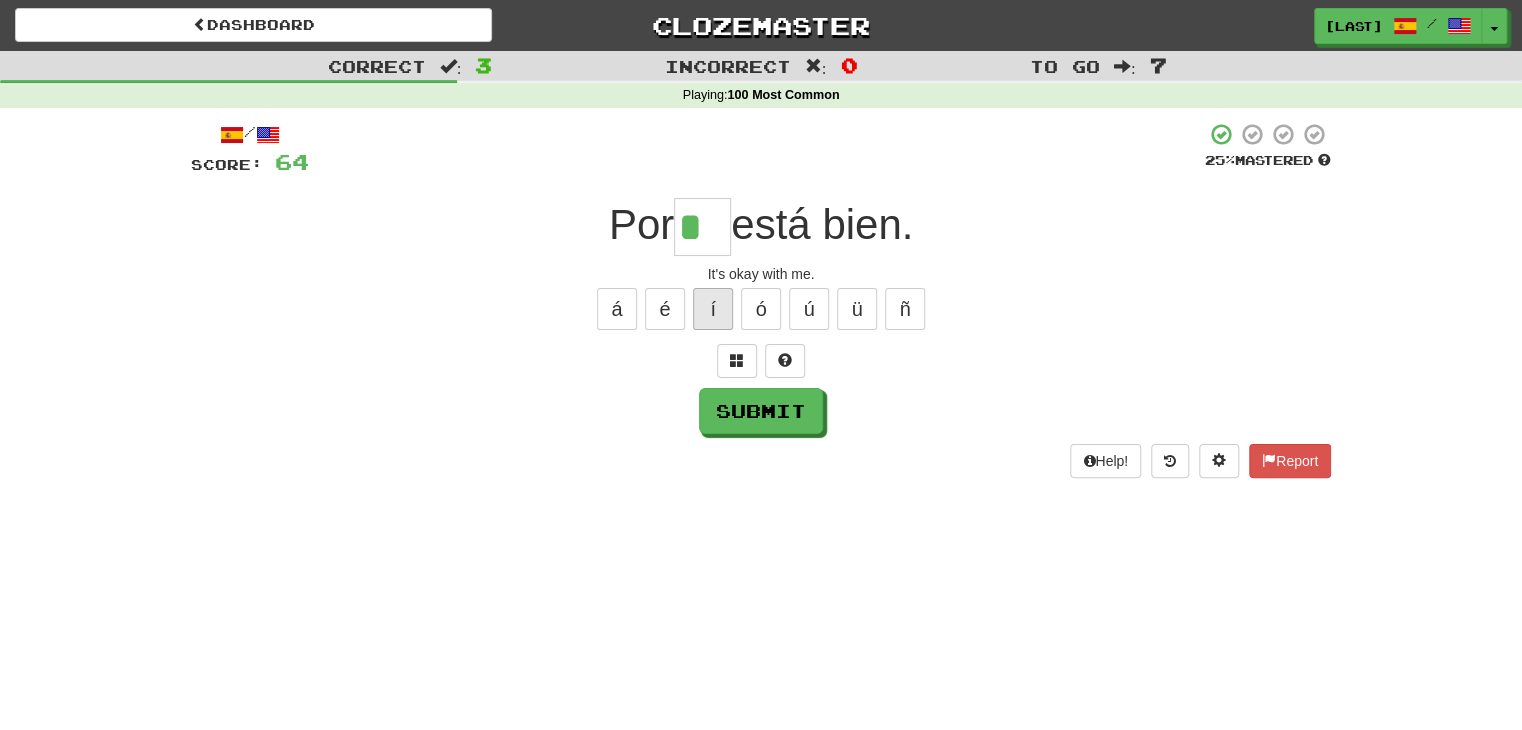 type on "**" 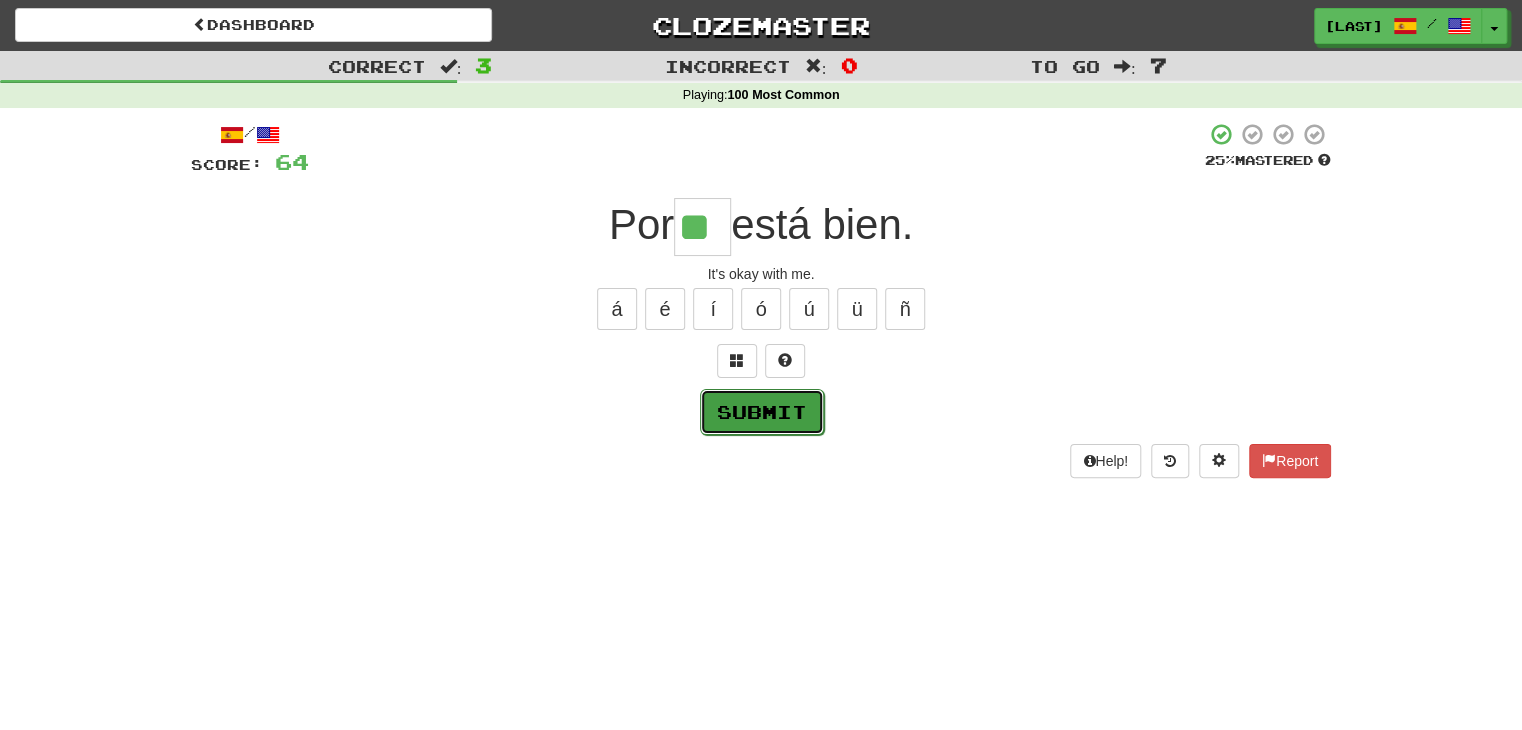 click on "Submit" at bounding box center [762, 412] 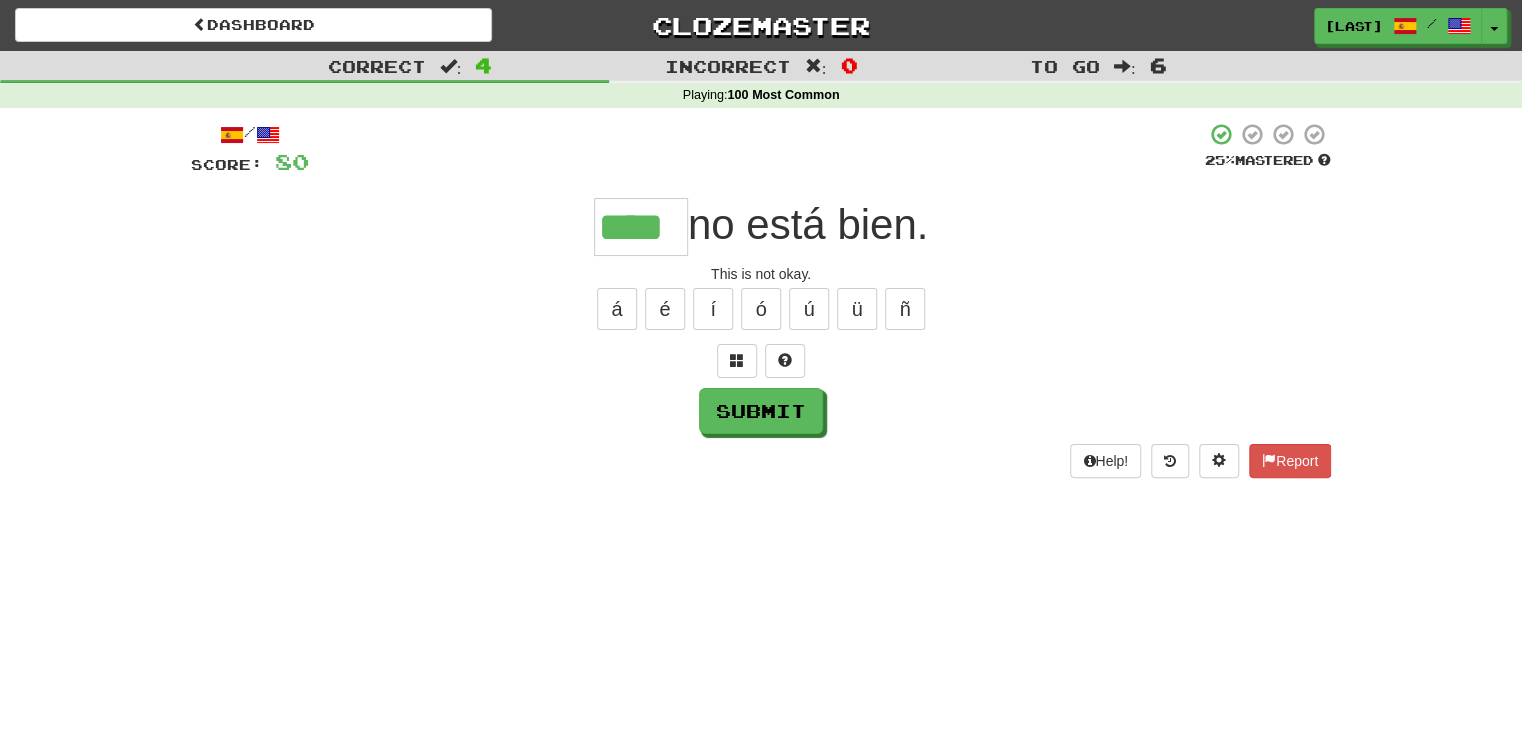type on "****" 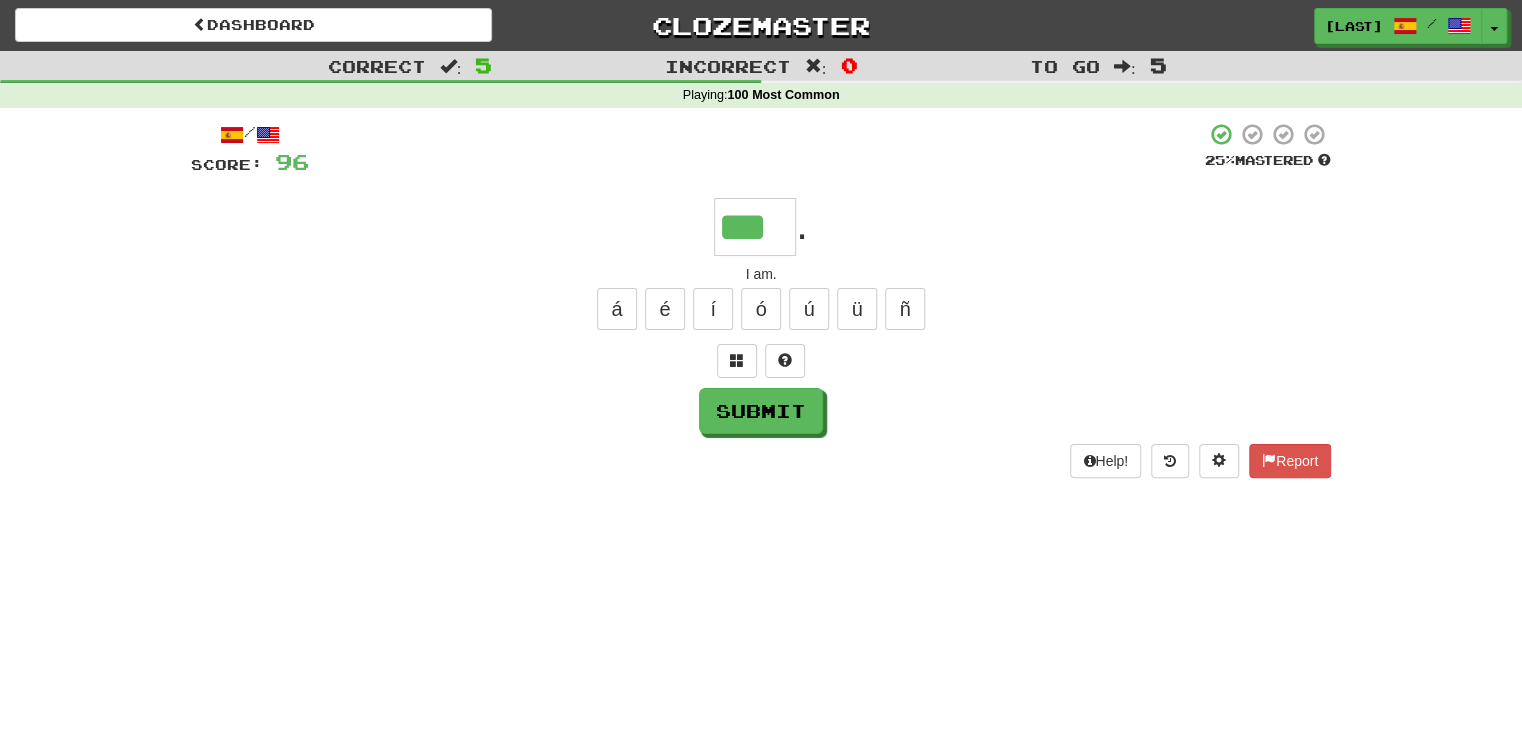type on "***" 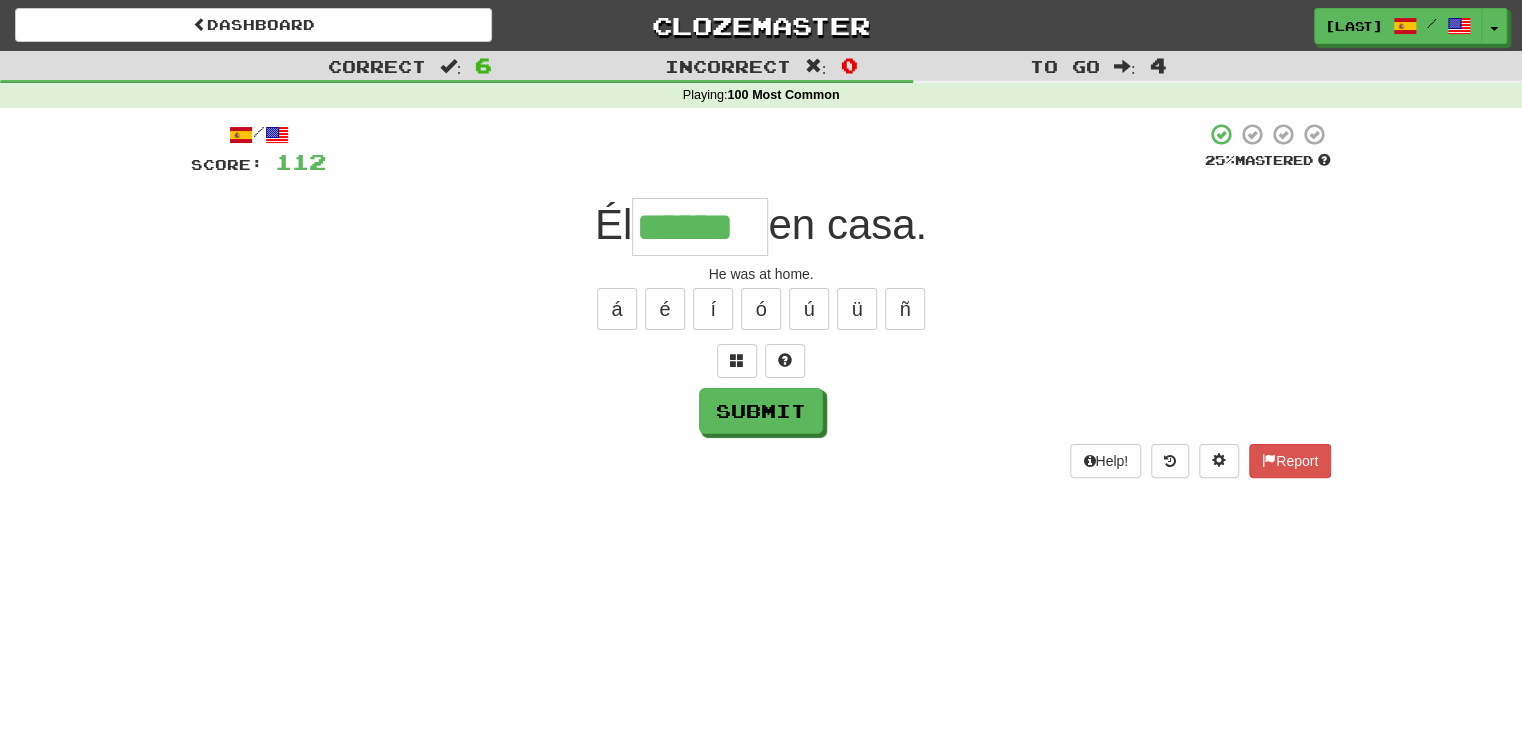 type on "******" 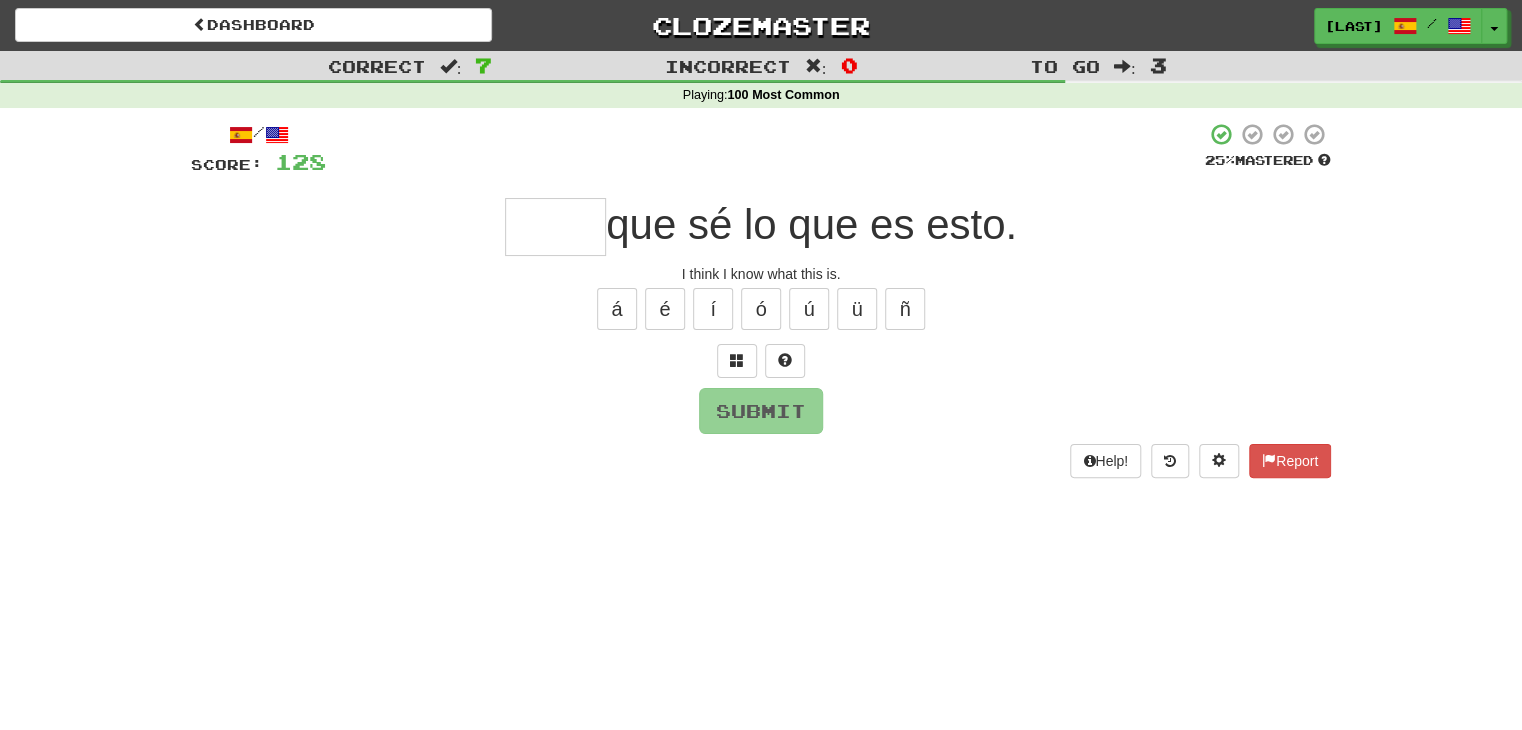 type on "*" 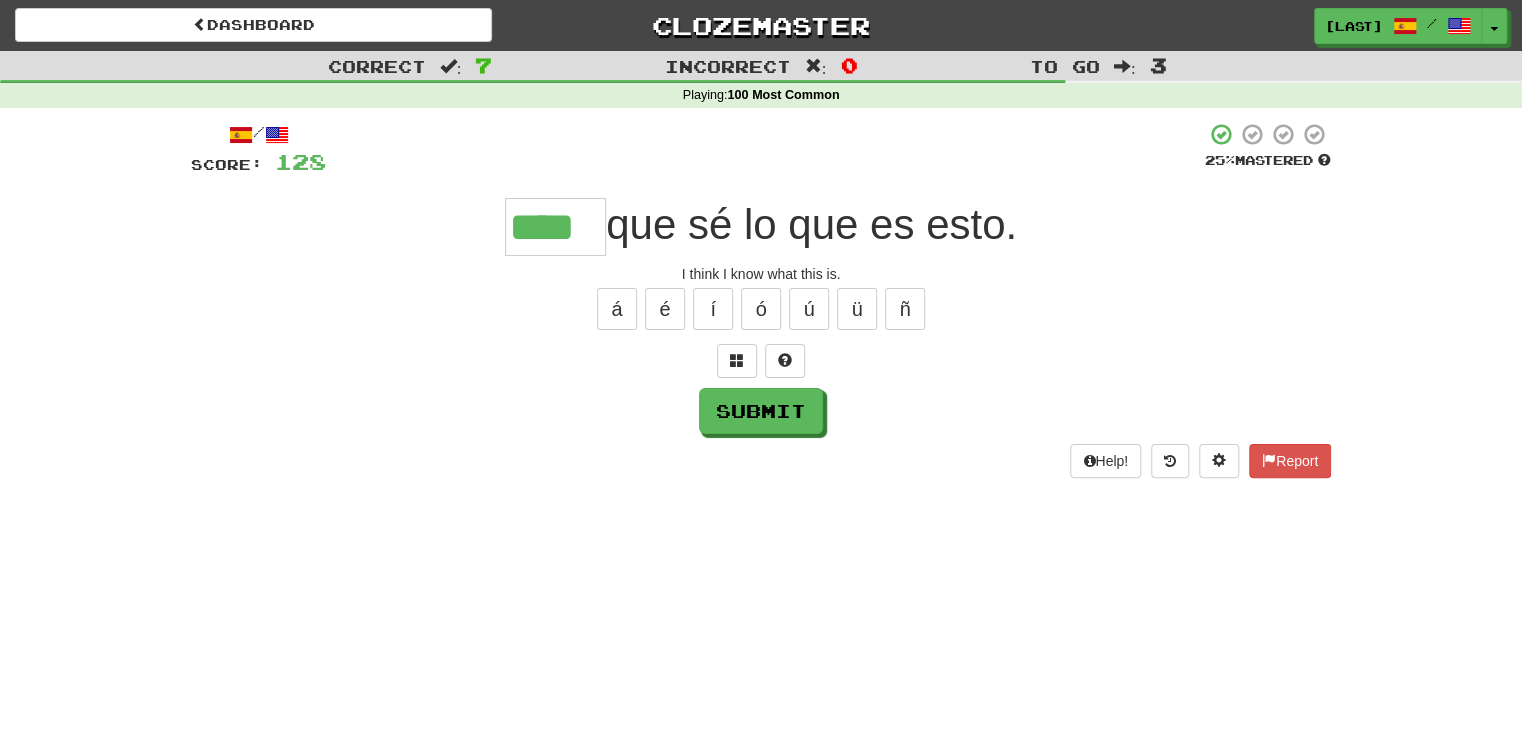 type on "****" 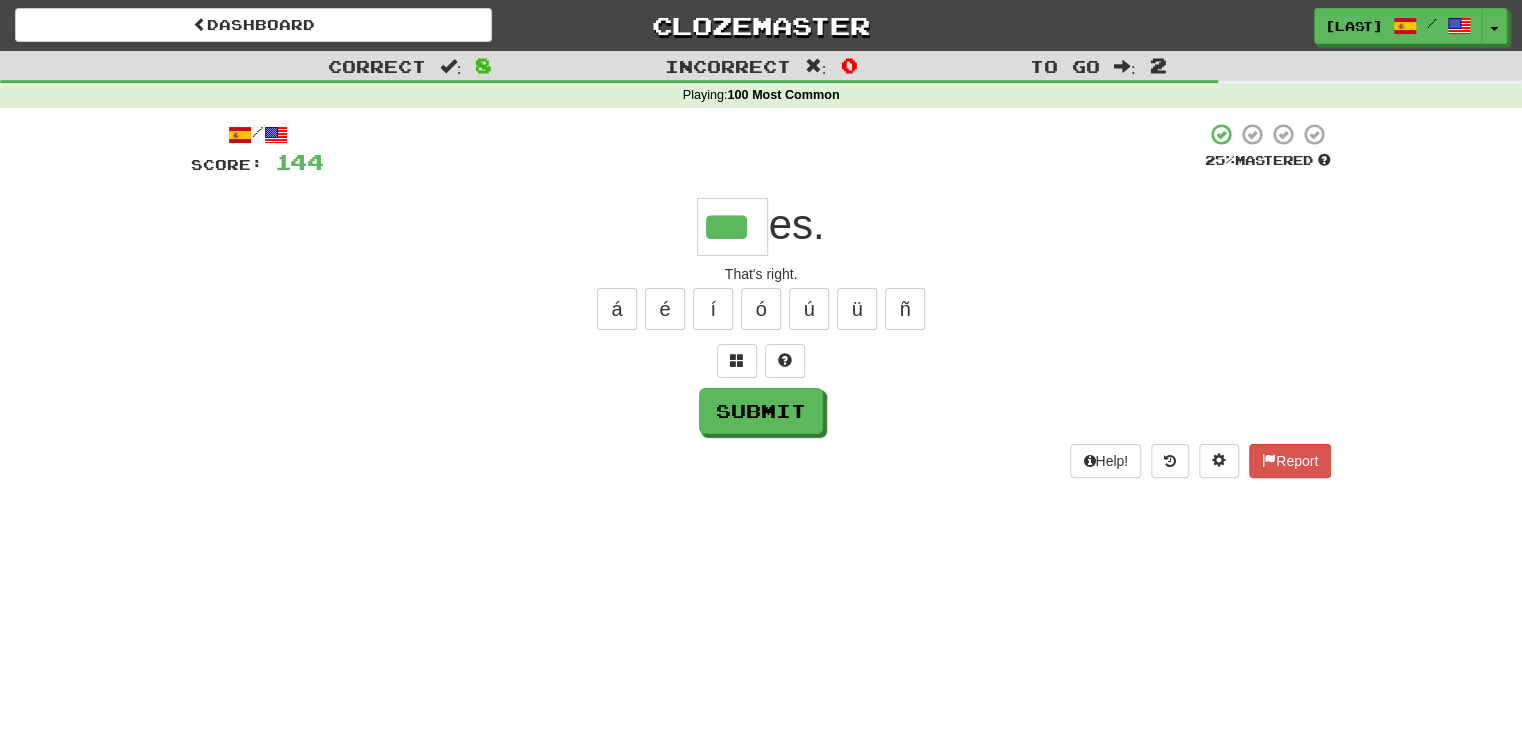 scroll, scrollTop: 0, scrollLeft: 4, axis: horizontal 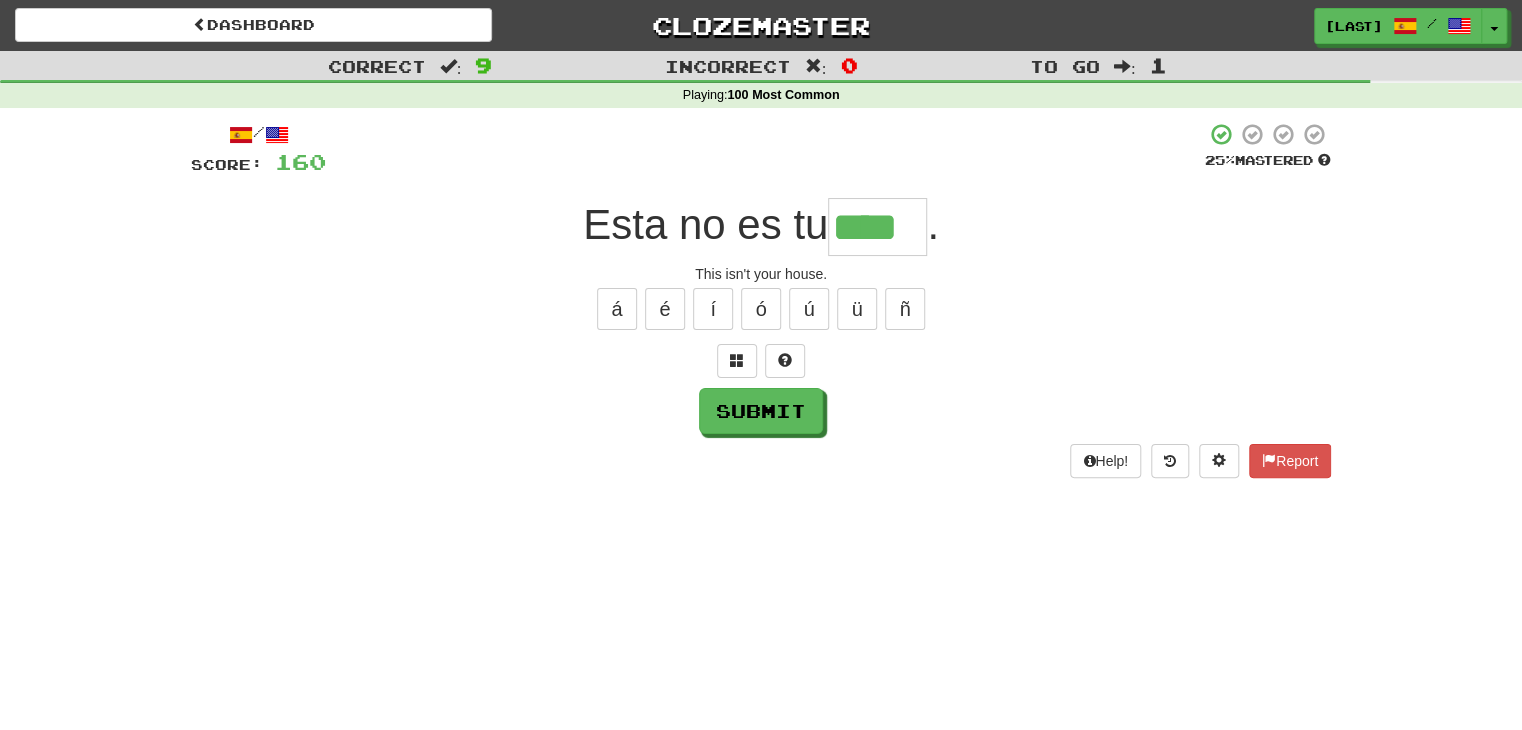 type on "****" 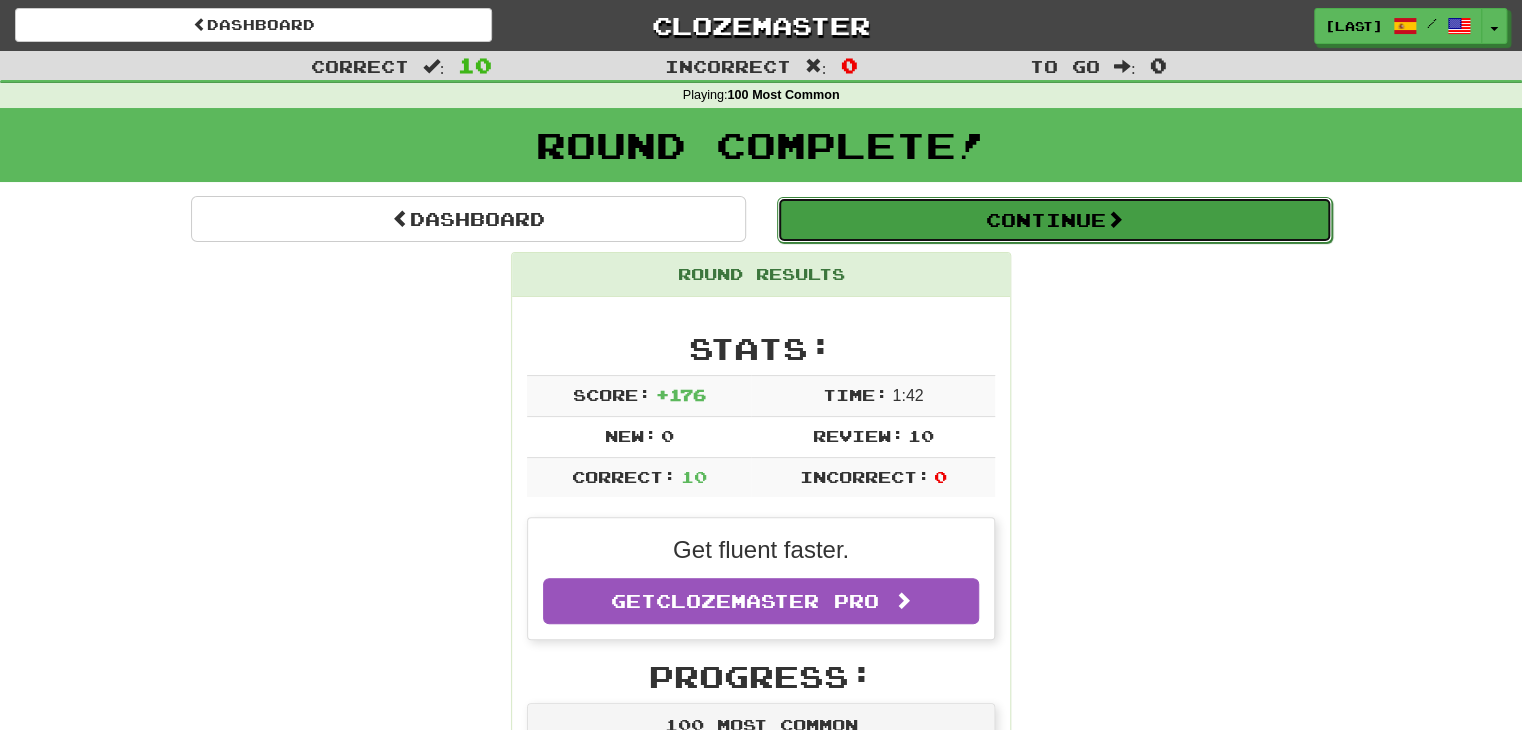 click on "Continue" at bounding box center [1054, 220] 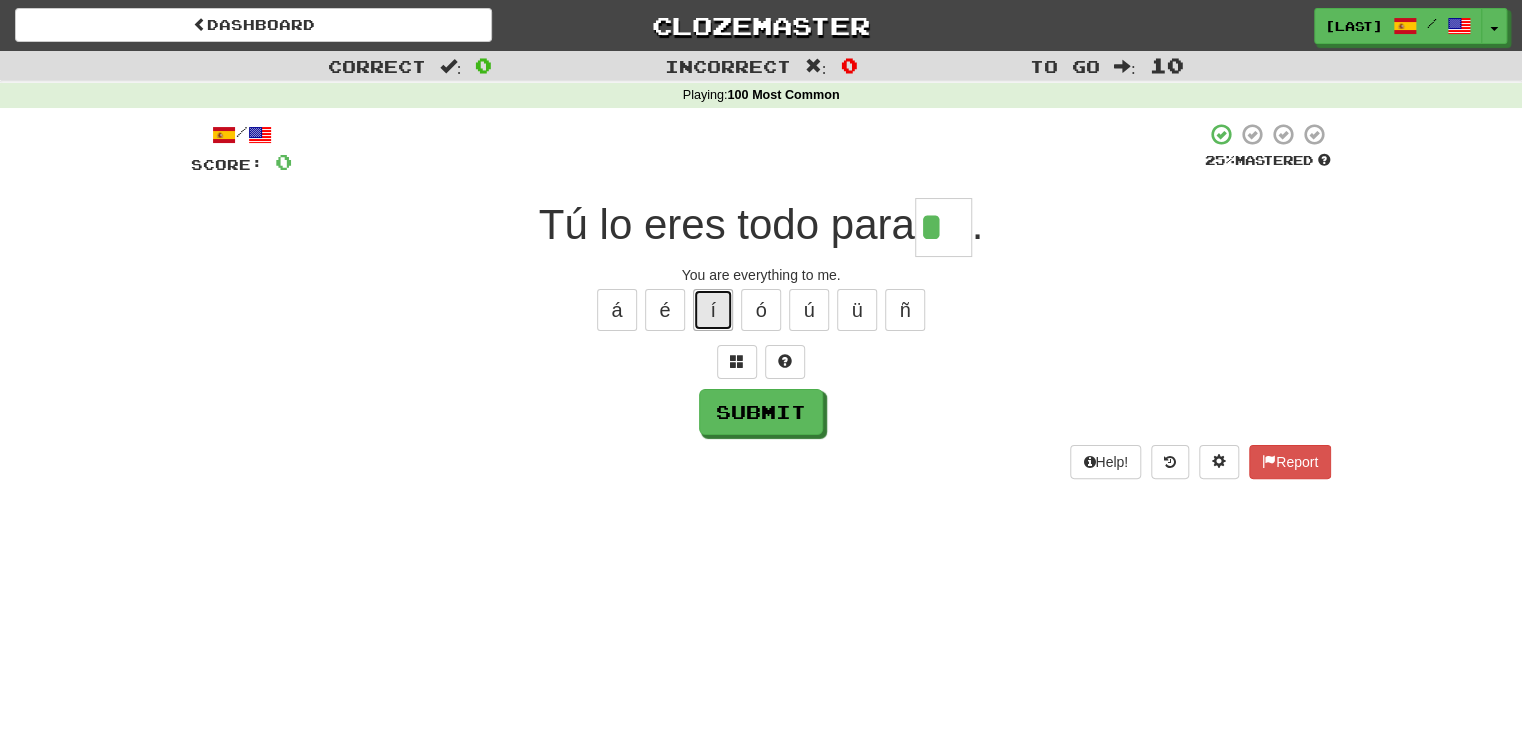 click on "í" at bounding box center (713, 310) 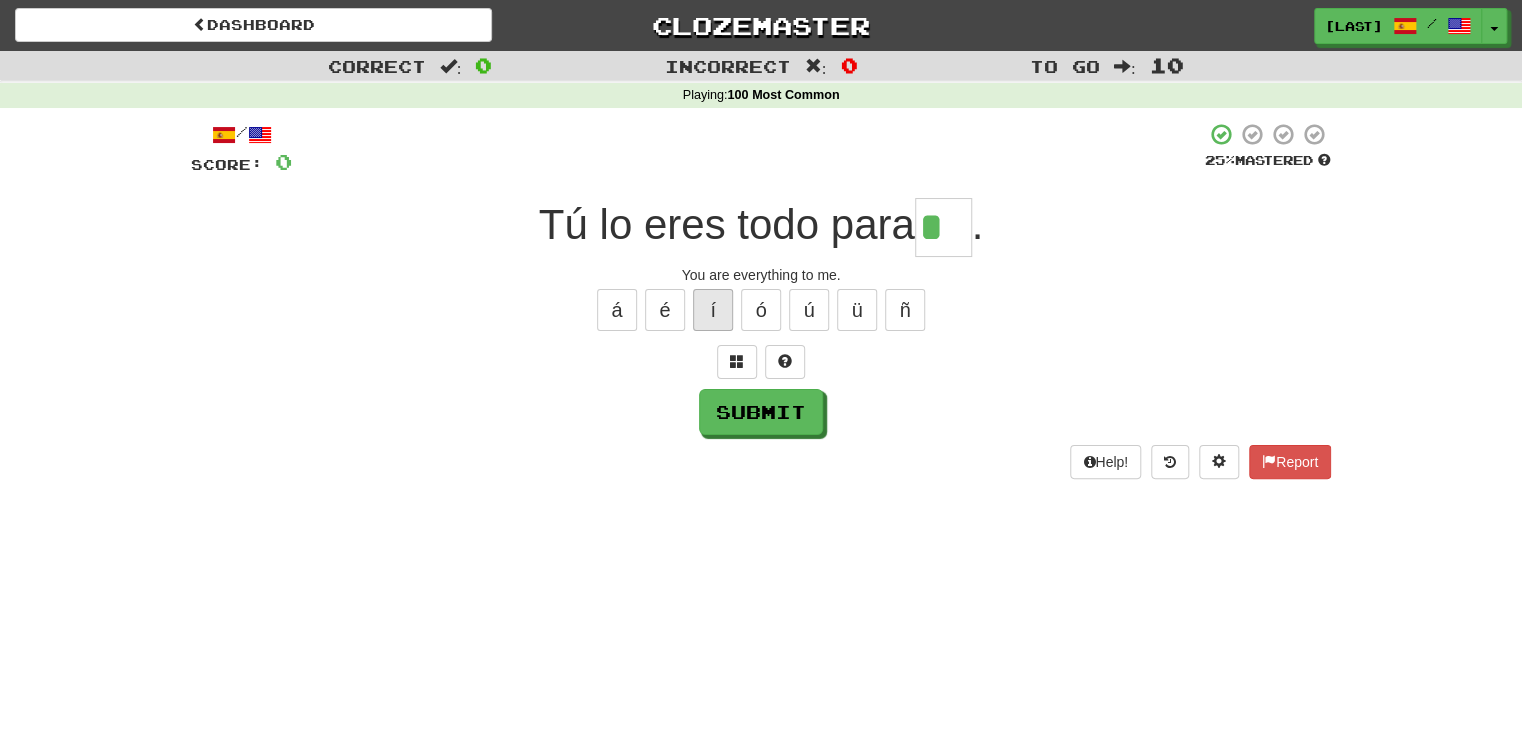 type on "**" 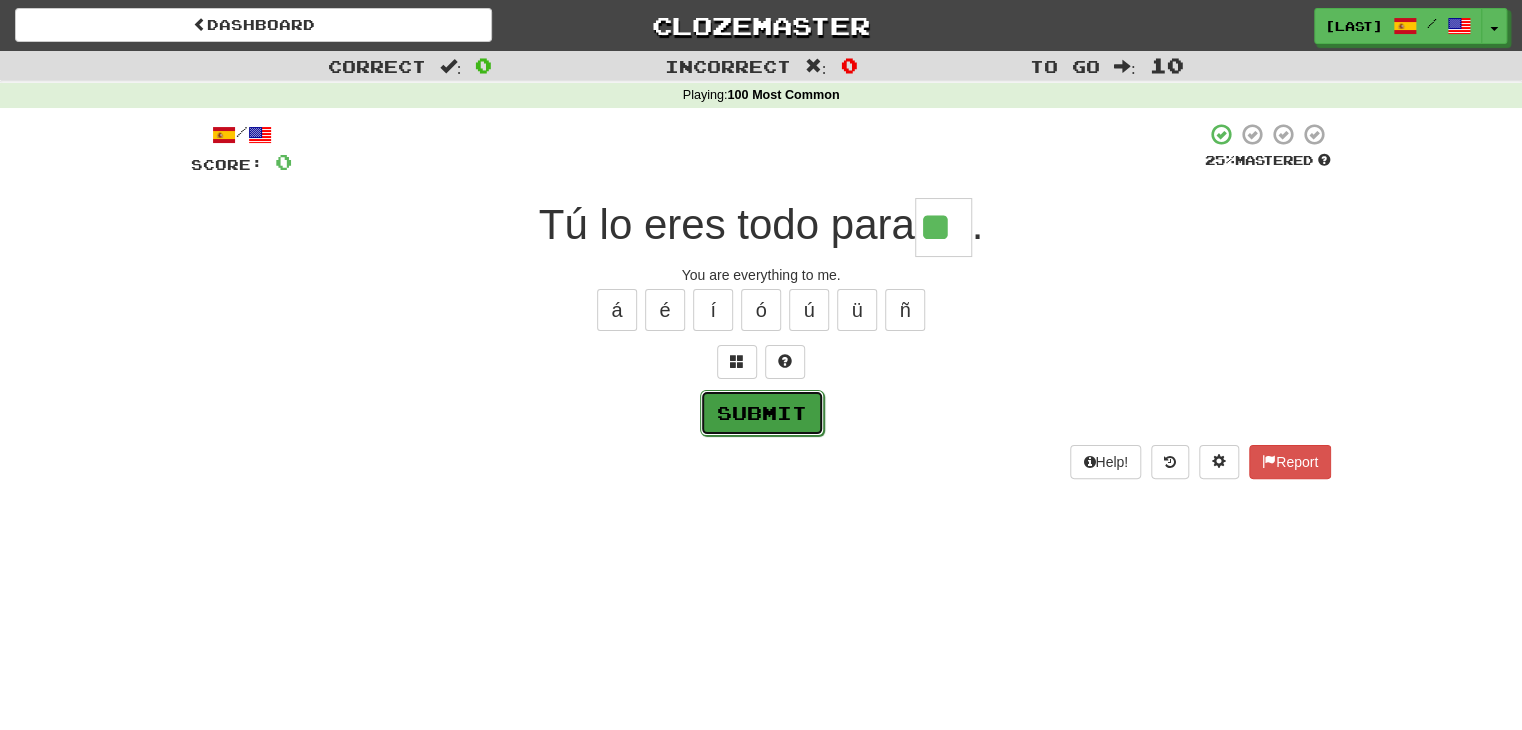 click on "Submit" at bounding box center (762, 413) 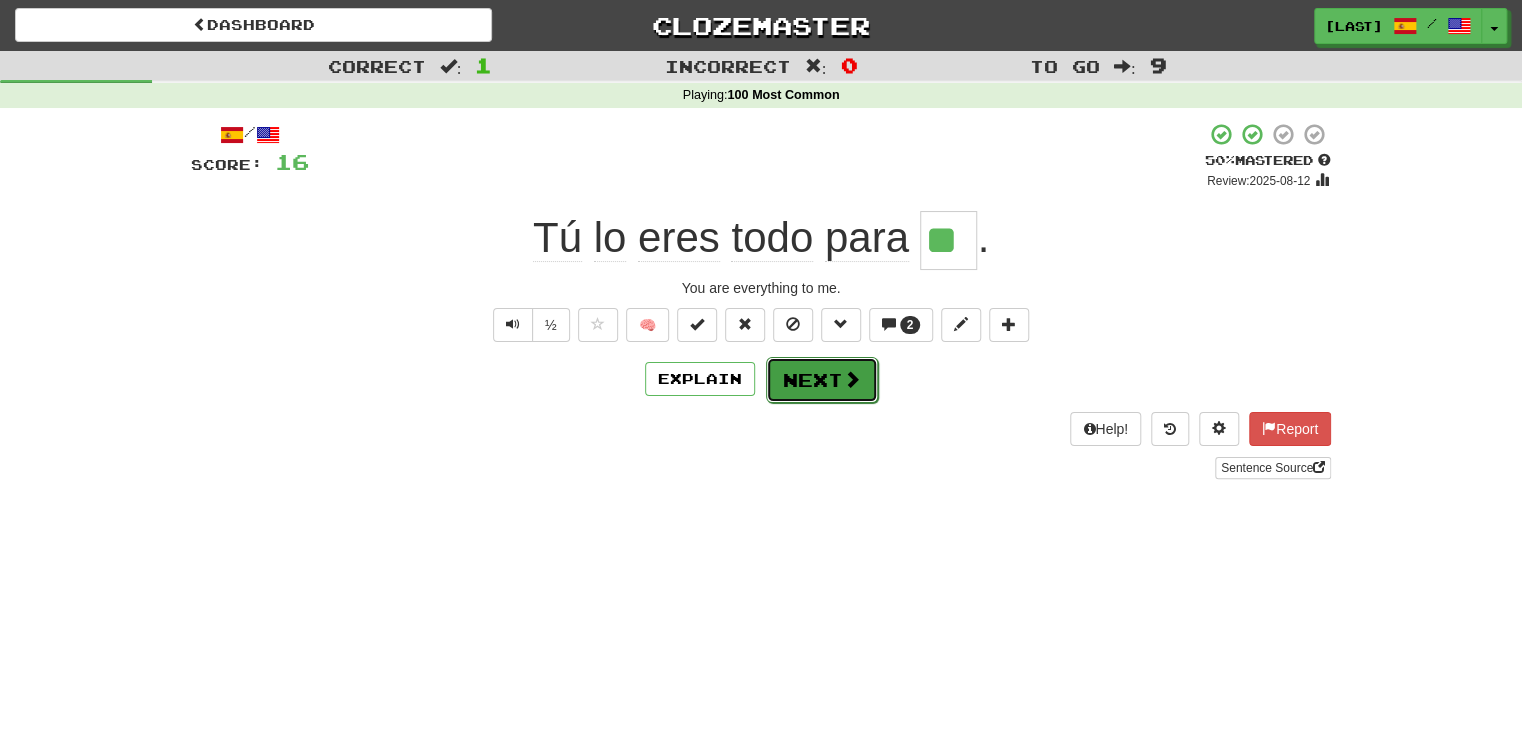 click on "Next" at bounding box center [822, 380] 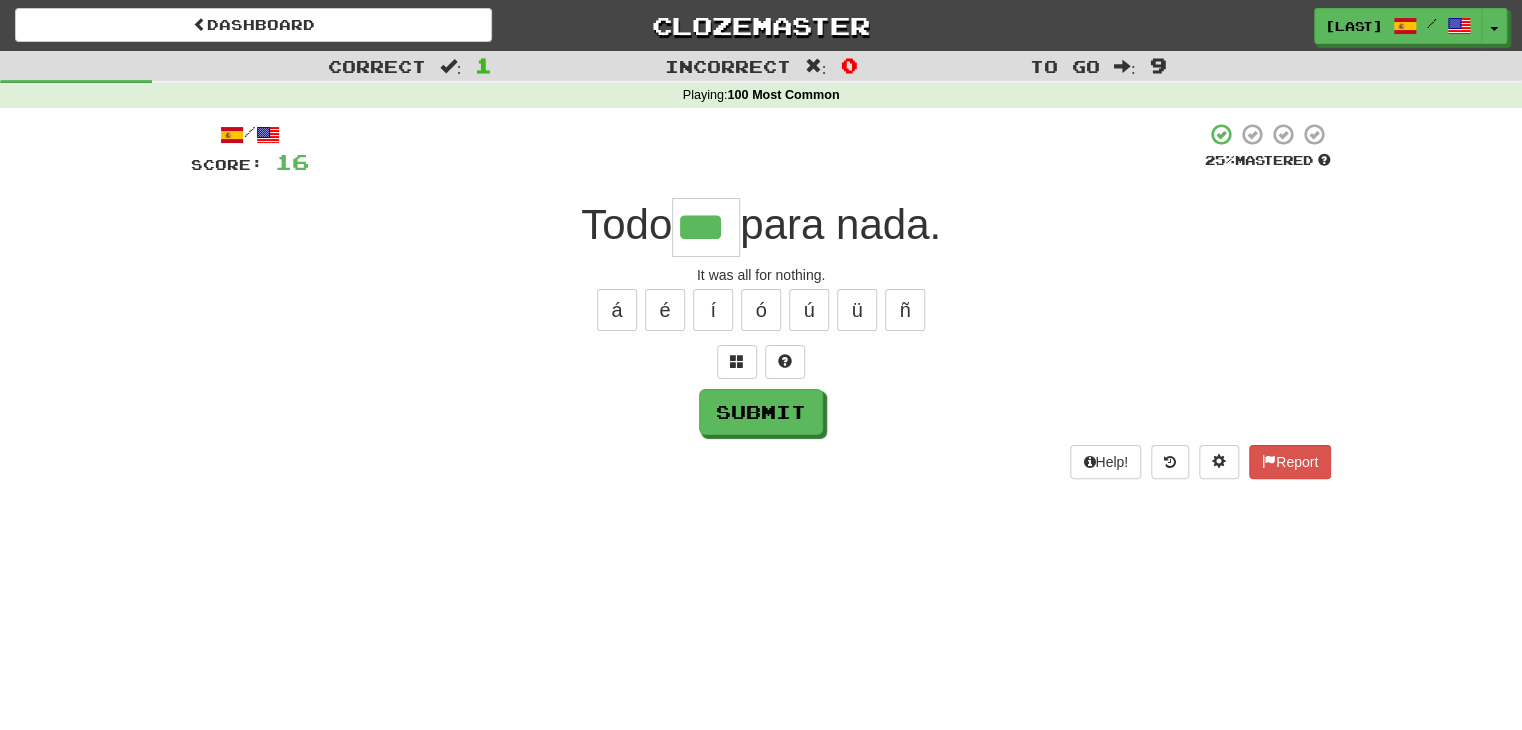 type on "***" 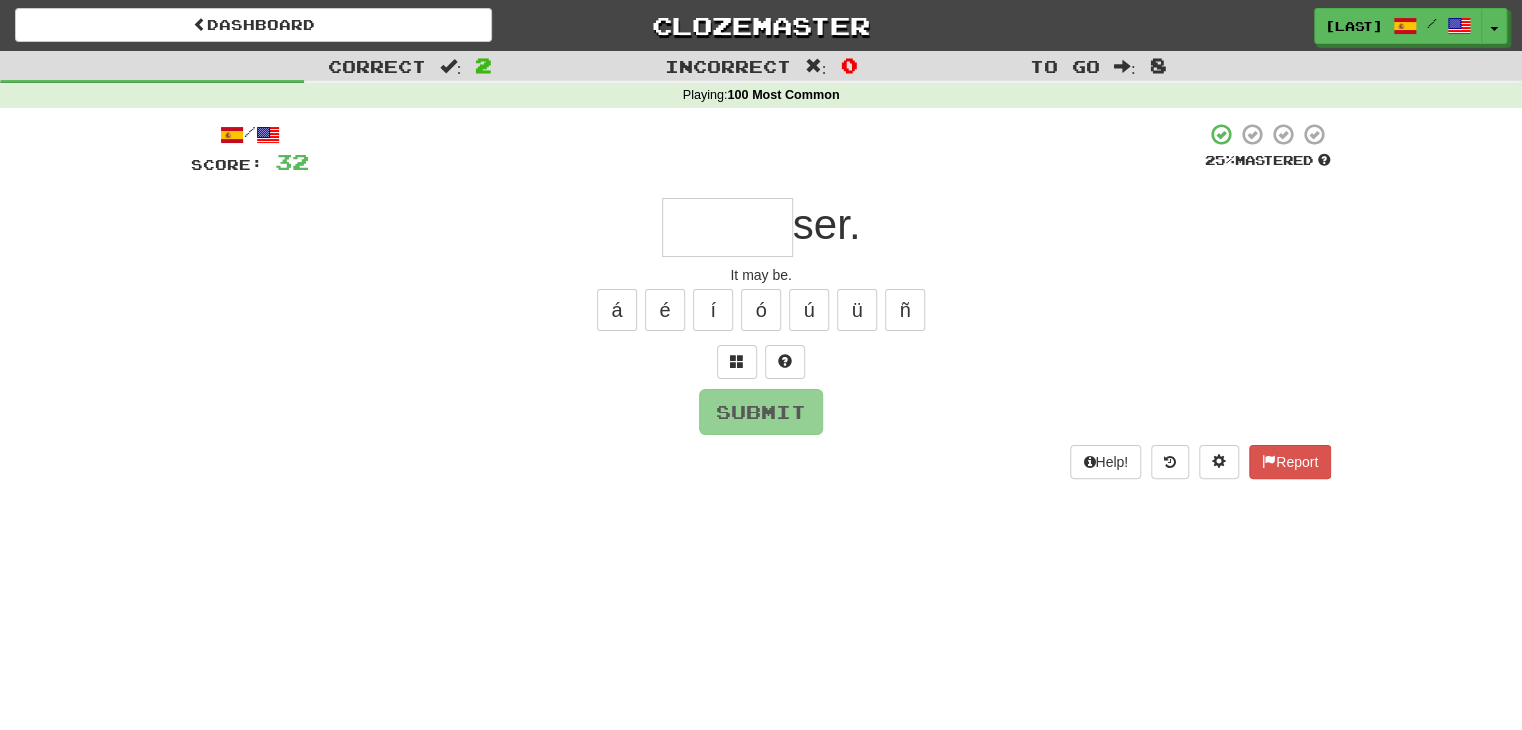type on "*" 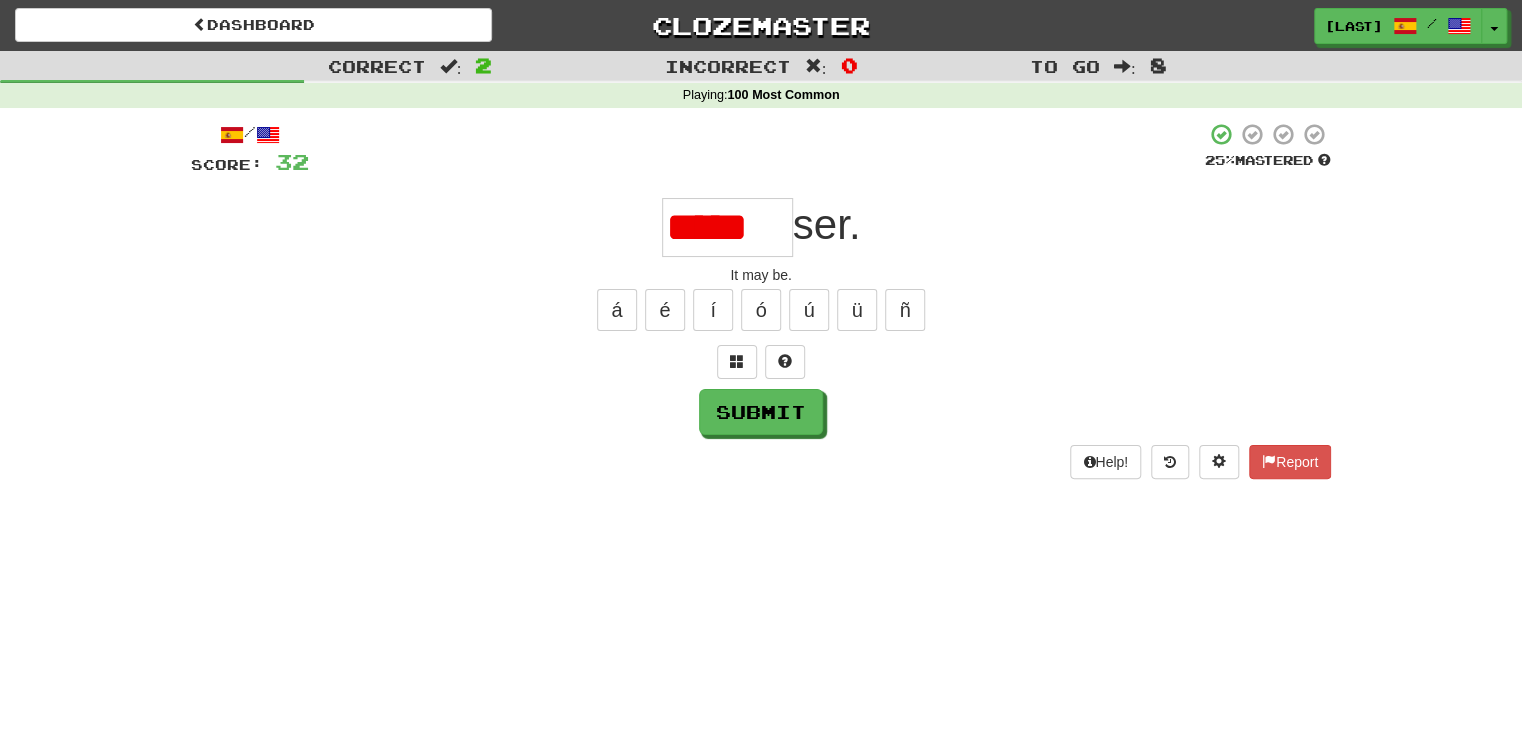 type on "*****" 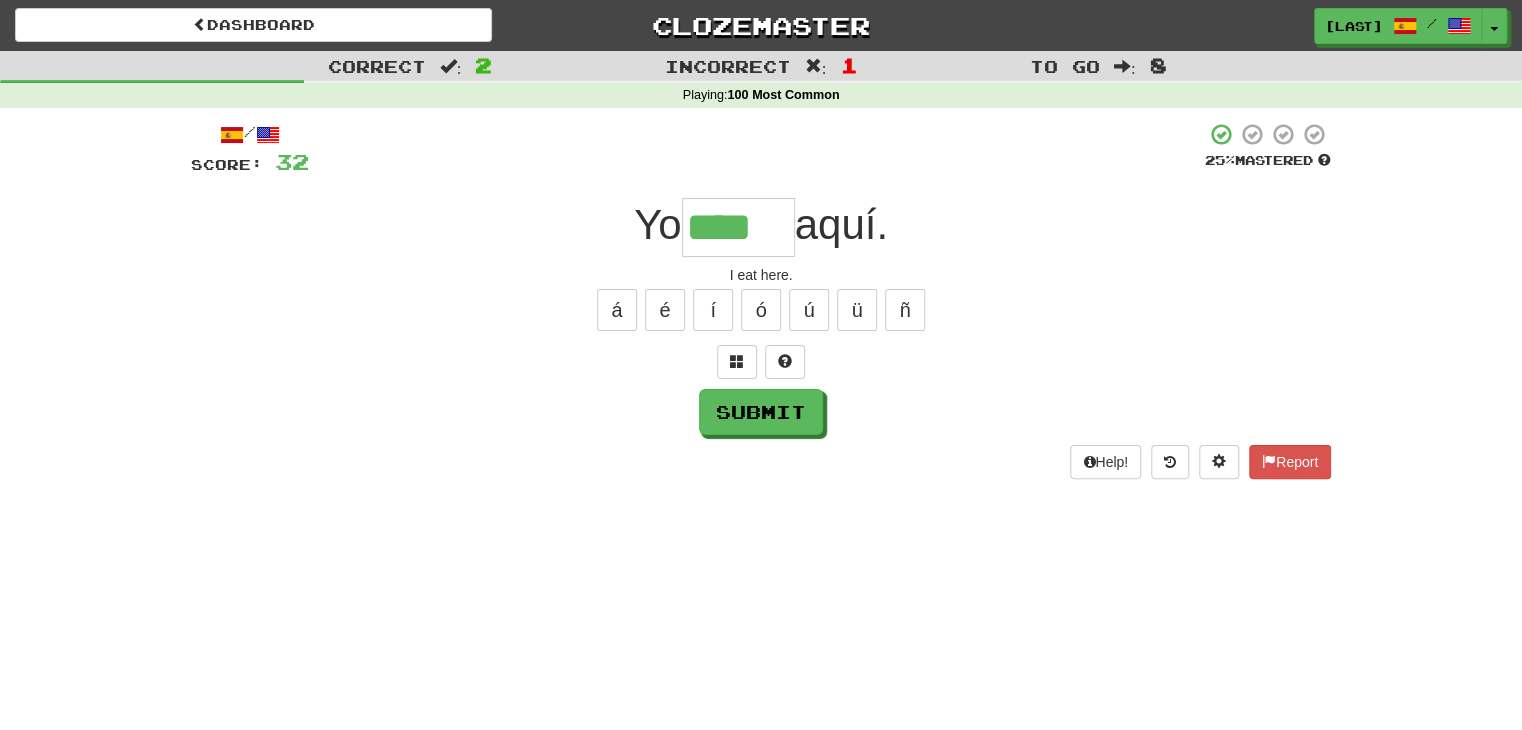 type on "****" 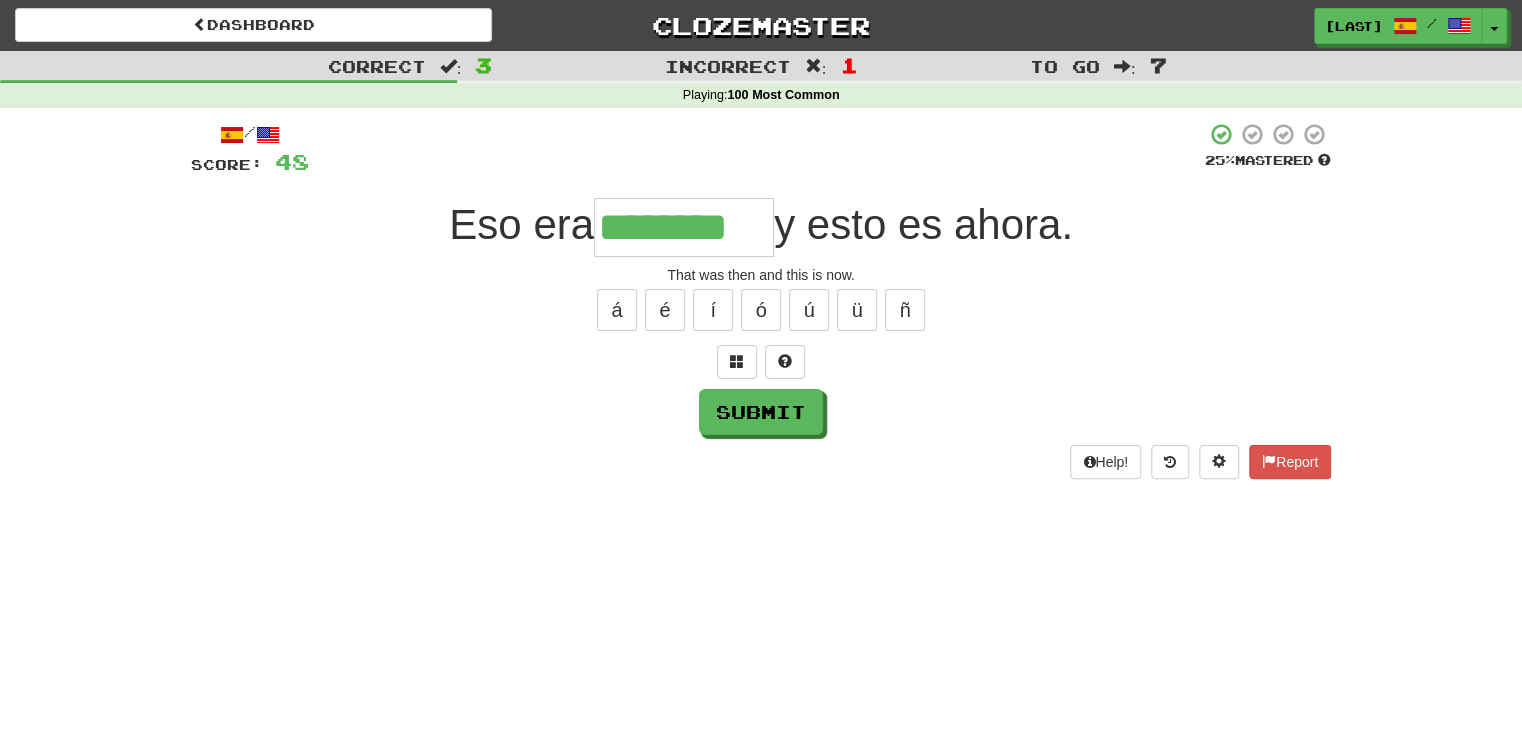 type on "********" 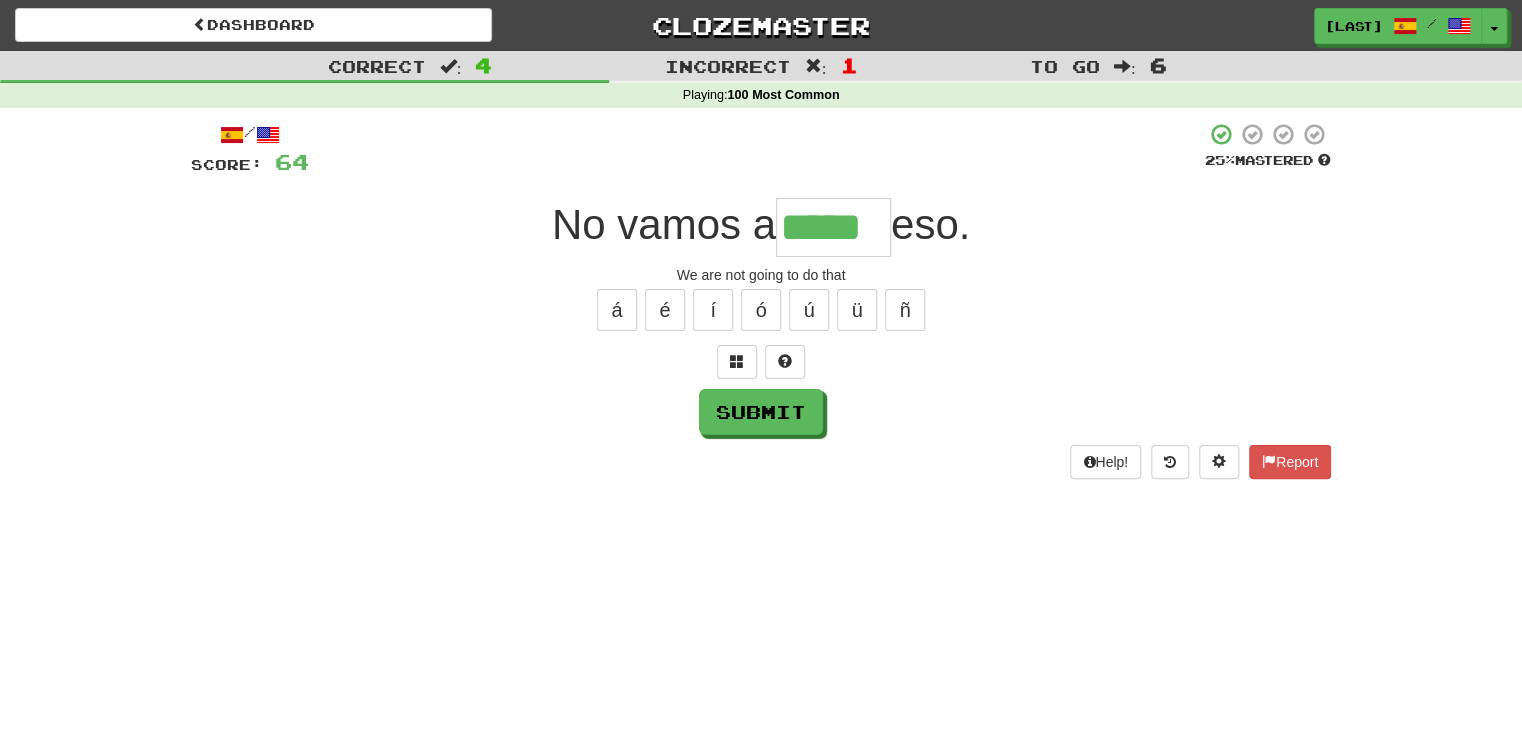 type on "*****" 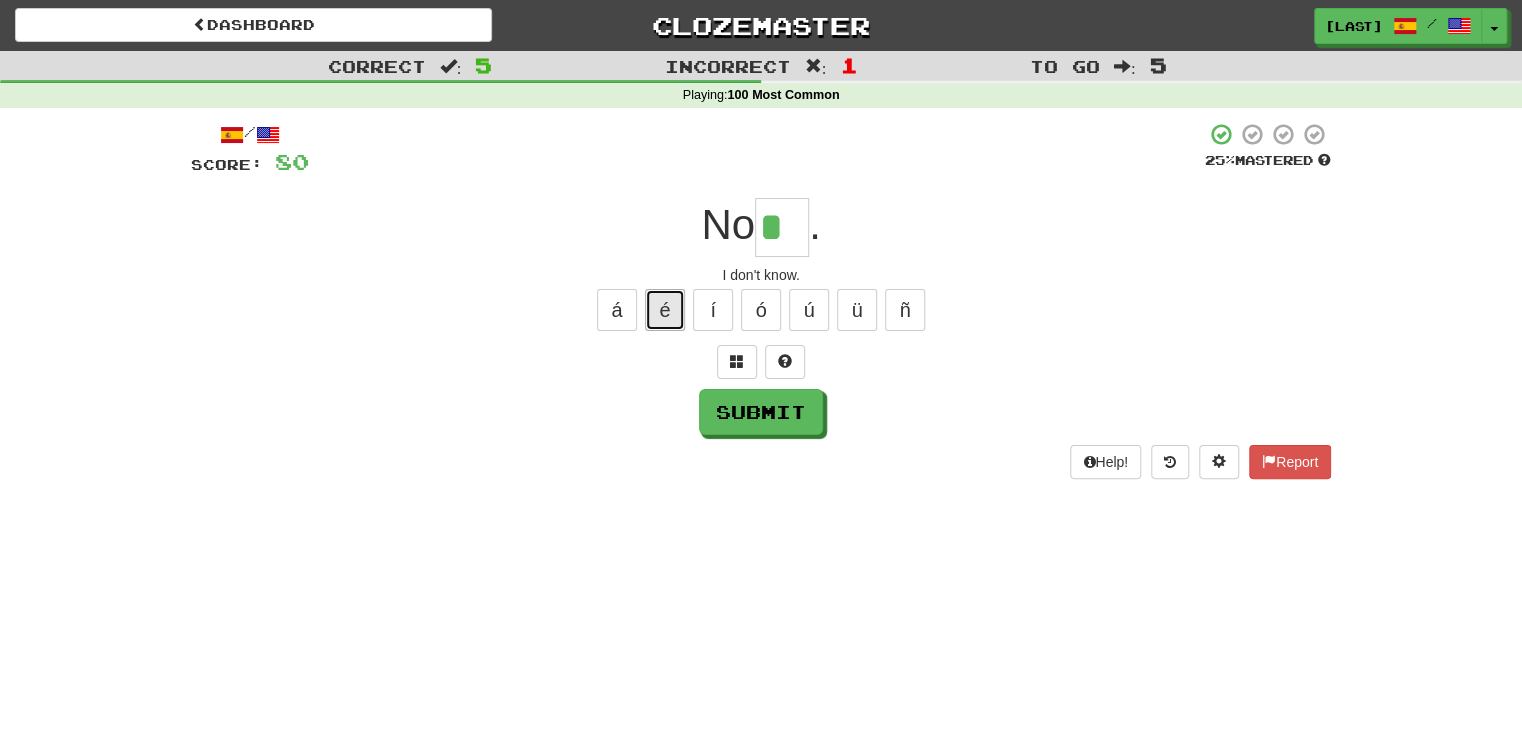 click on "é" at bounding box center (665, 310) 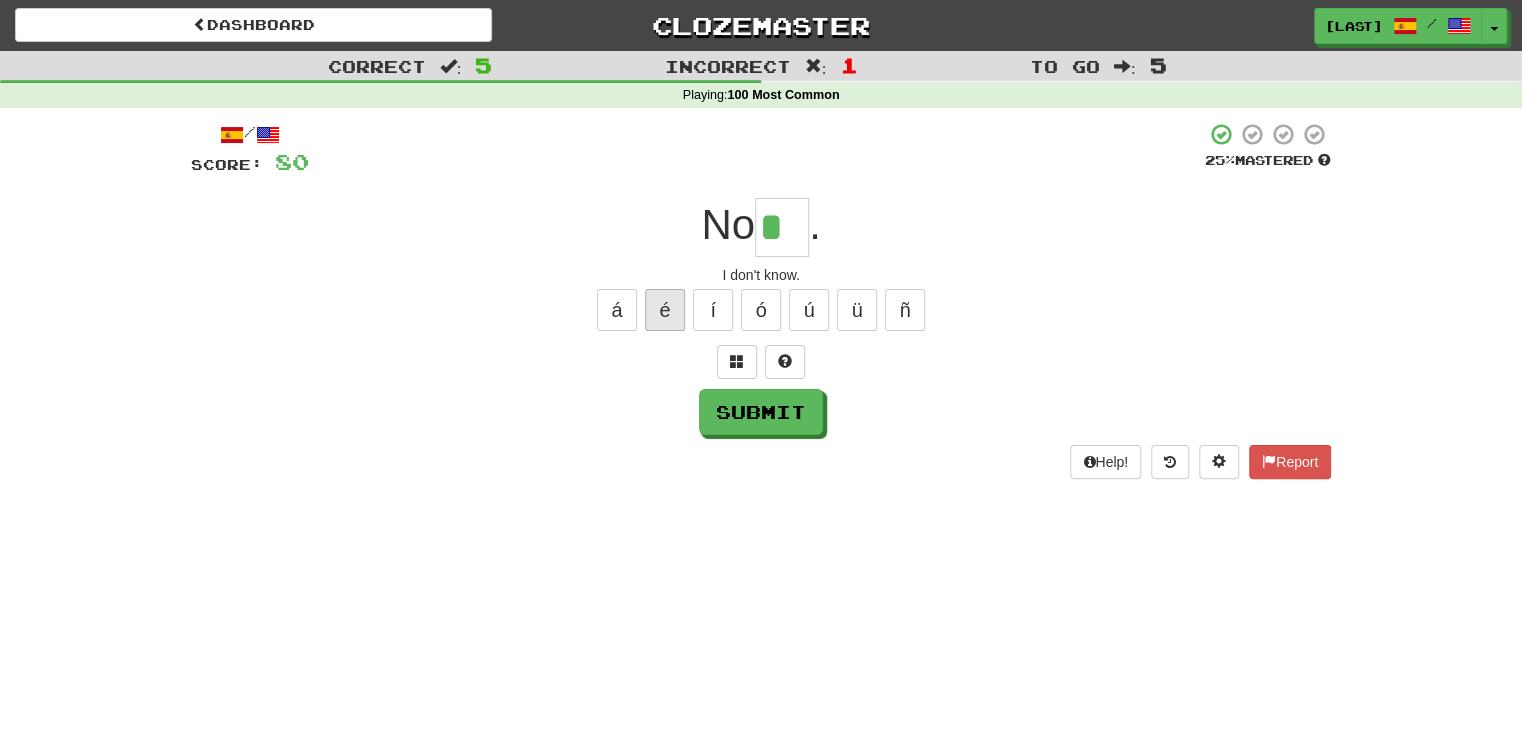type on "**" 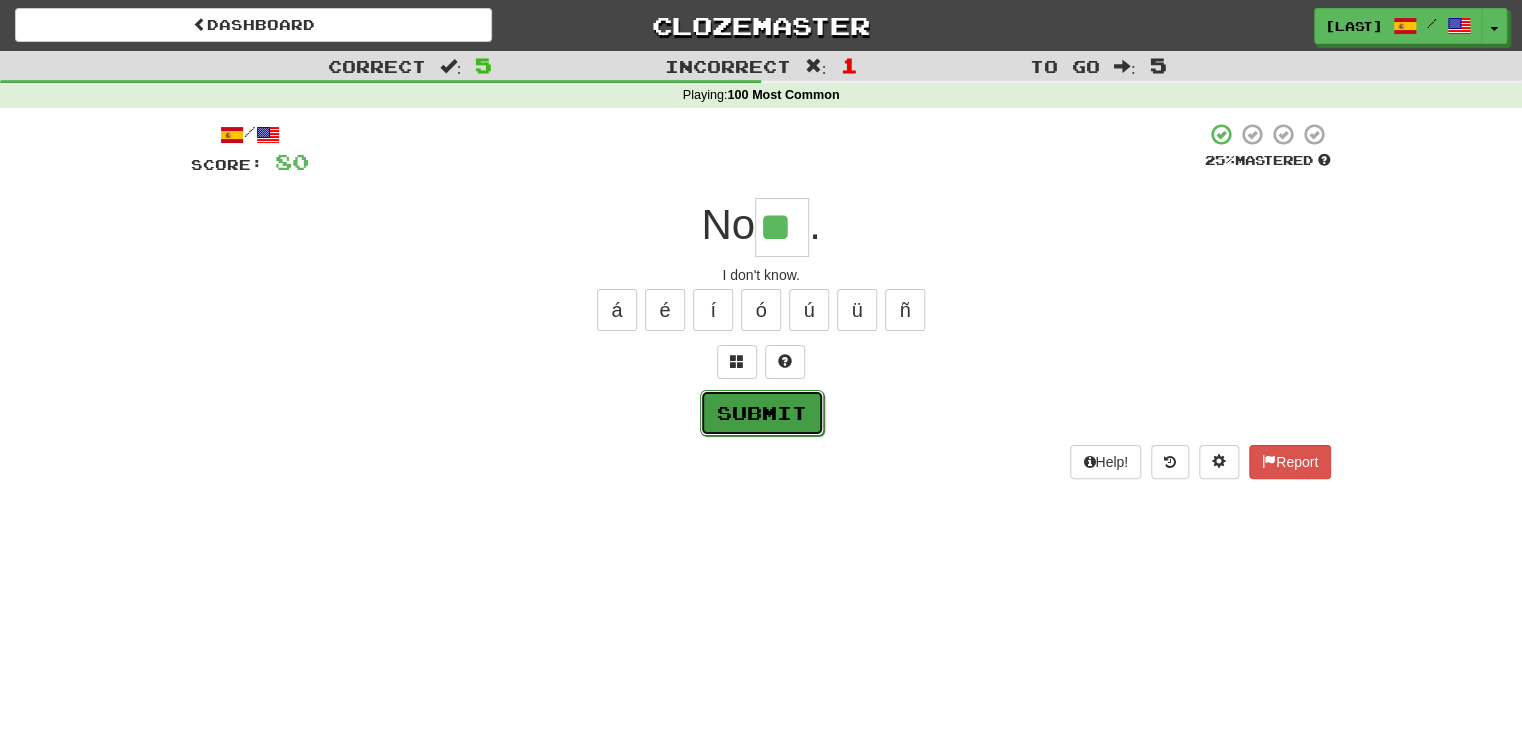 click on "Submit" at bounding box center (762, 413) 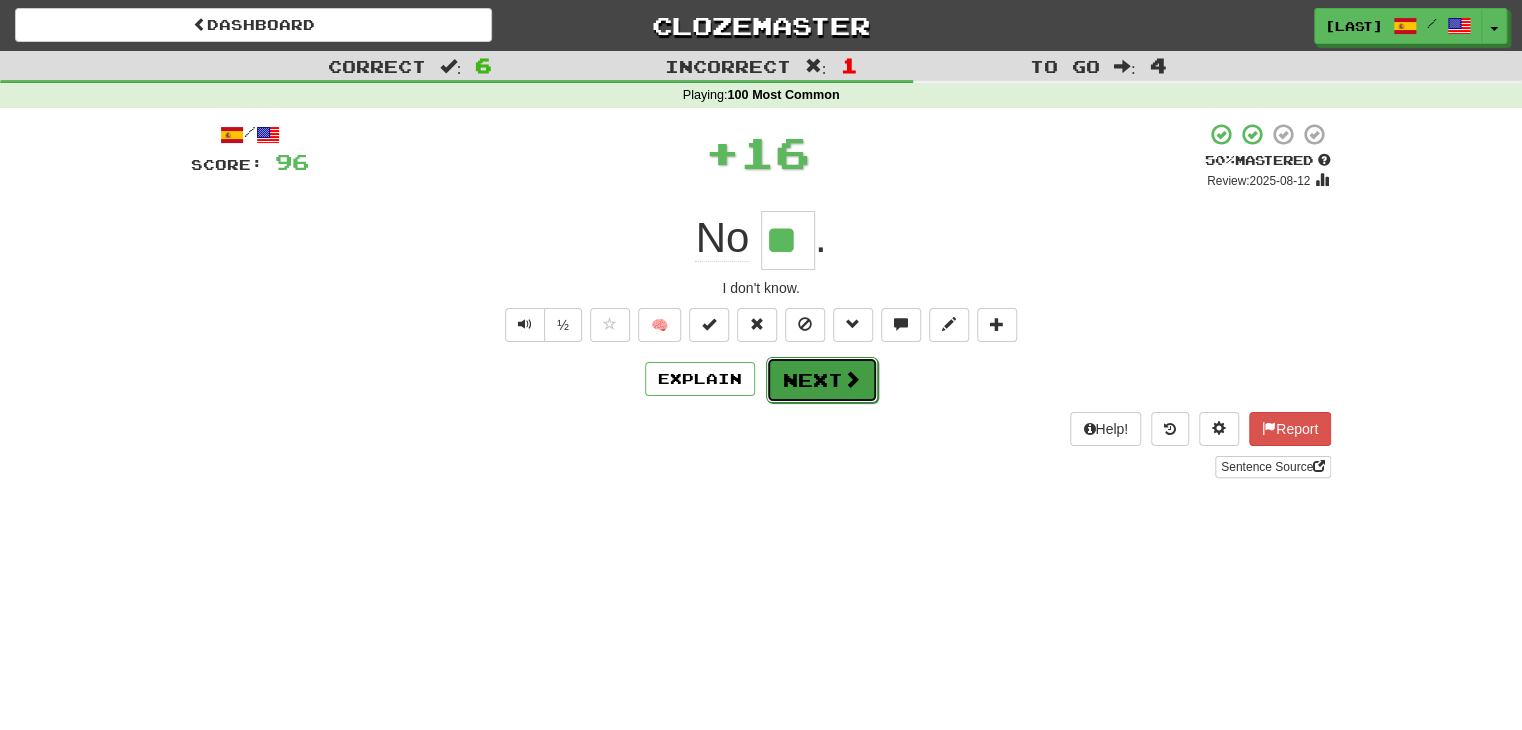 click on "Next" at bounding box center [822, 380] 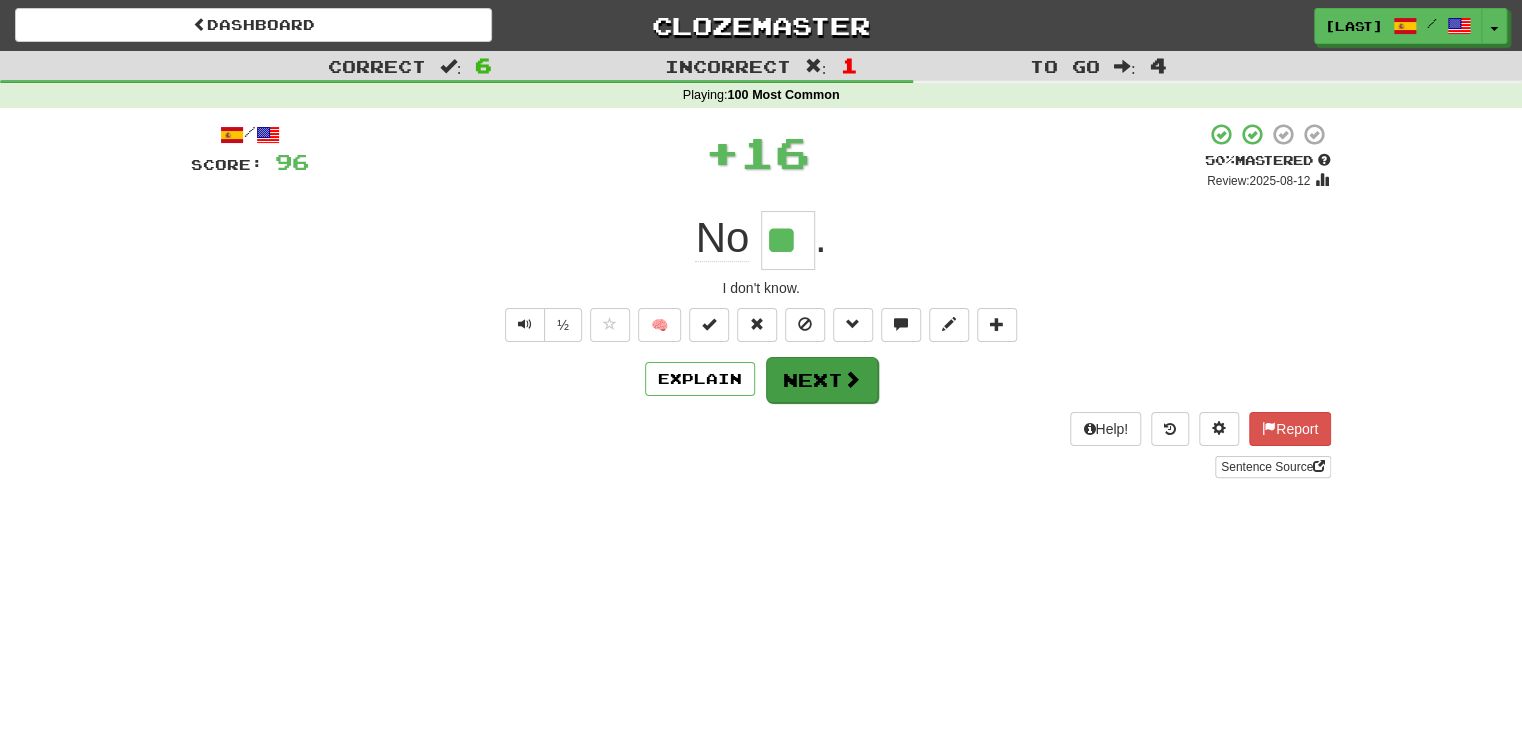 type 